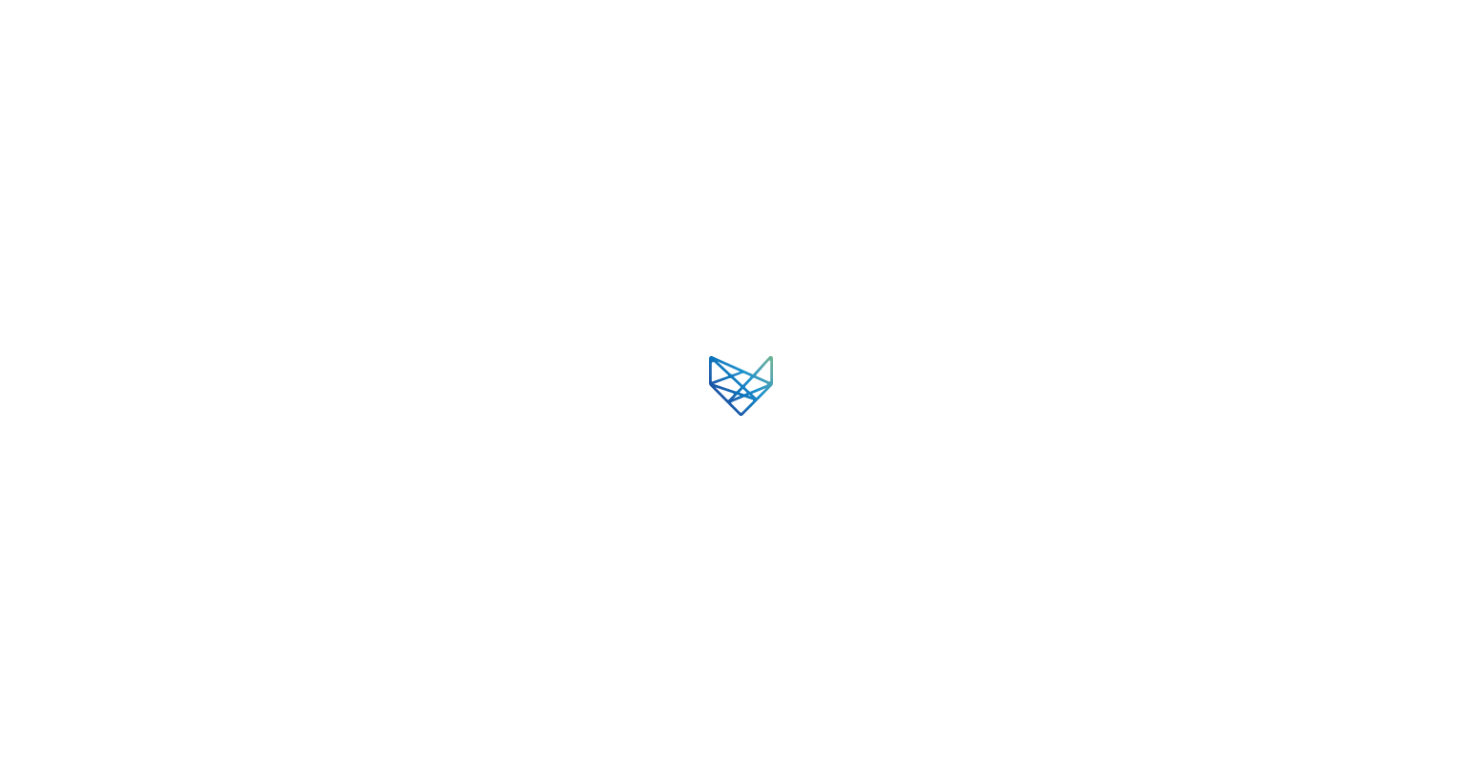 scroll, scrollTop: 0, scrollLeft: 0, axis: both 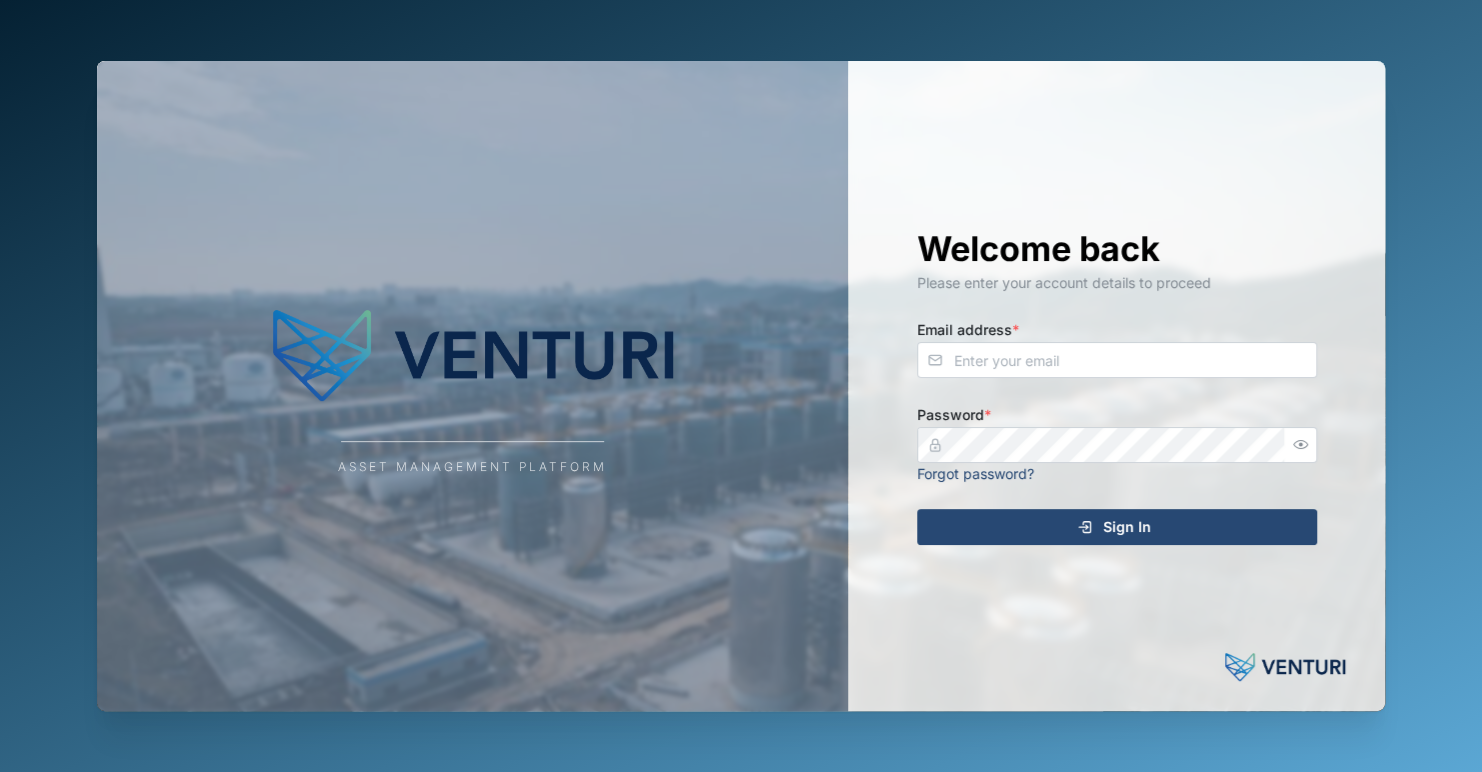 drag, startPoint x: 888, startPoint y: 160, endPoint x: 946, endPoint y: 139, distance: 61.68468 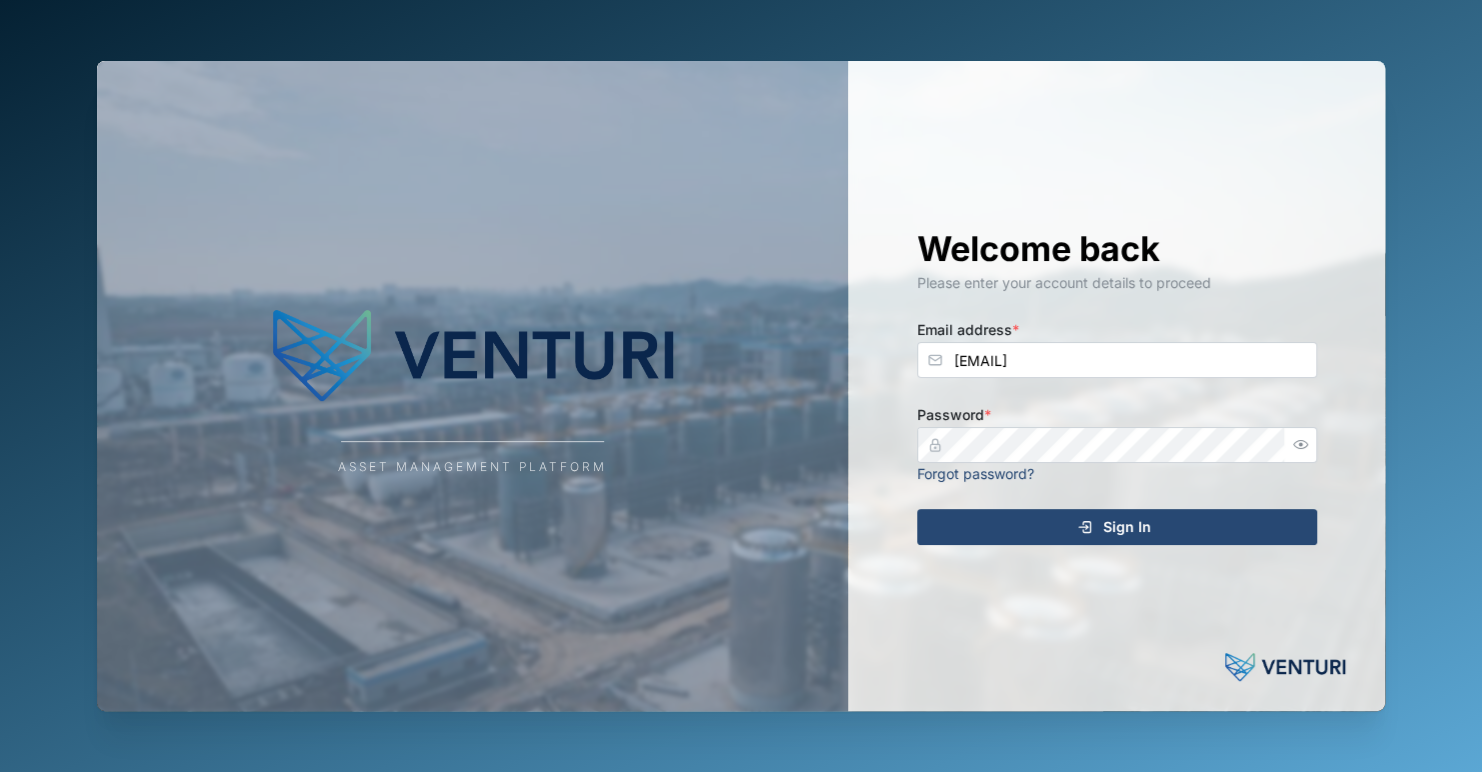 click on "Sign In" at bounding box center [1114, 527] 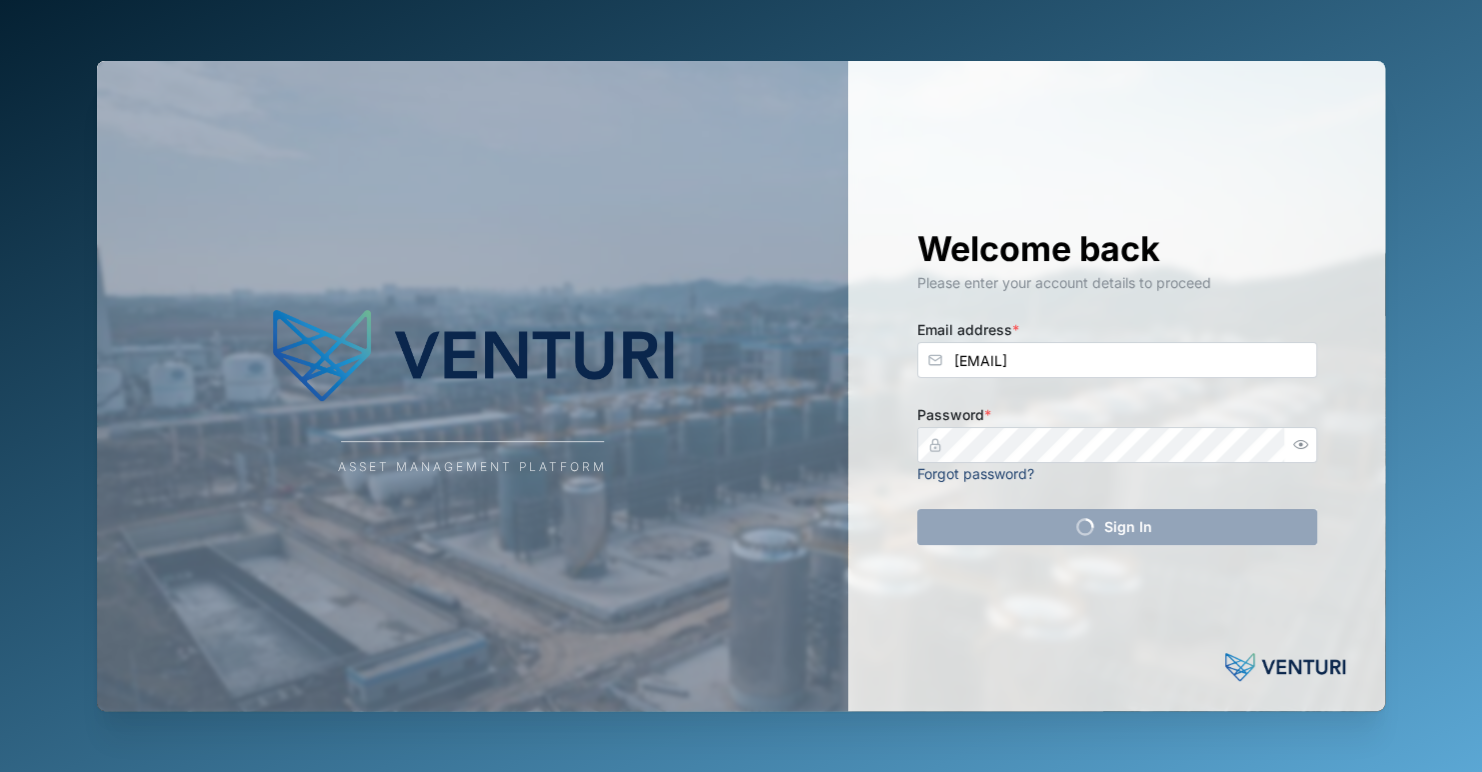 type 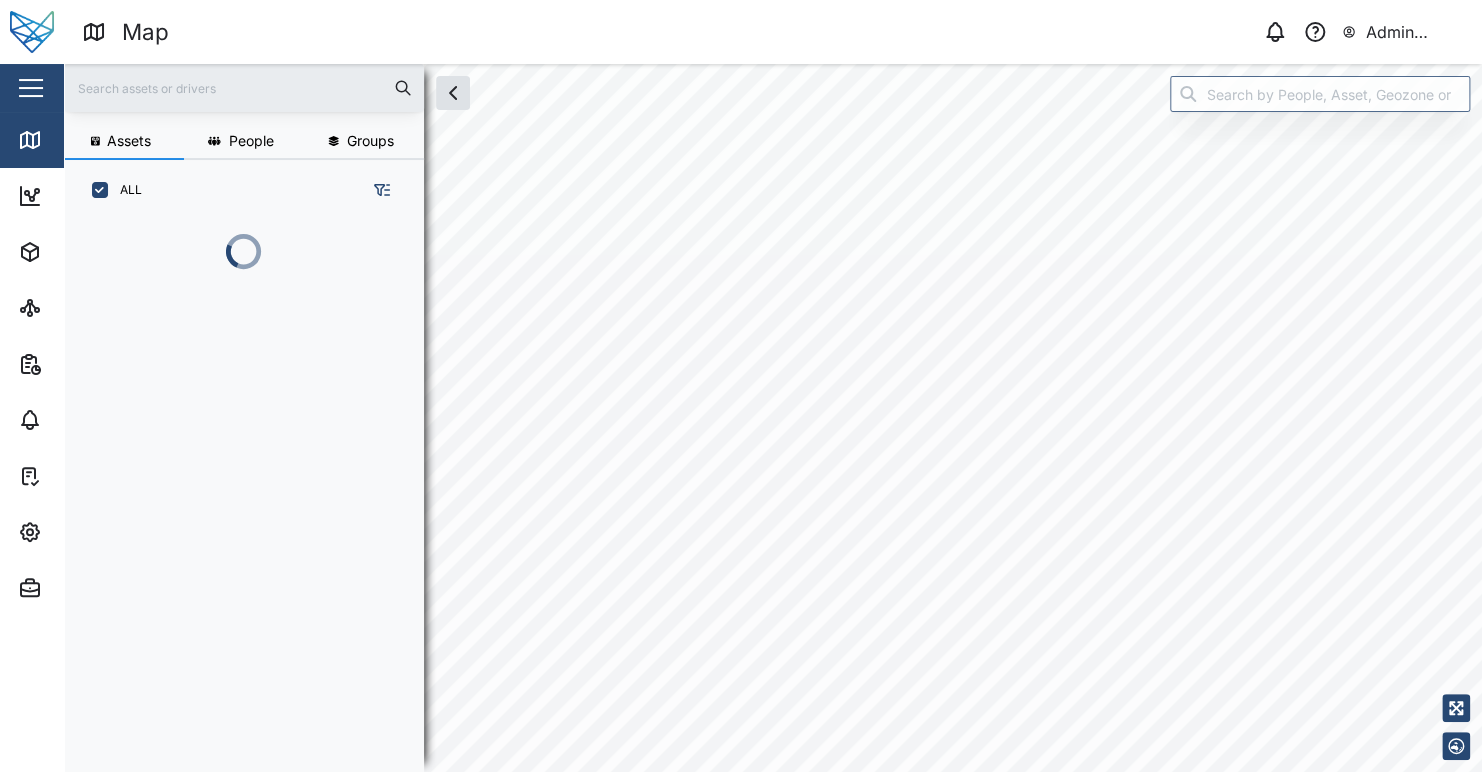 scroll, scrollTop: 0, scrollLeft: 0, axis: both 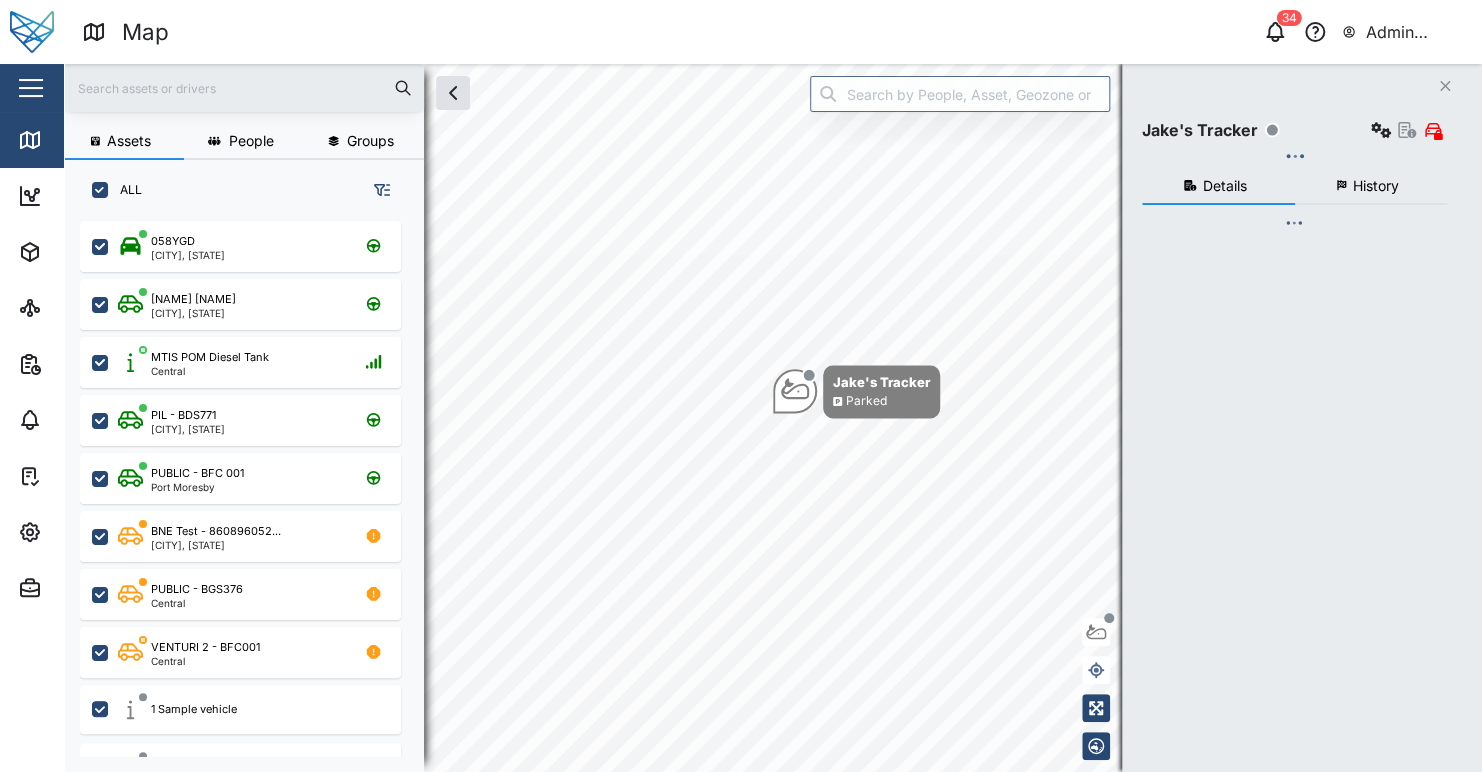 checkbox on "true" 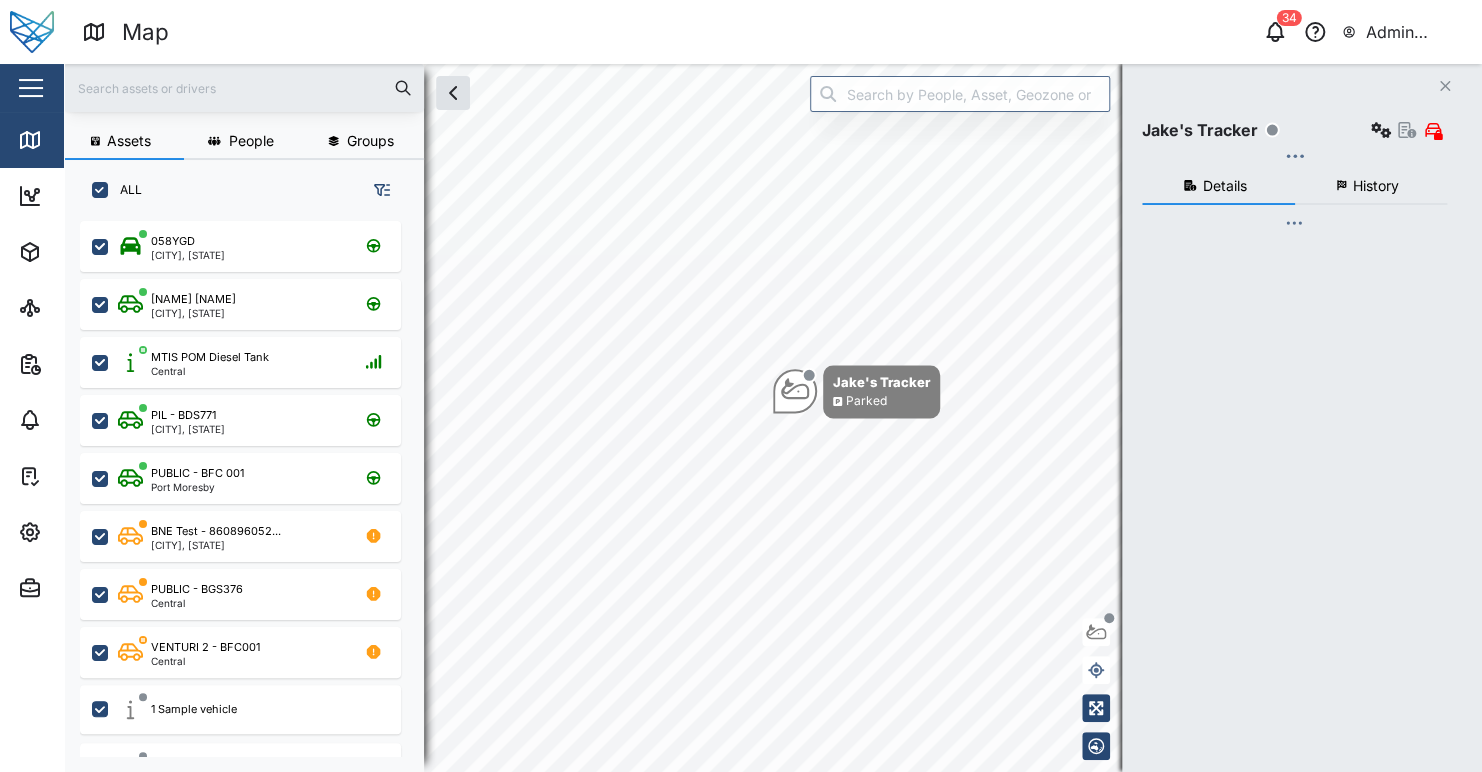 checkbox on "true" 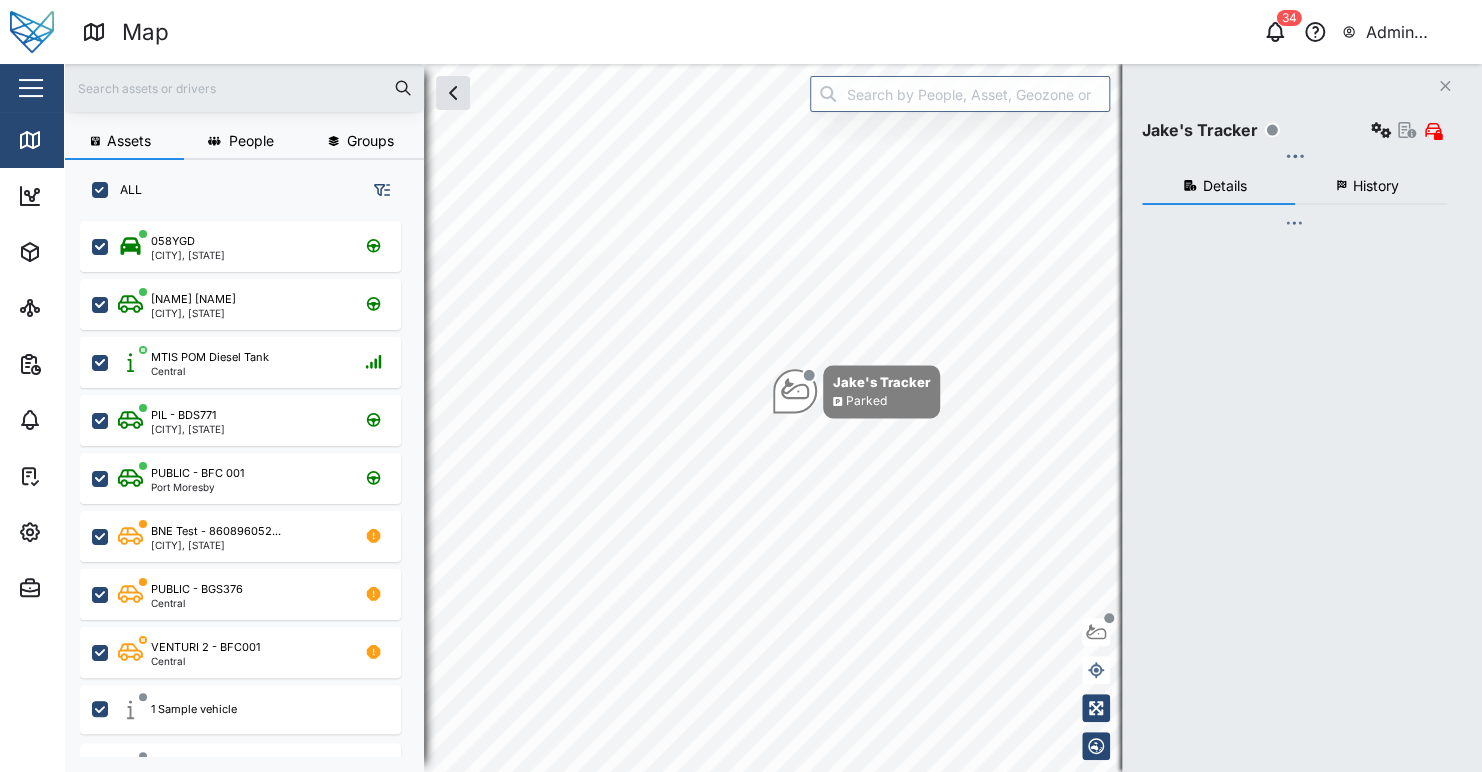 checkbox on "true" 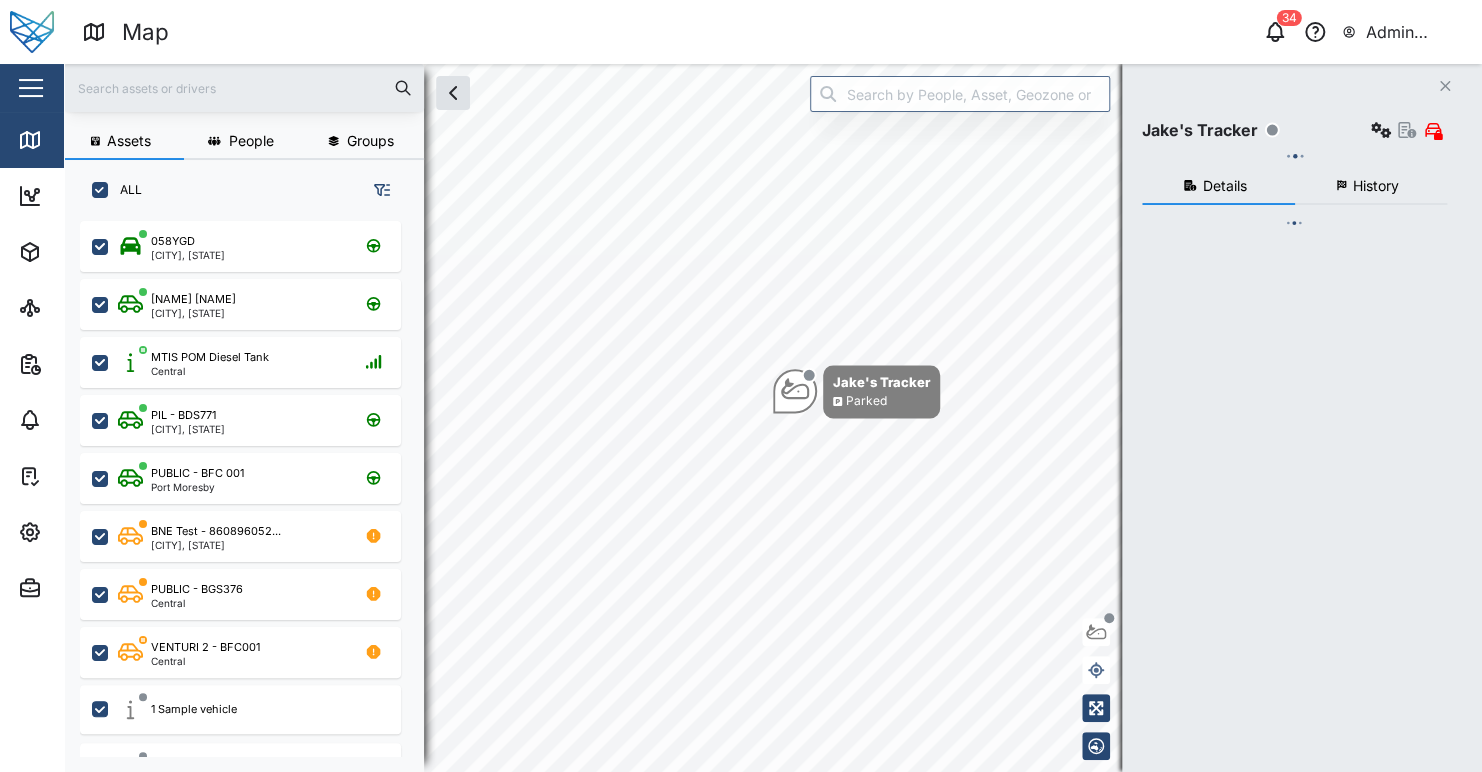checkbox on "true" 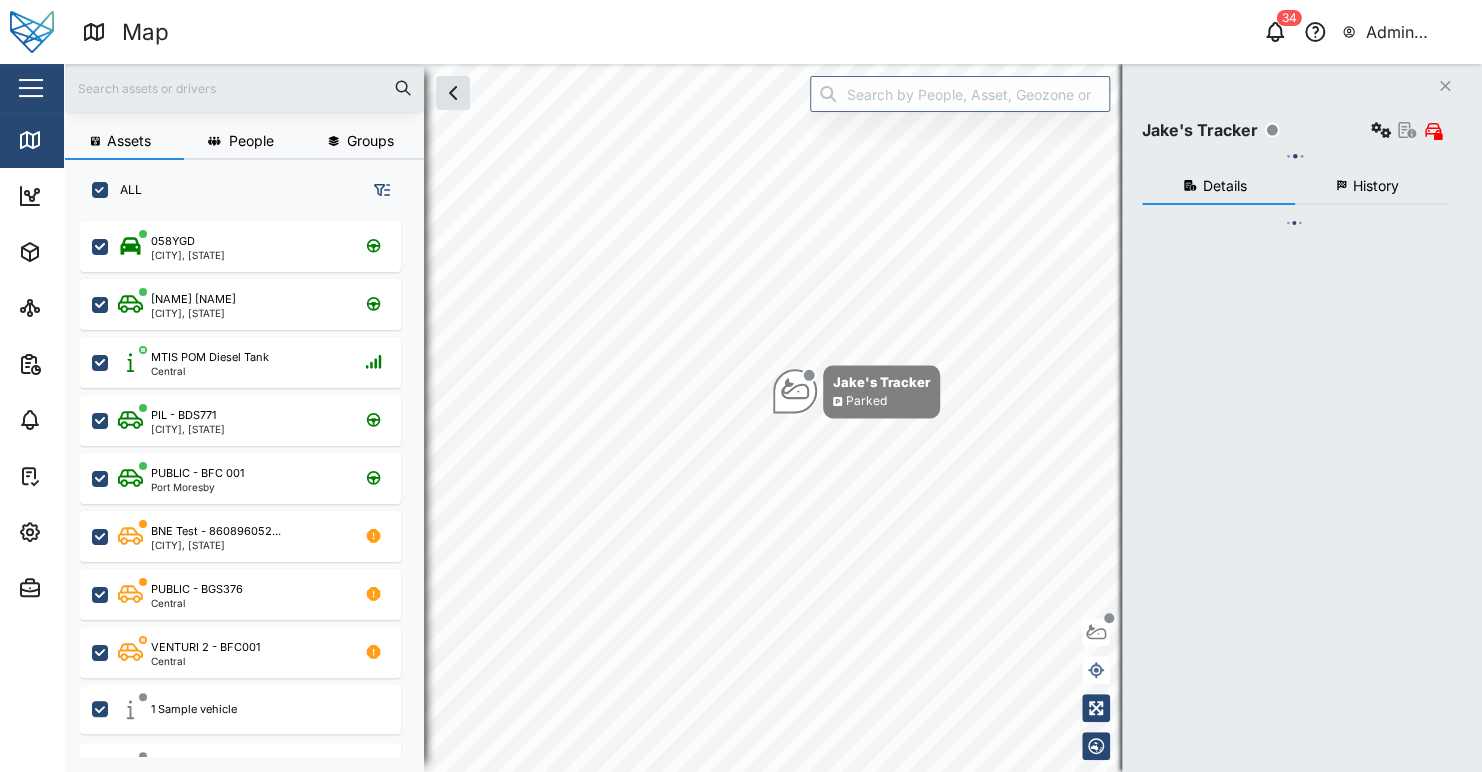 checkbox on "true" 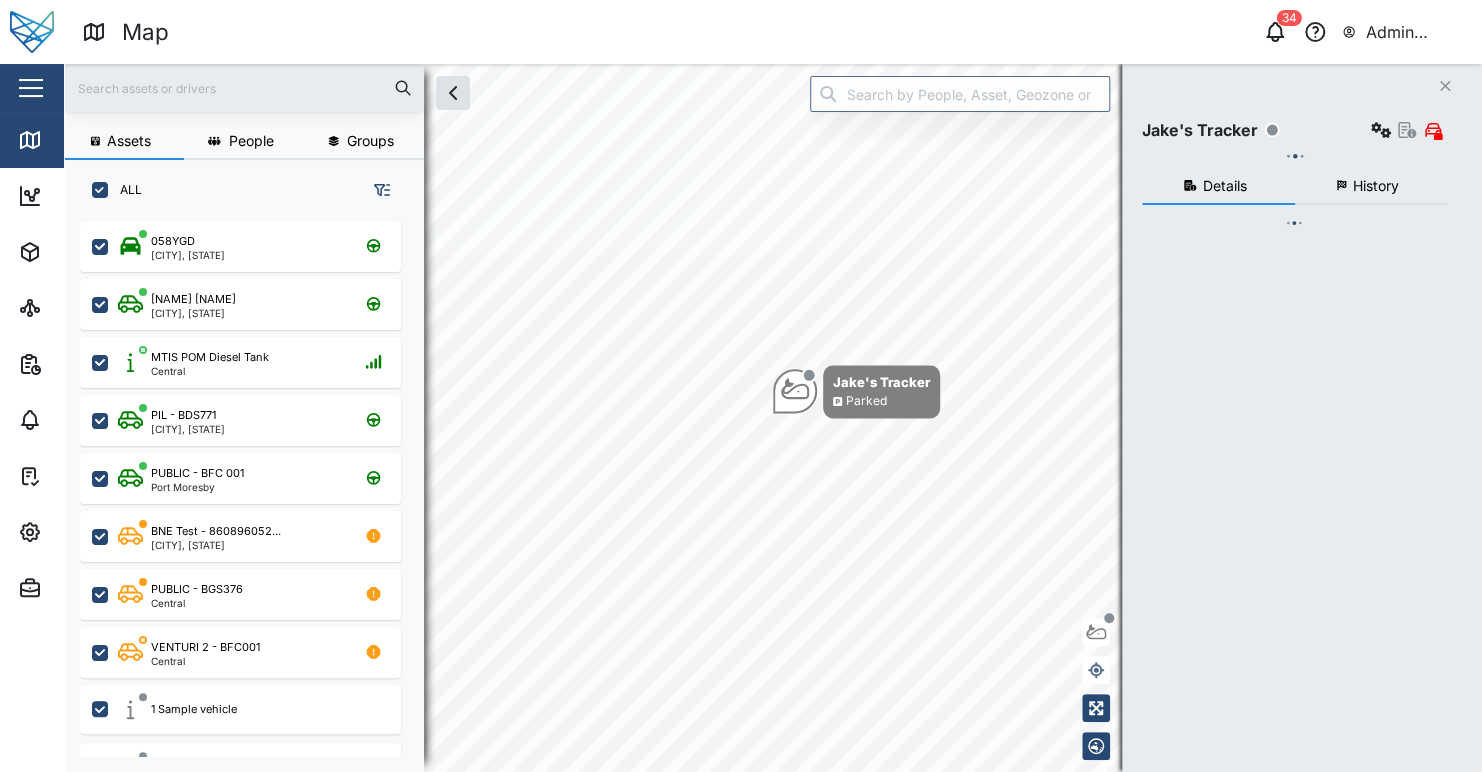 checkbox on "true" 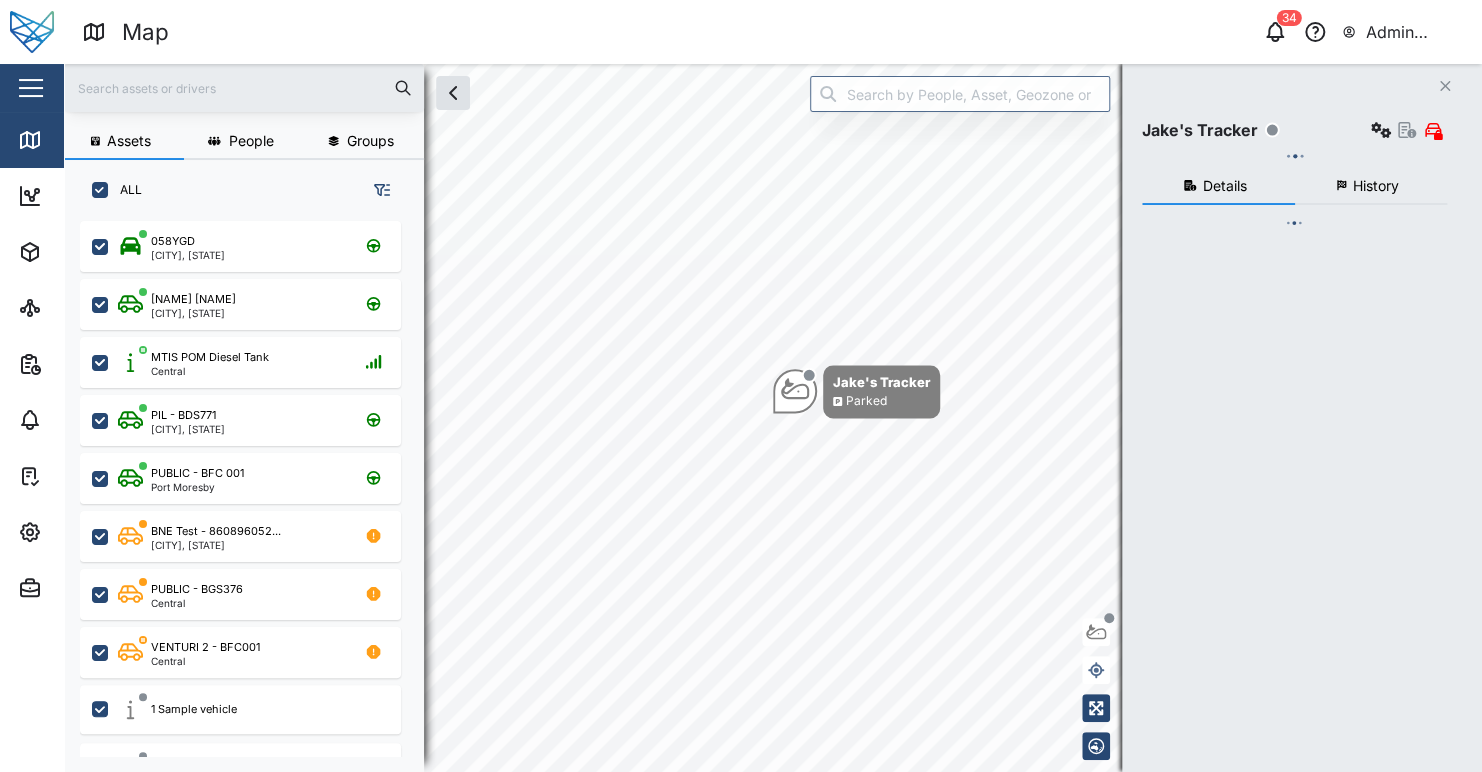 checkbox on "true" 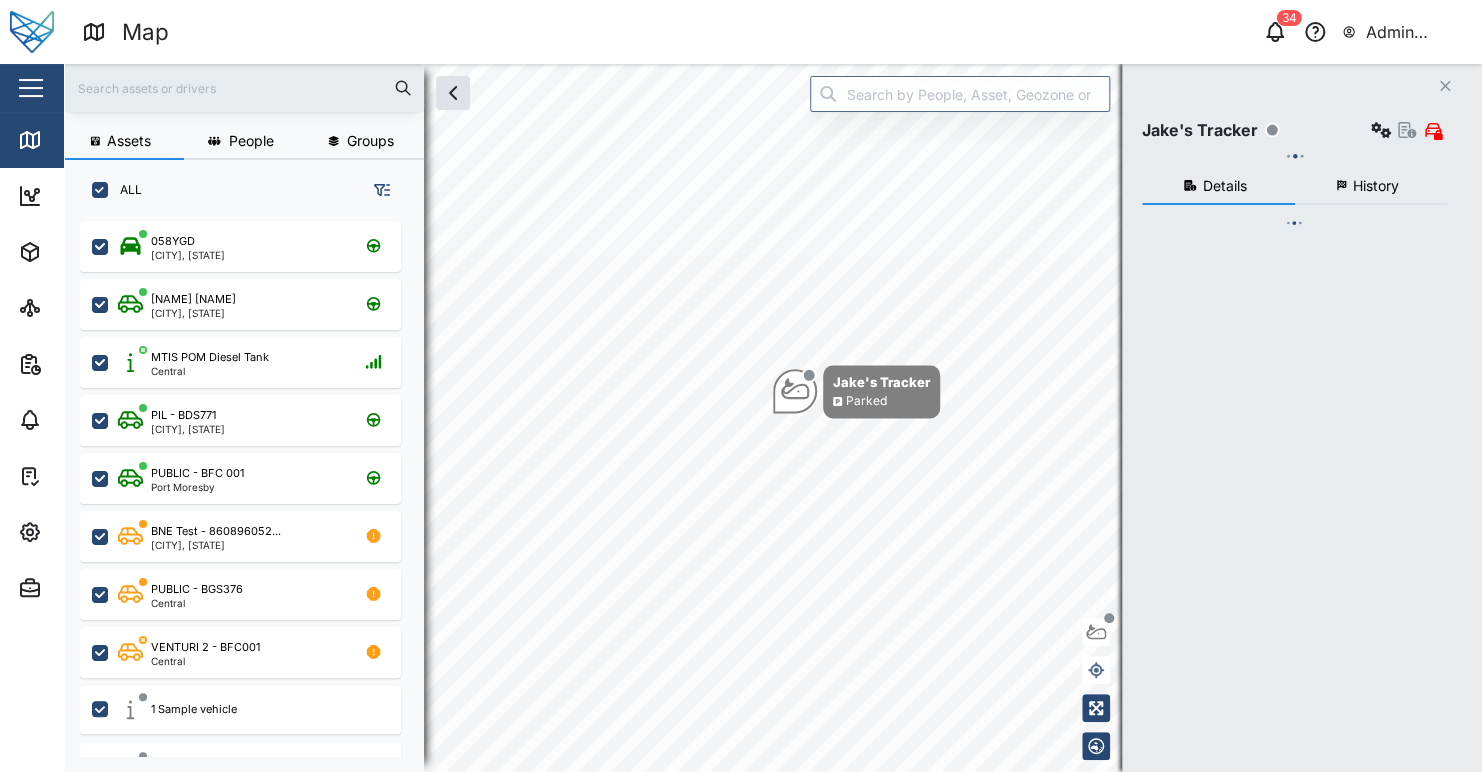 checkbox on "true" 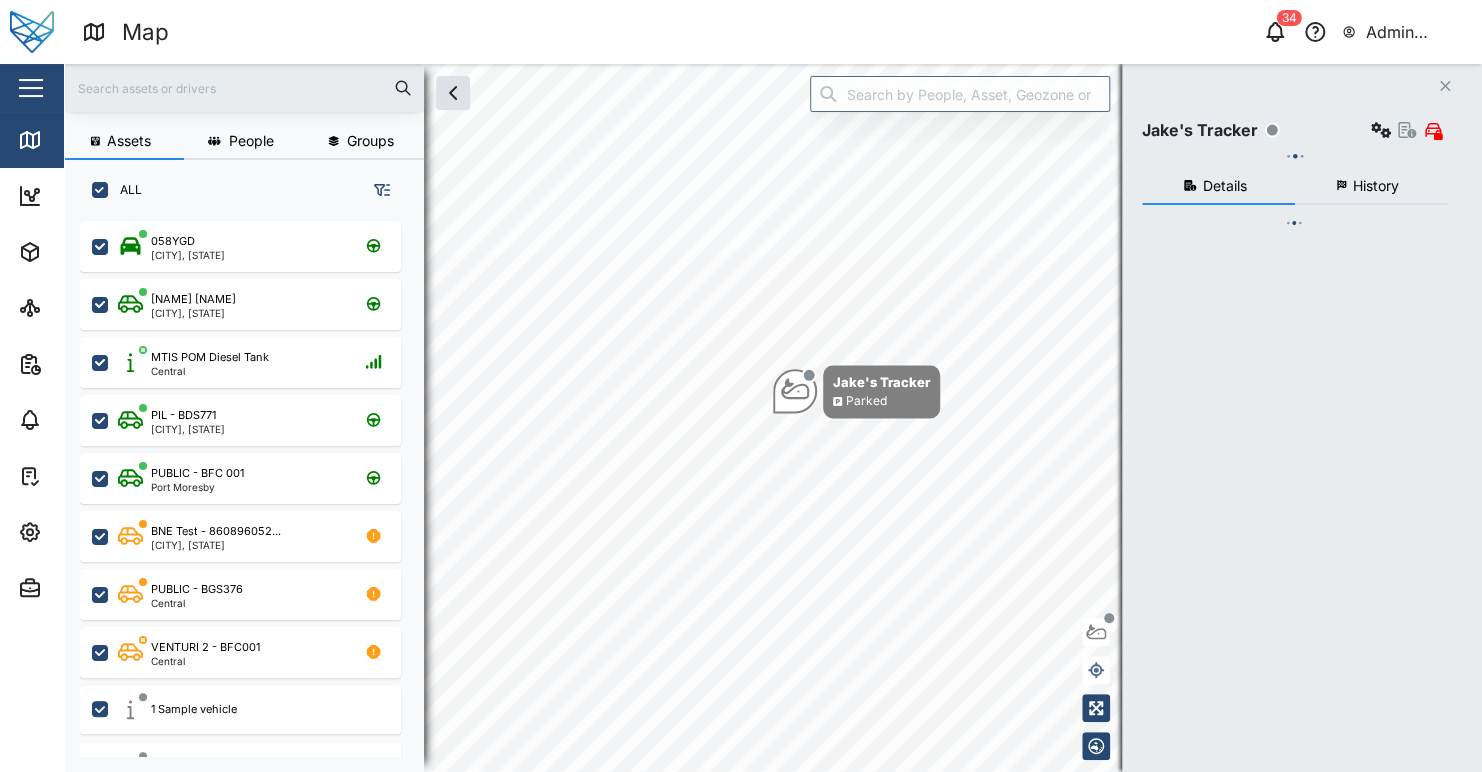 checkbox on "true" 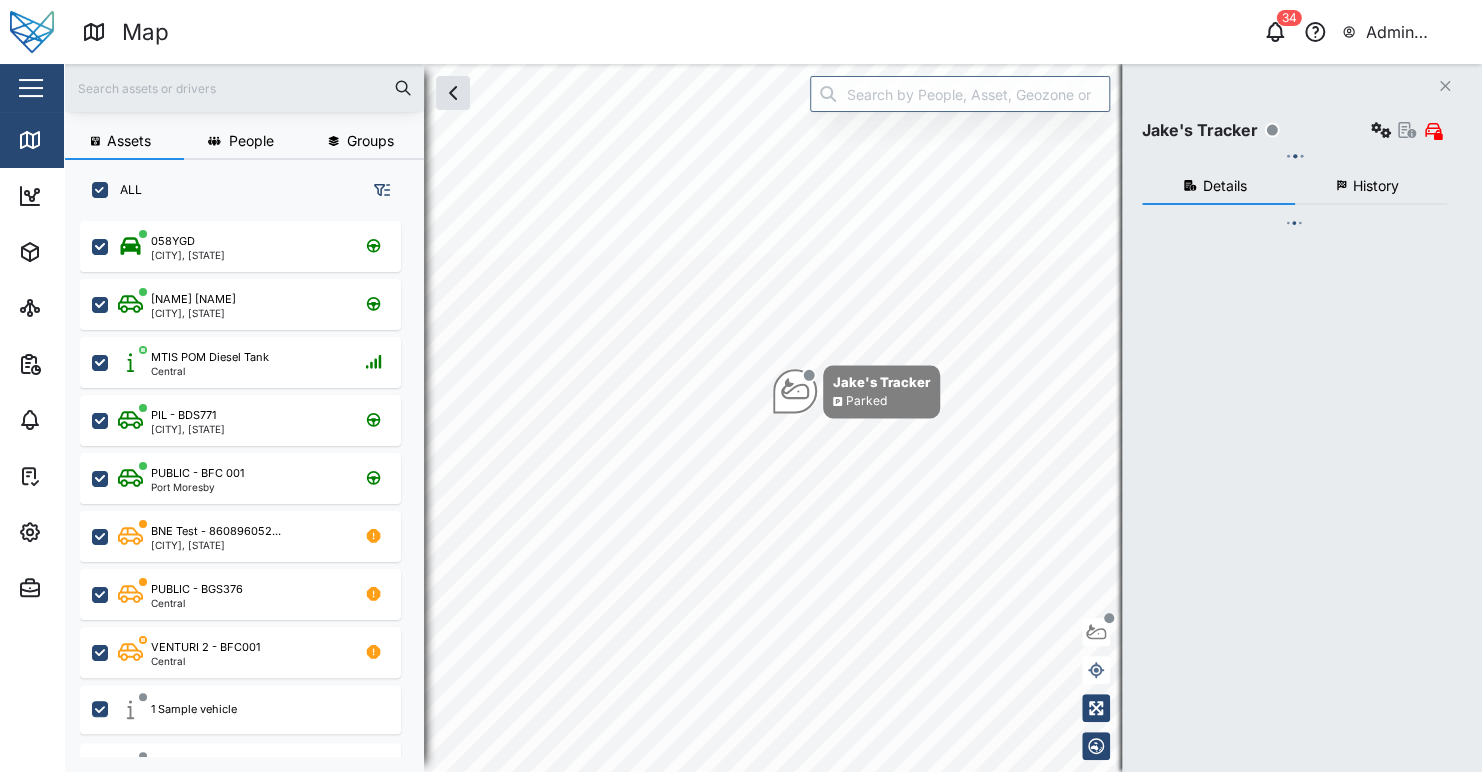 checkbox on "true" 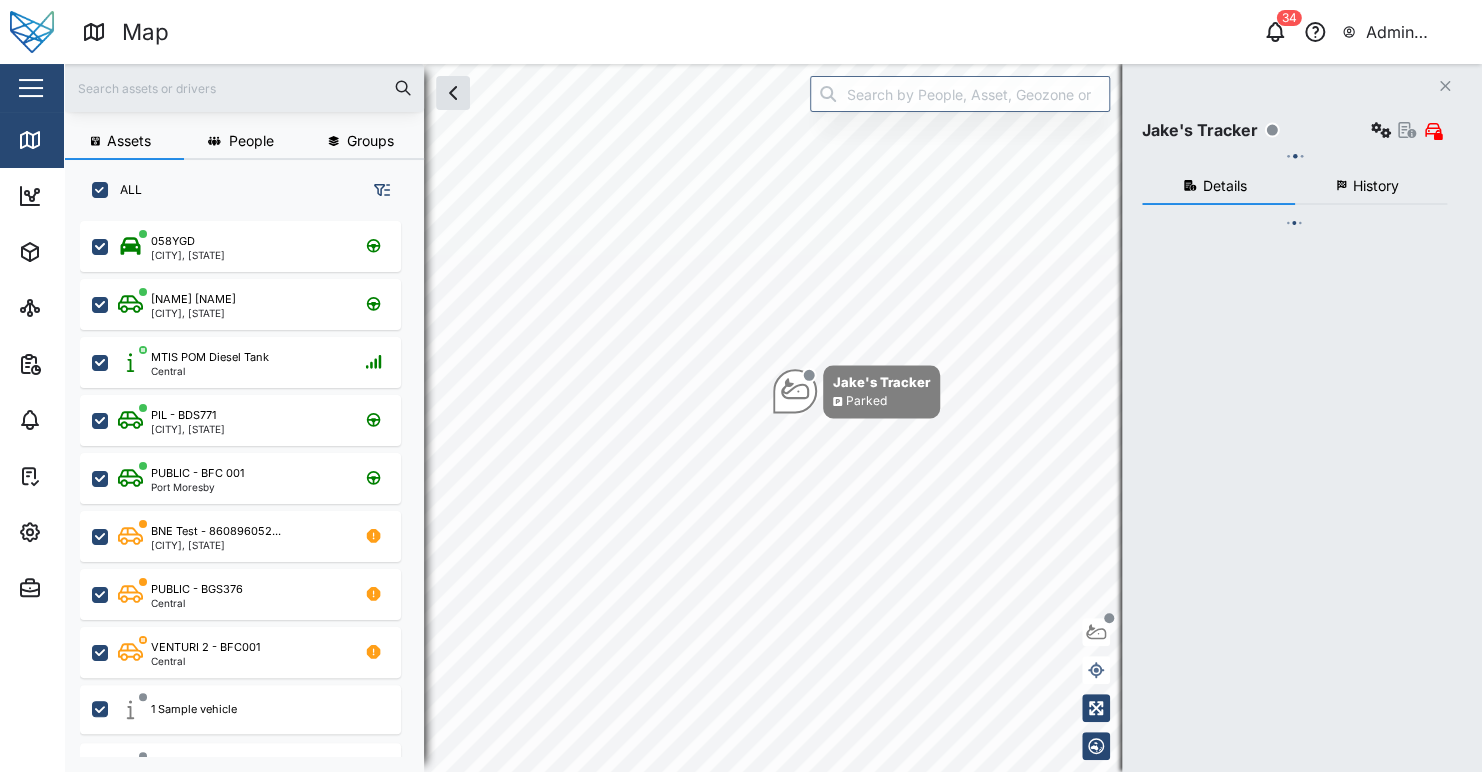 checkbox on "true" 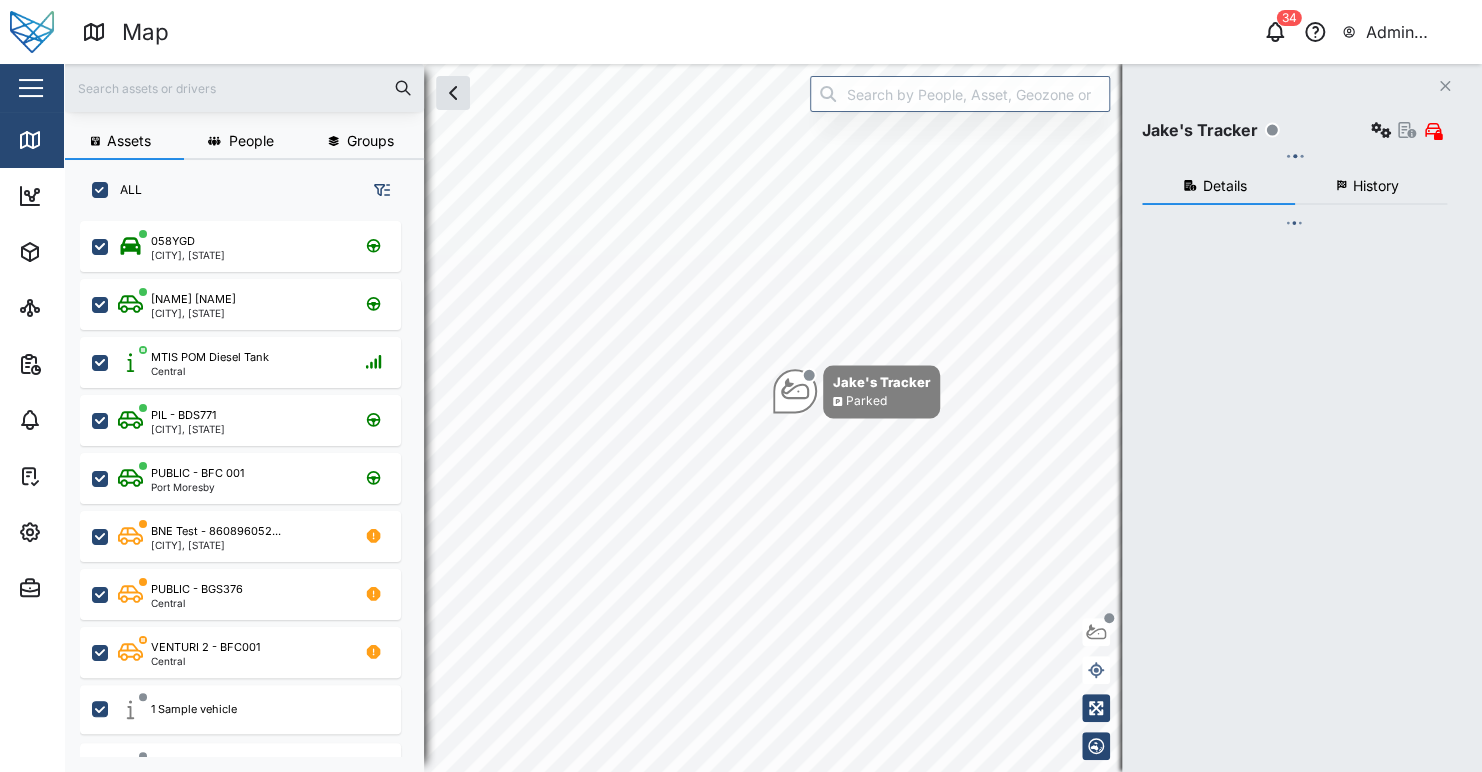 checkbox on "true" 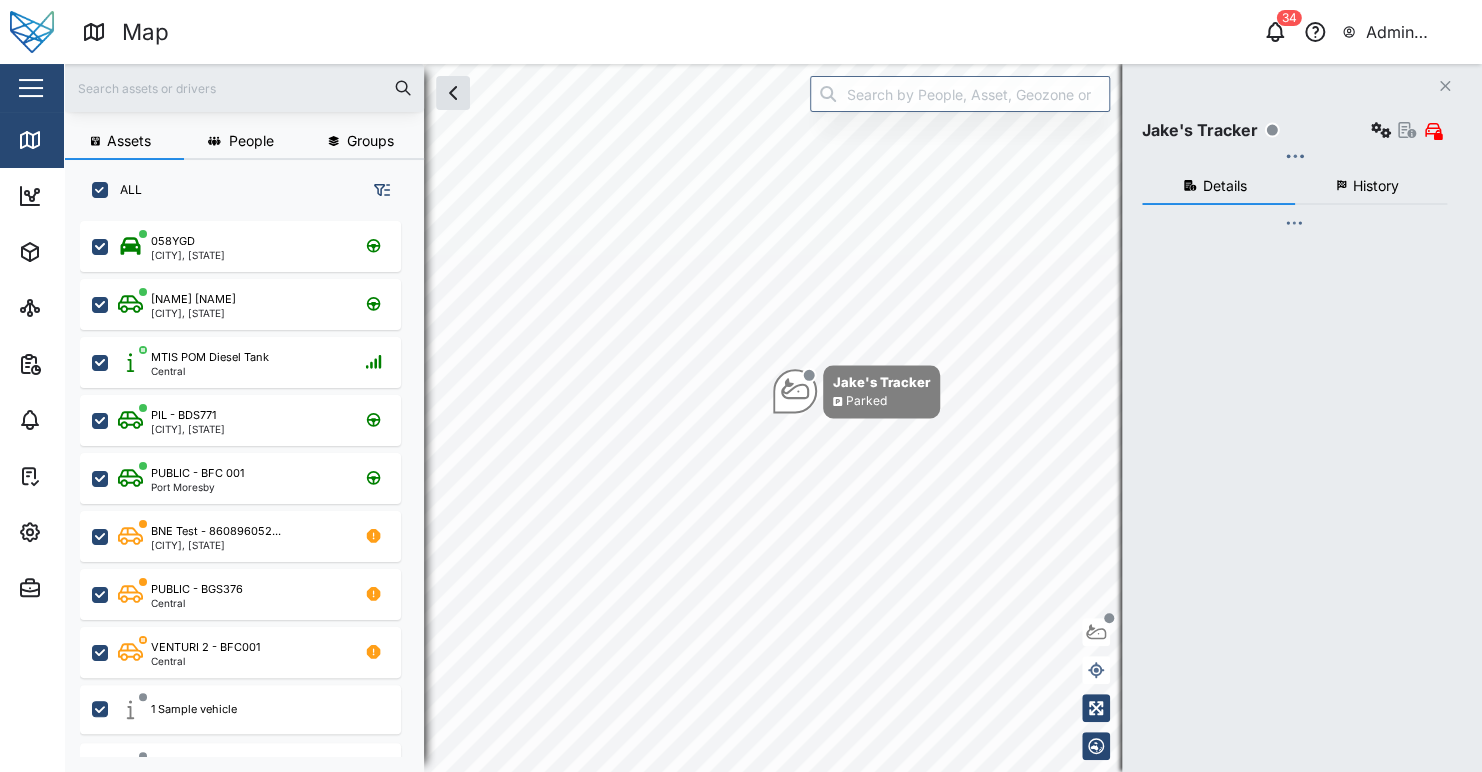 checkbox on "true" 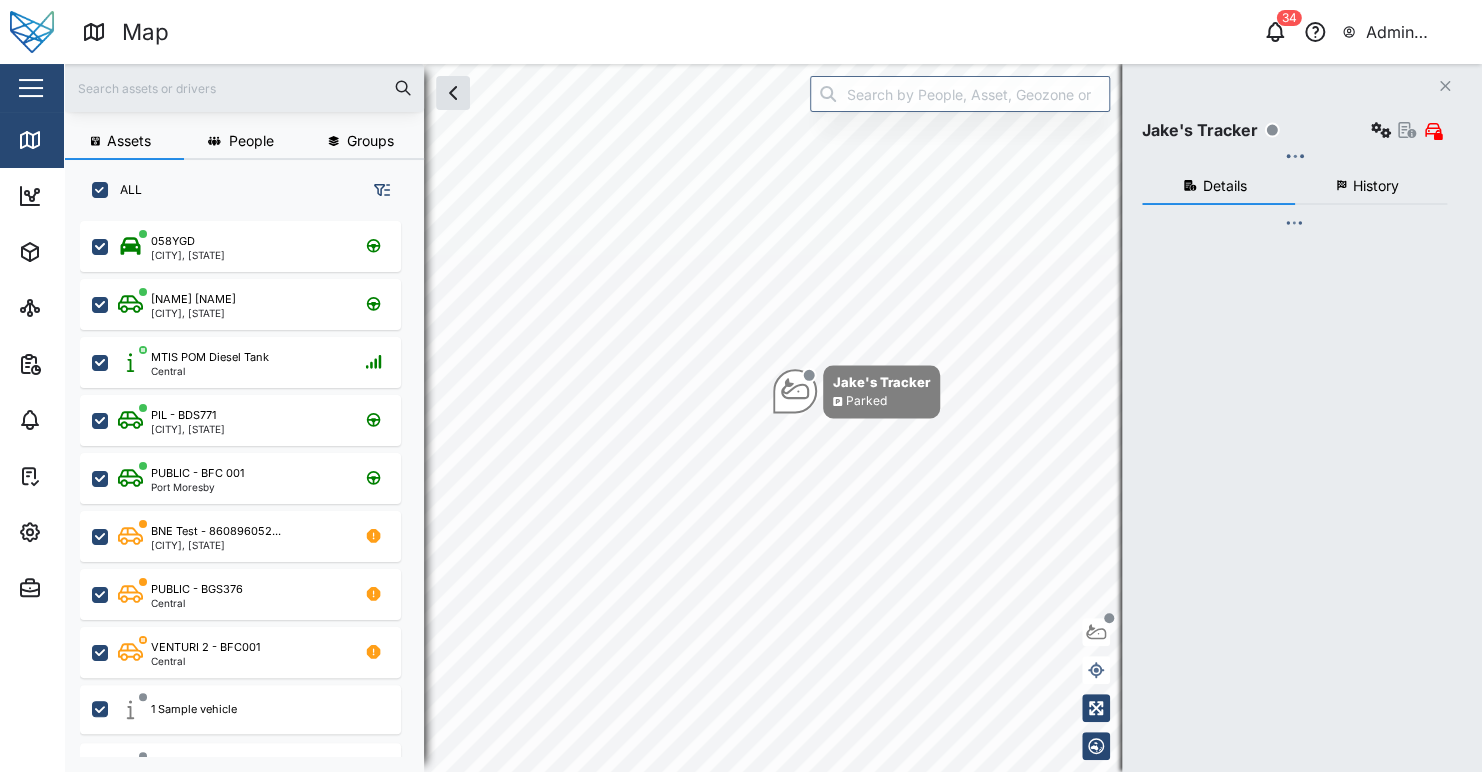 checkbox on "true" 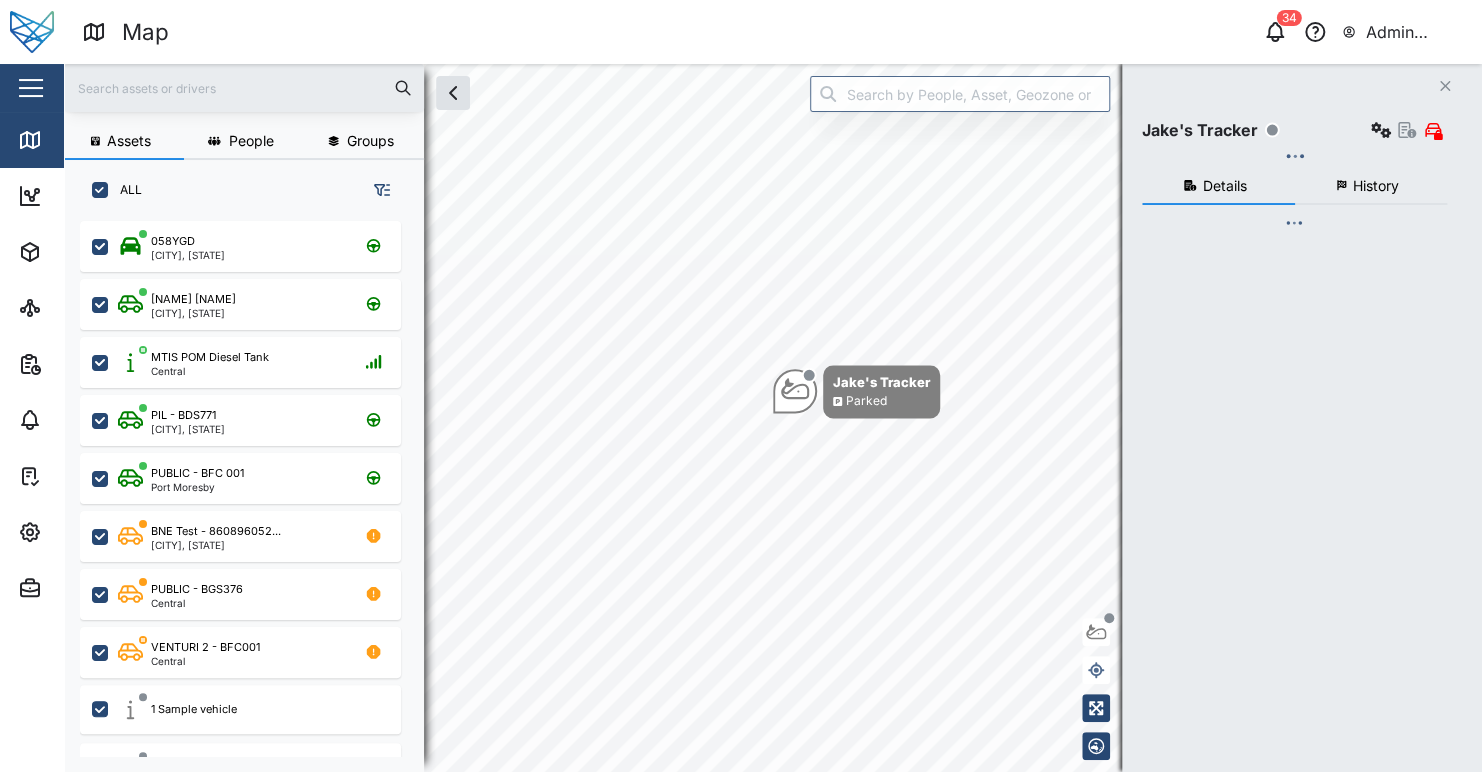 checkbox on "true" 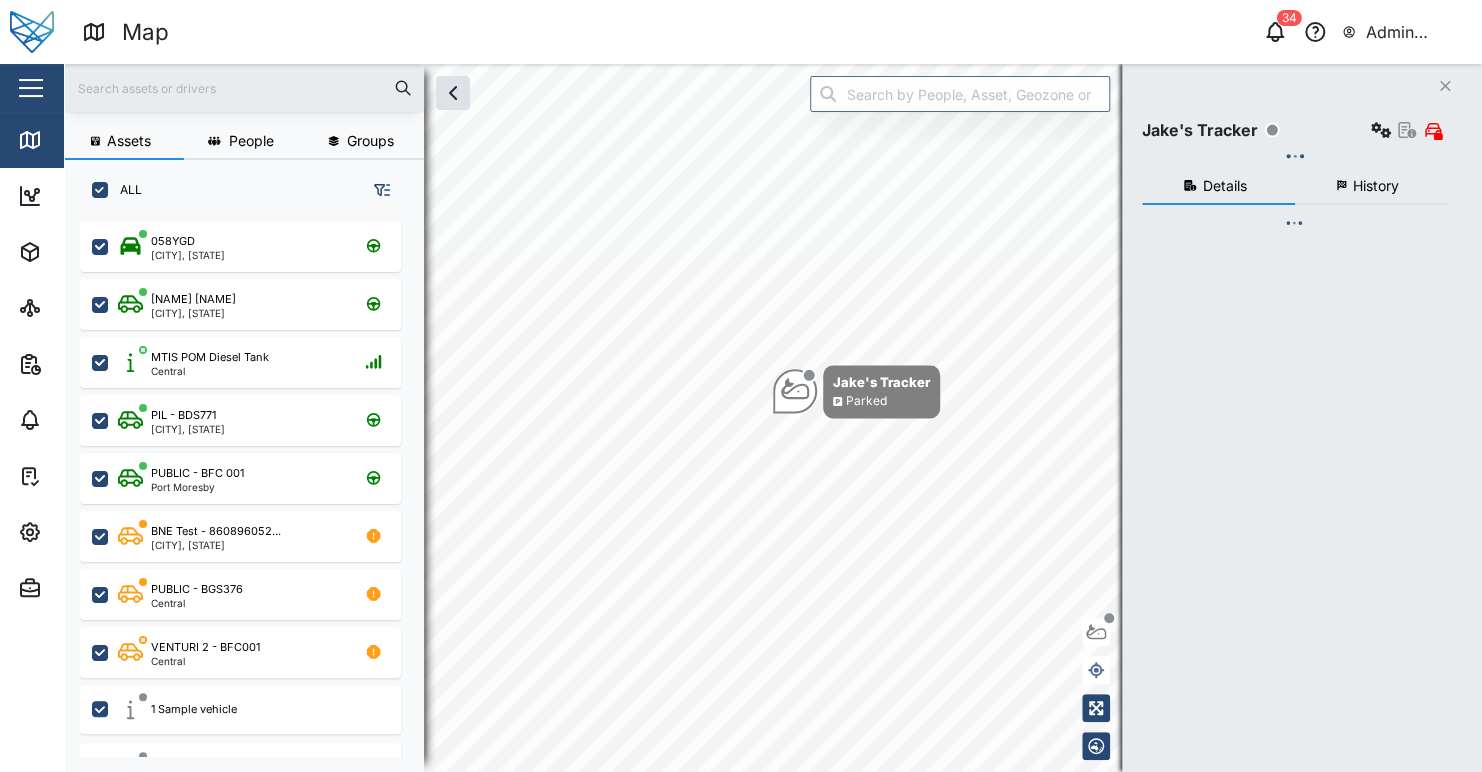 checkbox on "true" 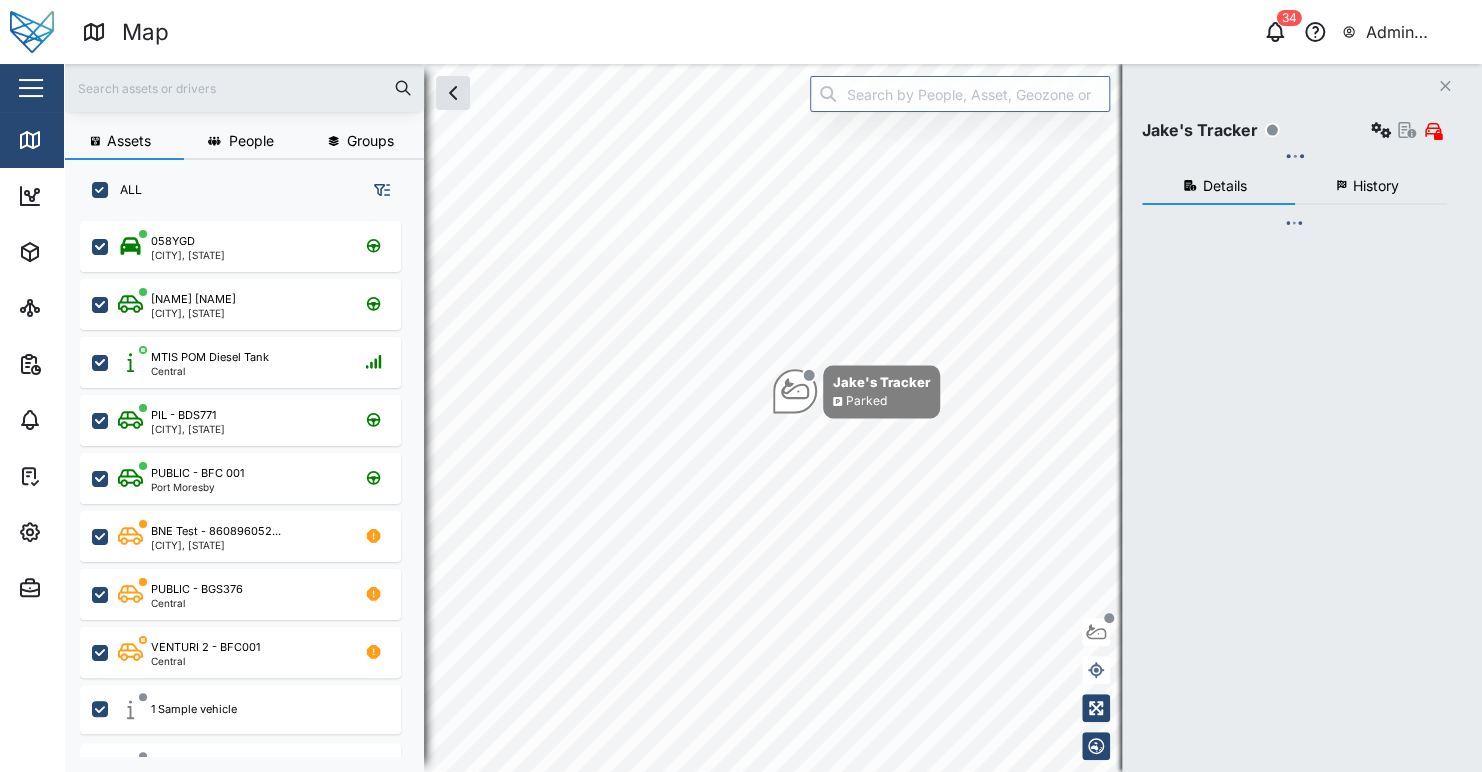 checkbox on "true" 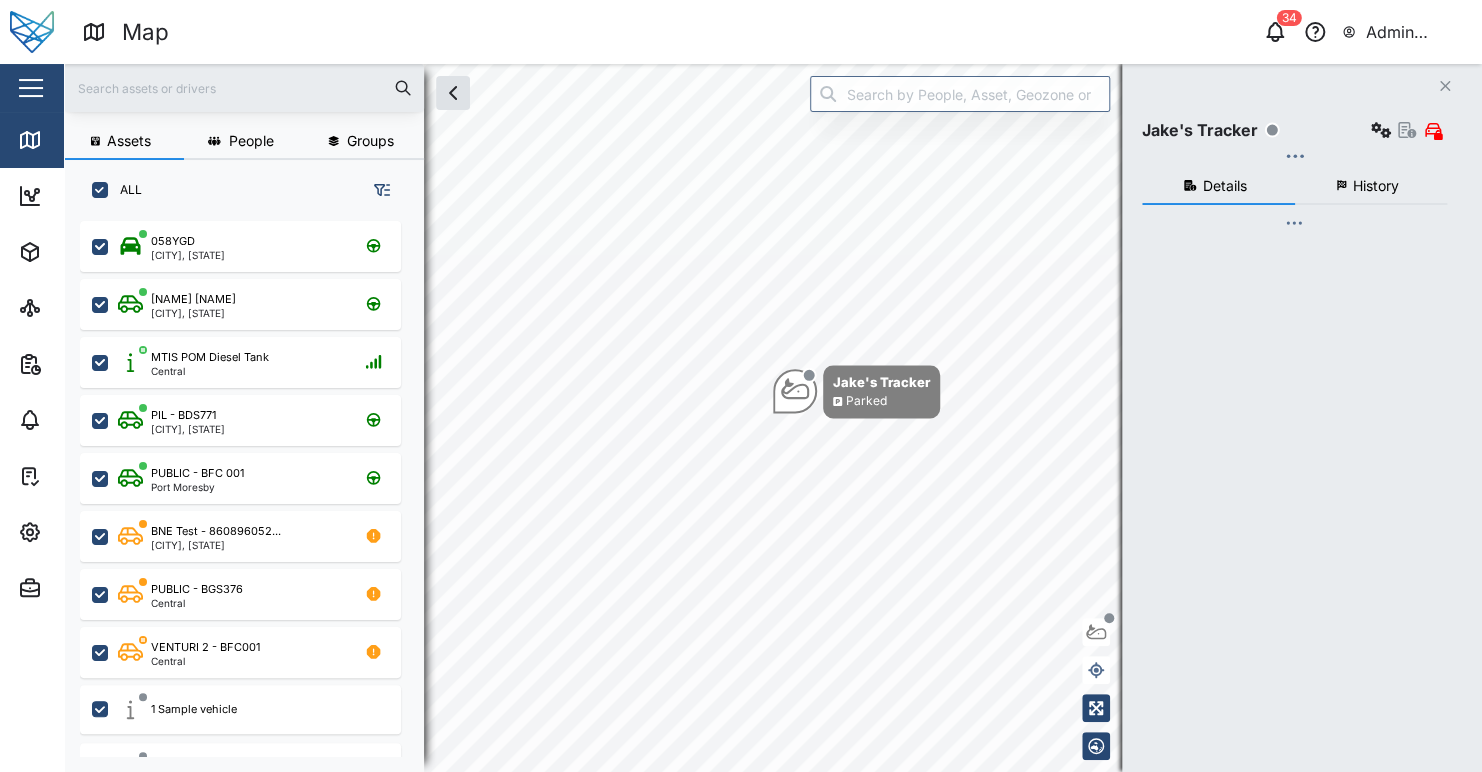 checkbox on "true" 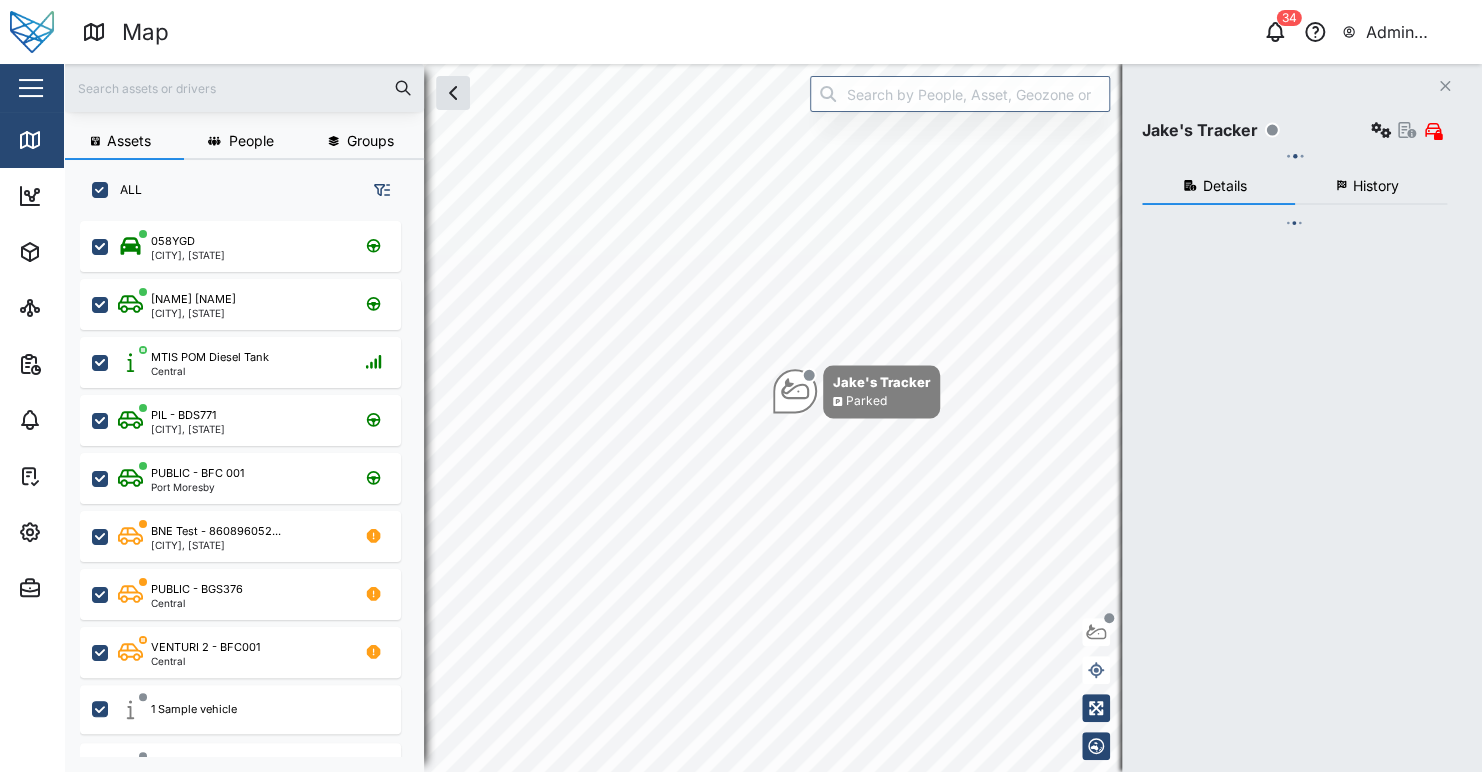 checkbox on "true" 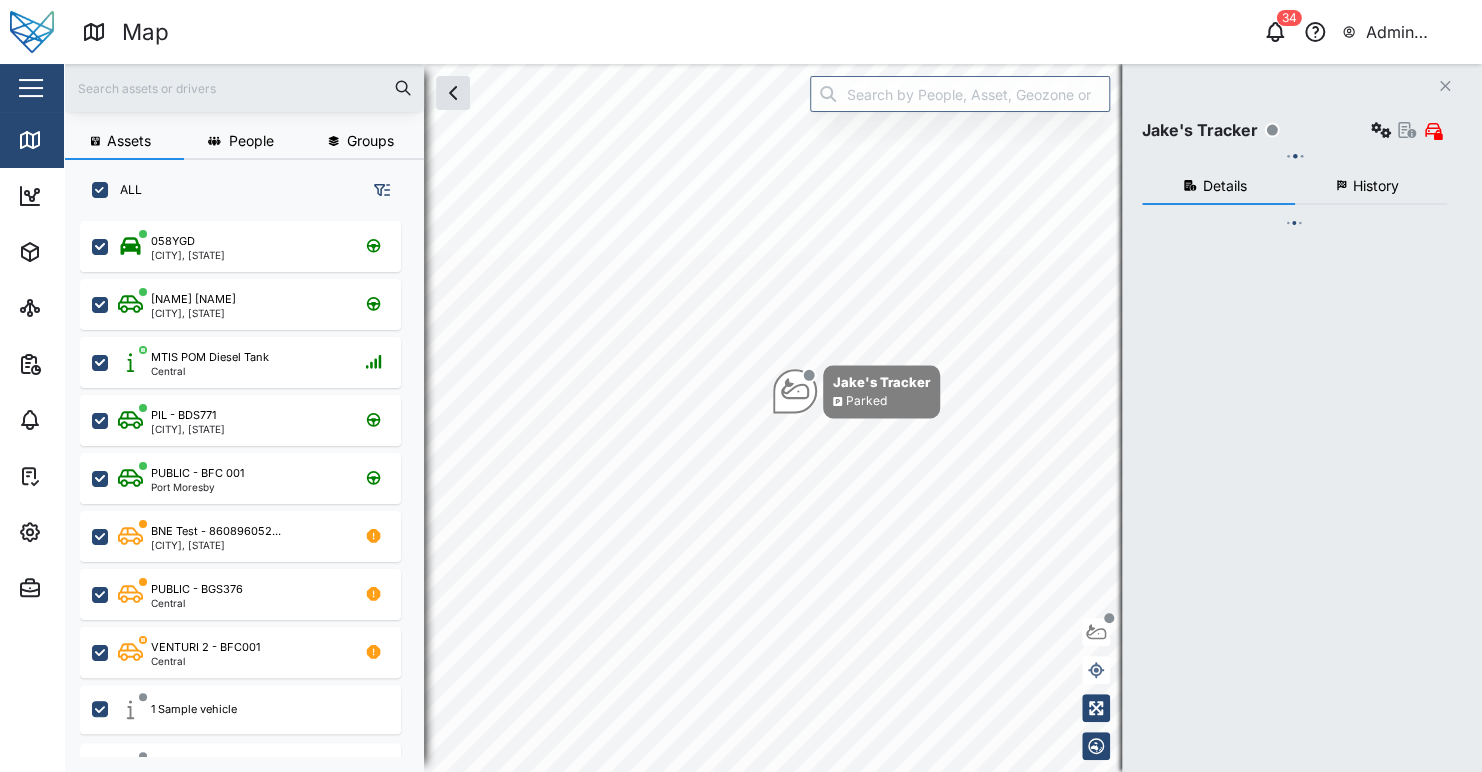 checkbox on "true" 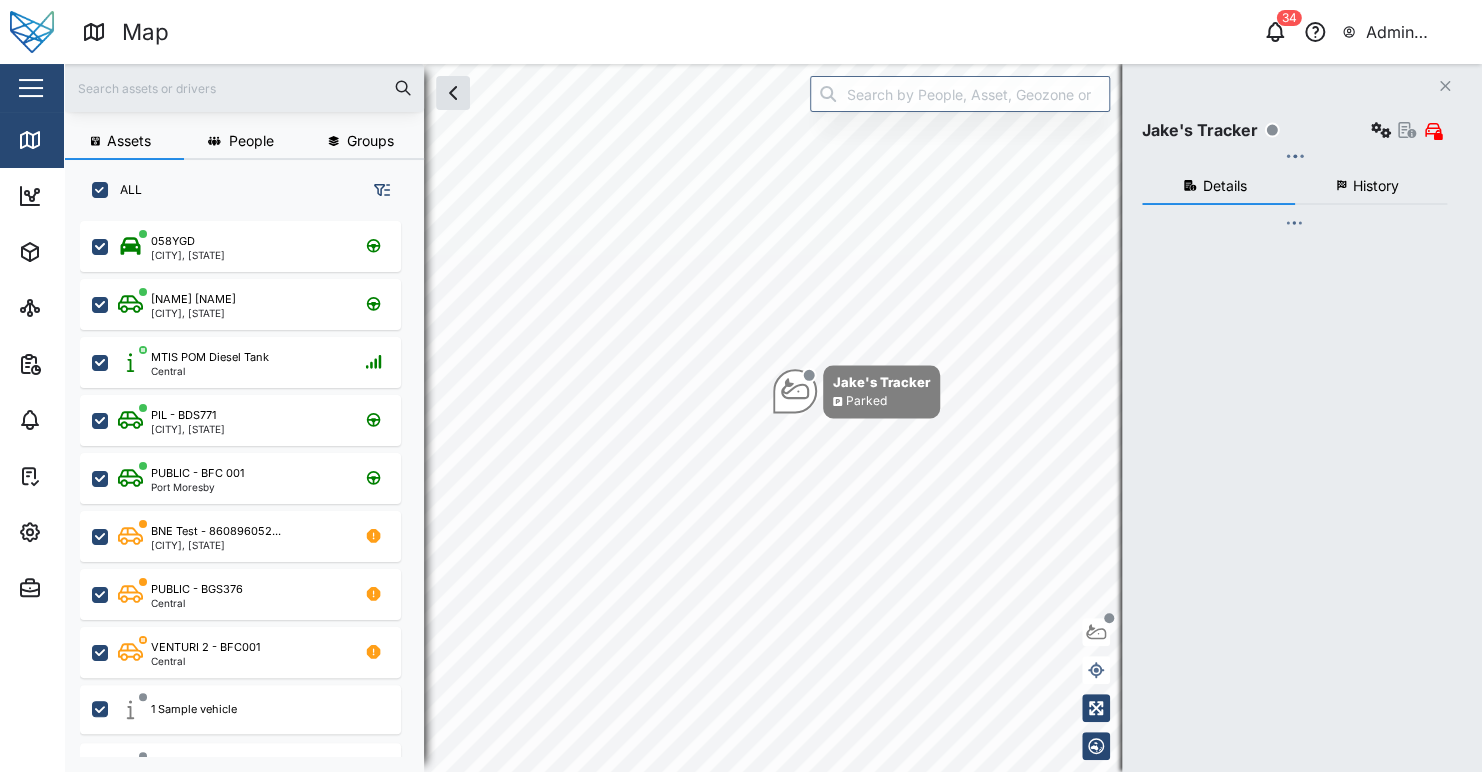 checkbox on "true" 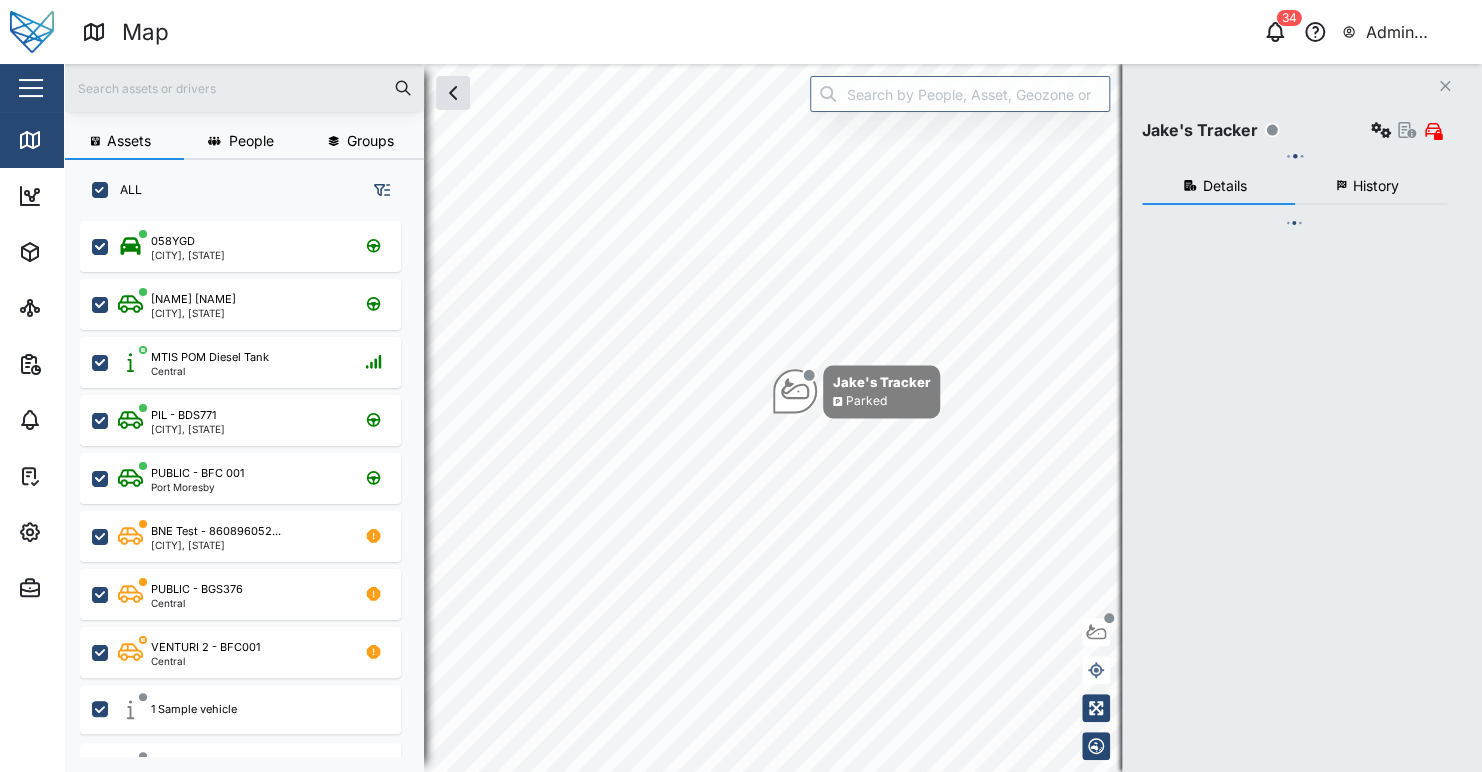 checkbox on "true" 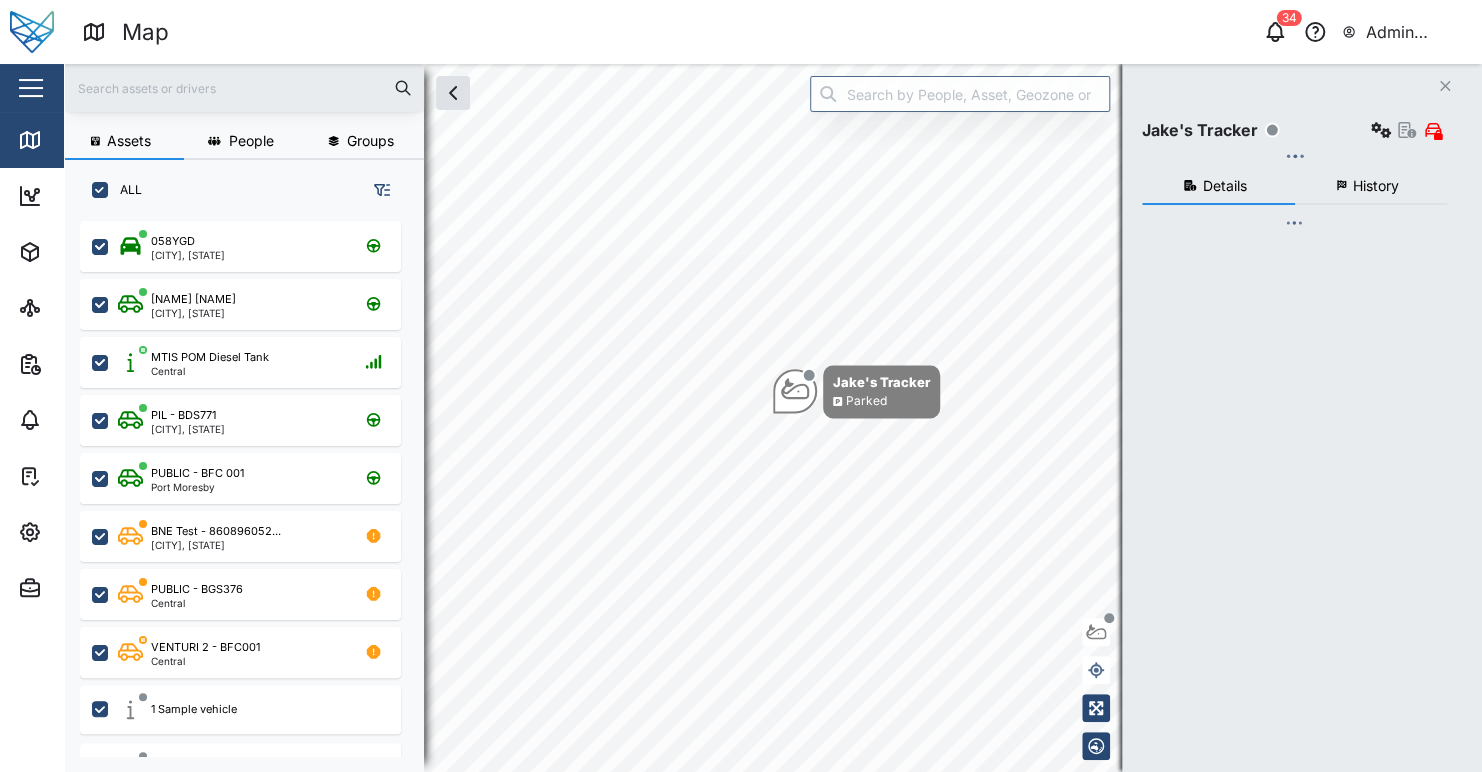 checkbox on "true" 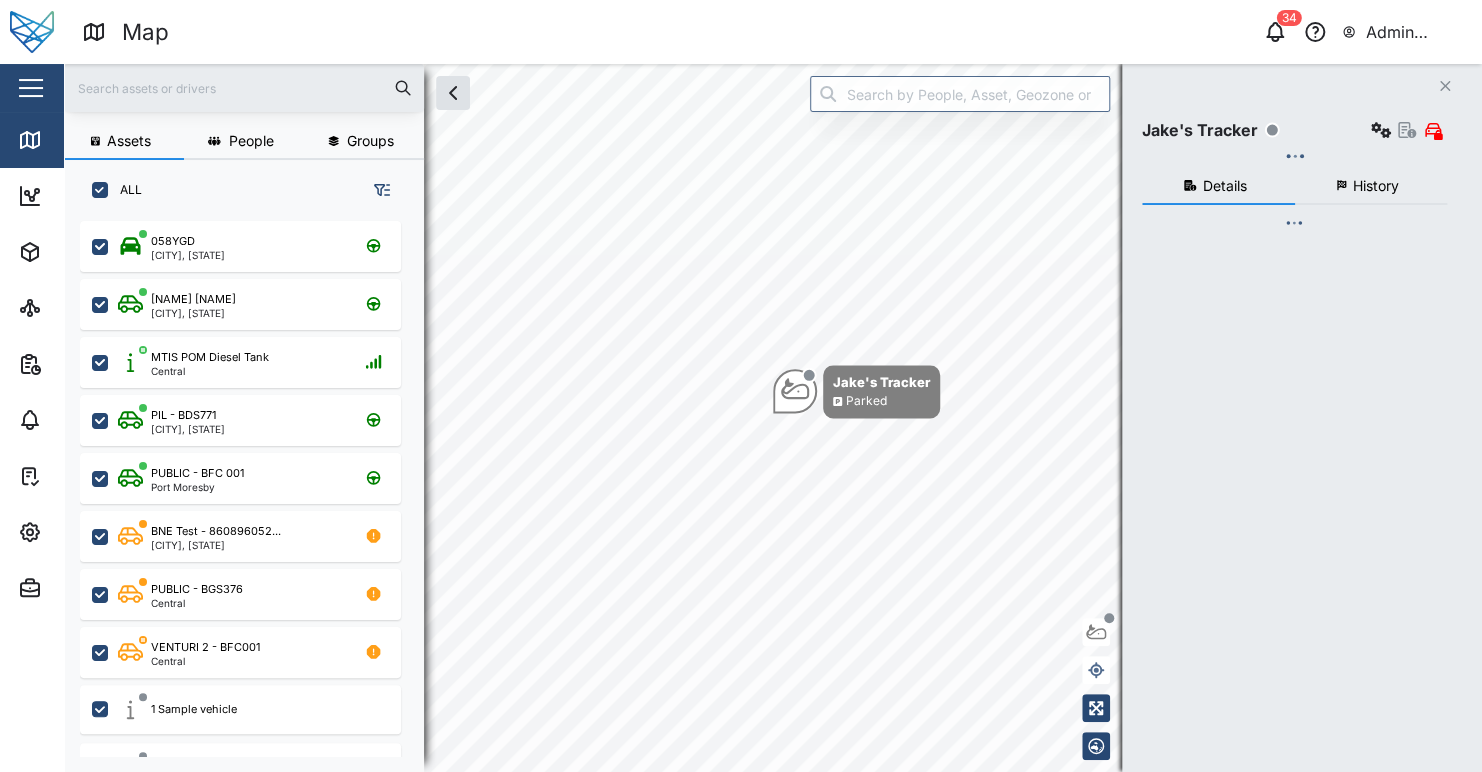 checkbox on "true" 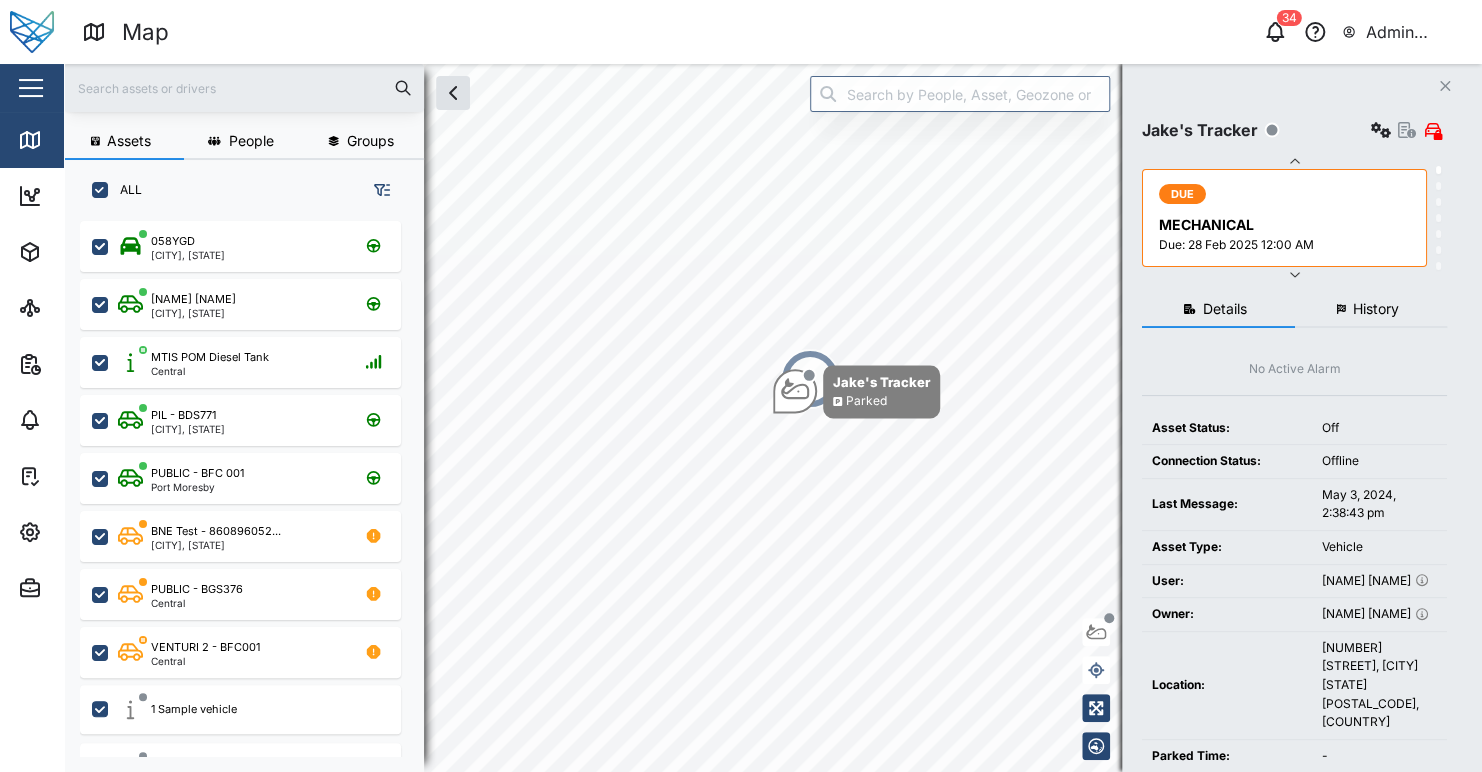 click on "[NUMBER] Admin [LAST] [LAST]" at bounding box center (1136, 32) 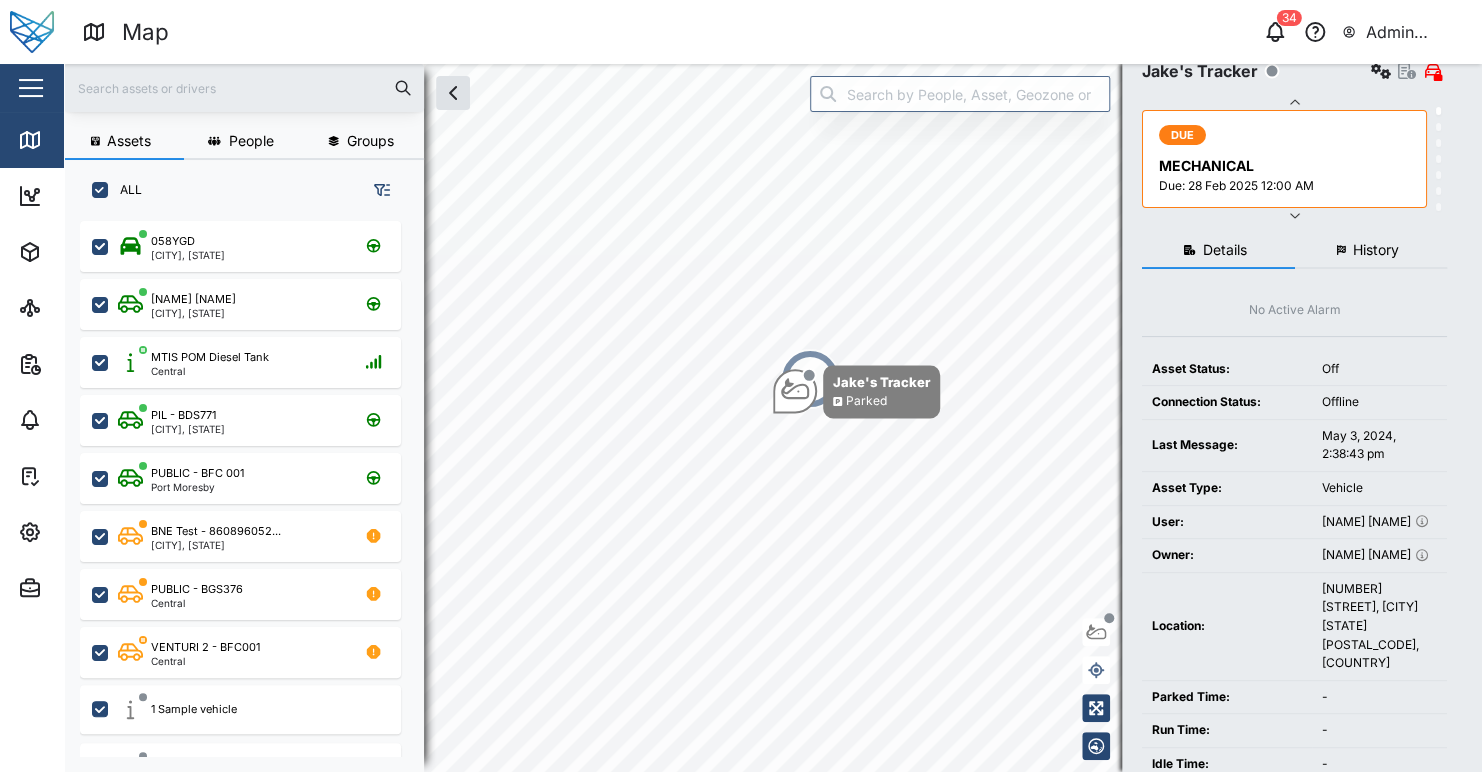 scroll, scrollTop: 38, scrollLeft: 0, axis: vertical 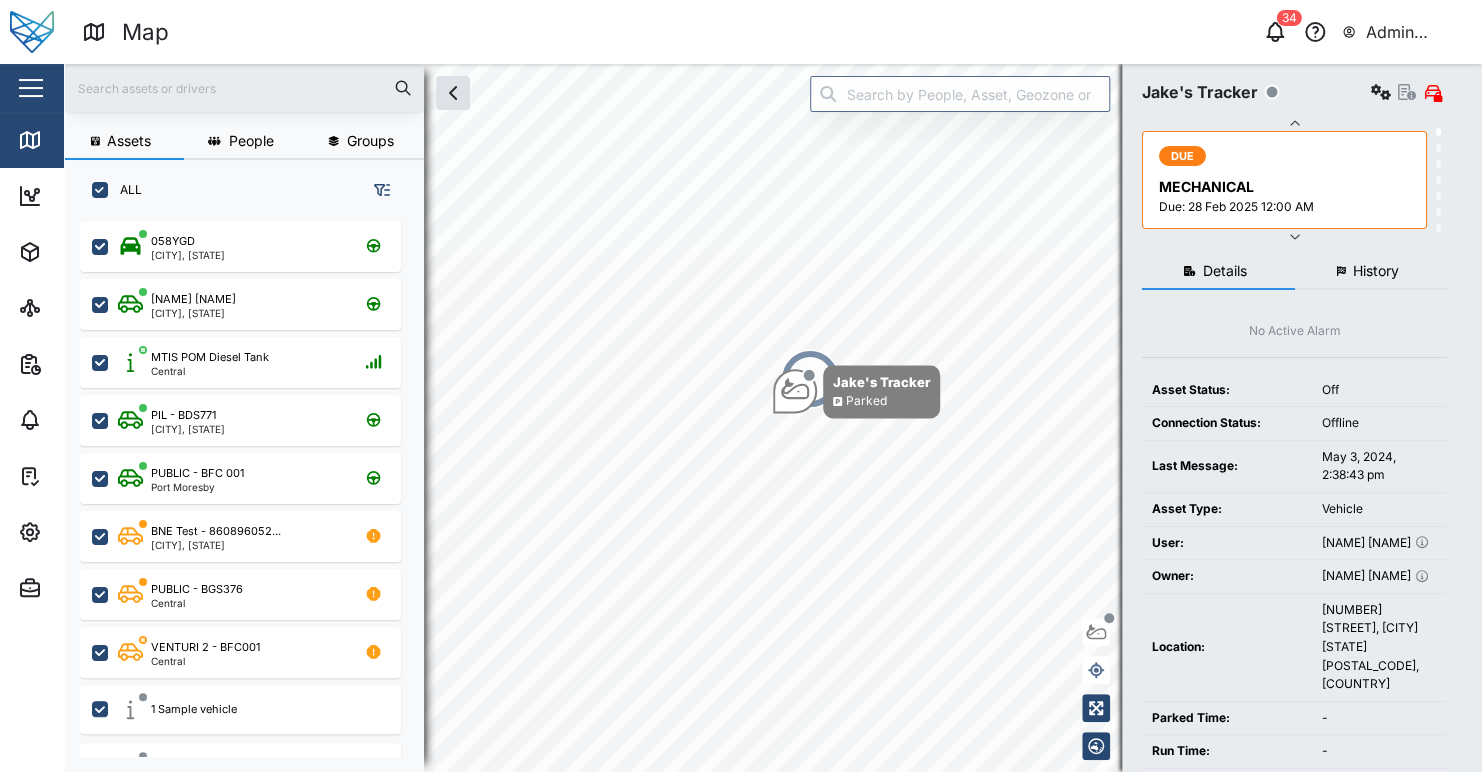 click on "[NUMBER] Admin [LAST] [LAST]" at bounding box center [1136, 32] 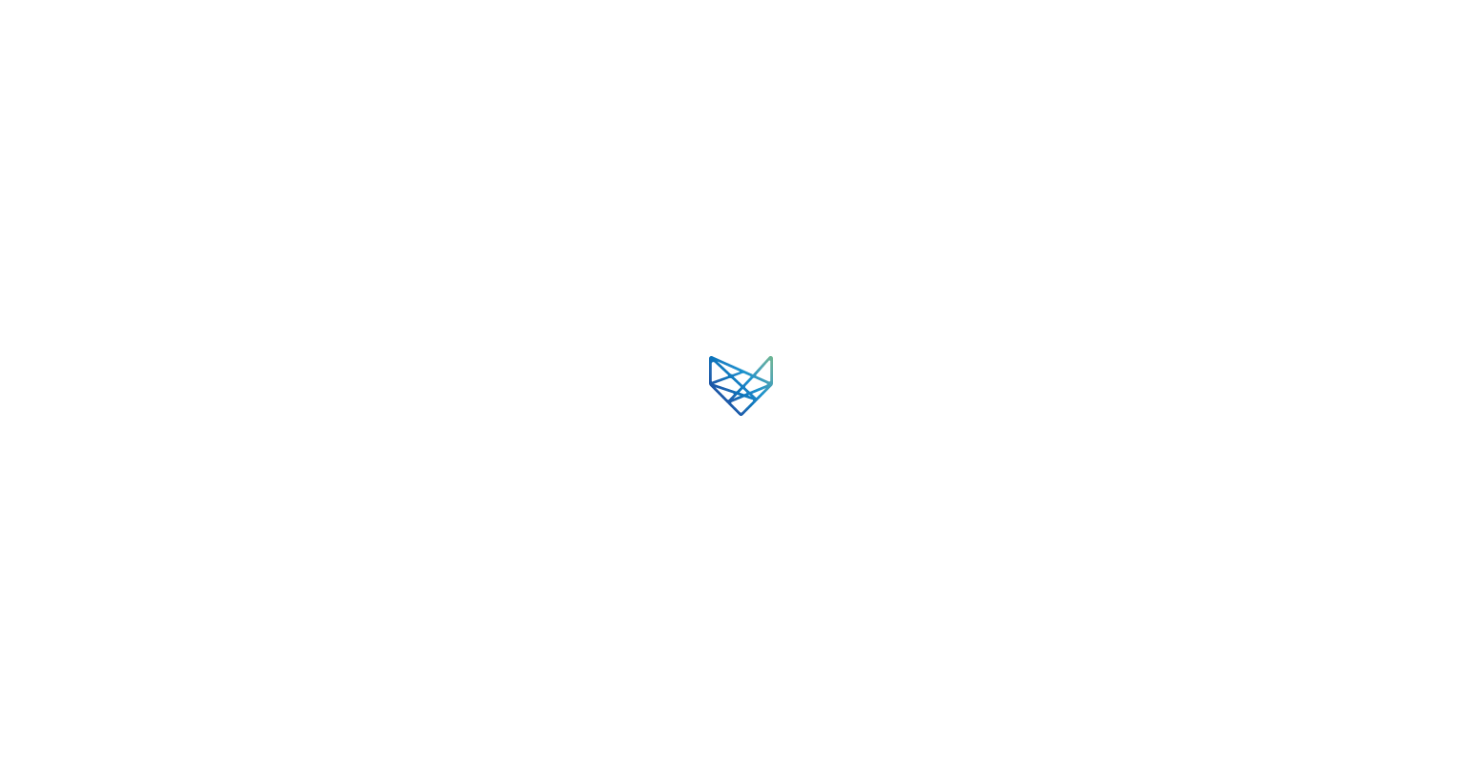 scroll, scrollTop: 0, scrollLeft: 0, axis: both 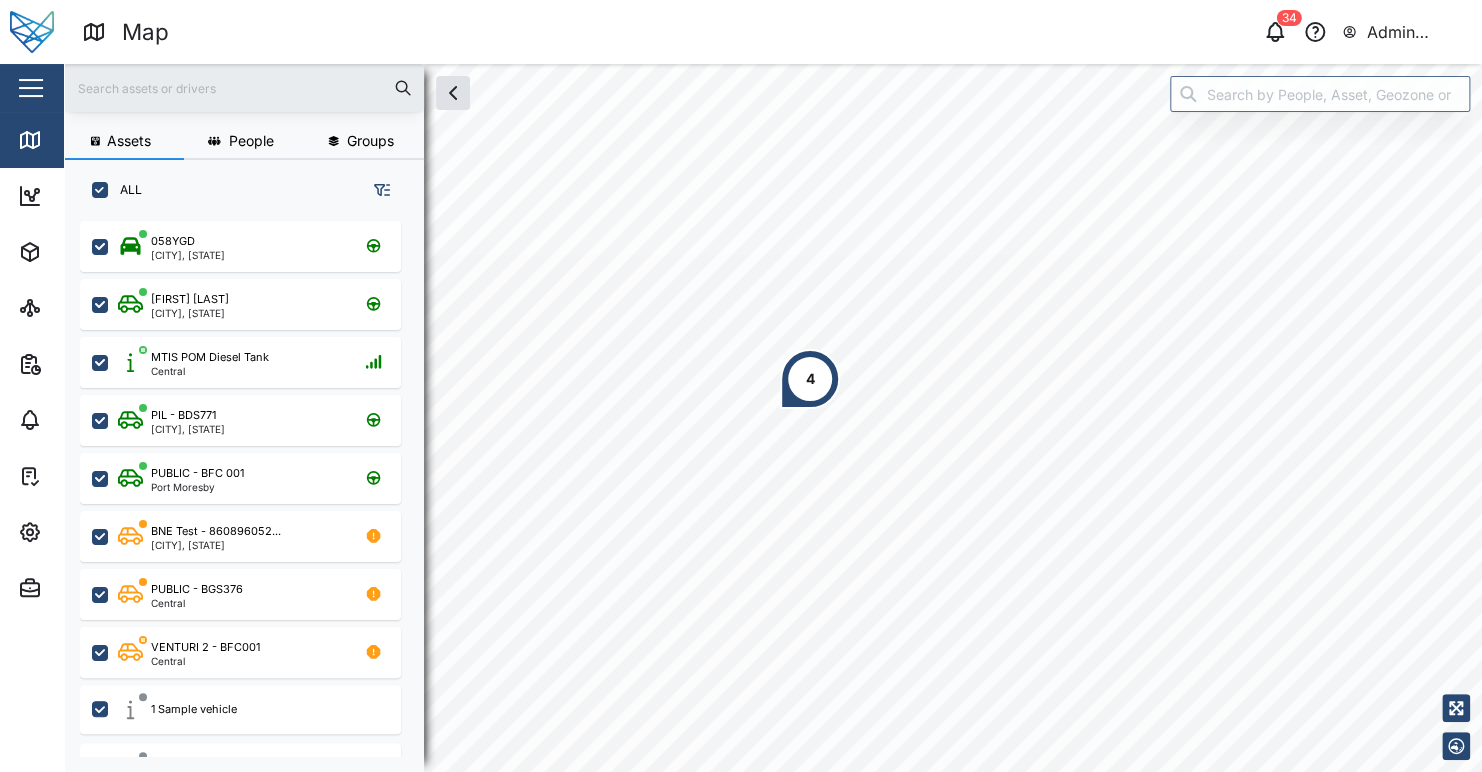 click on "Map 34 Admin Zaerald Lungos" at bounding box center (782, 32) 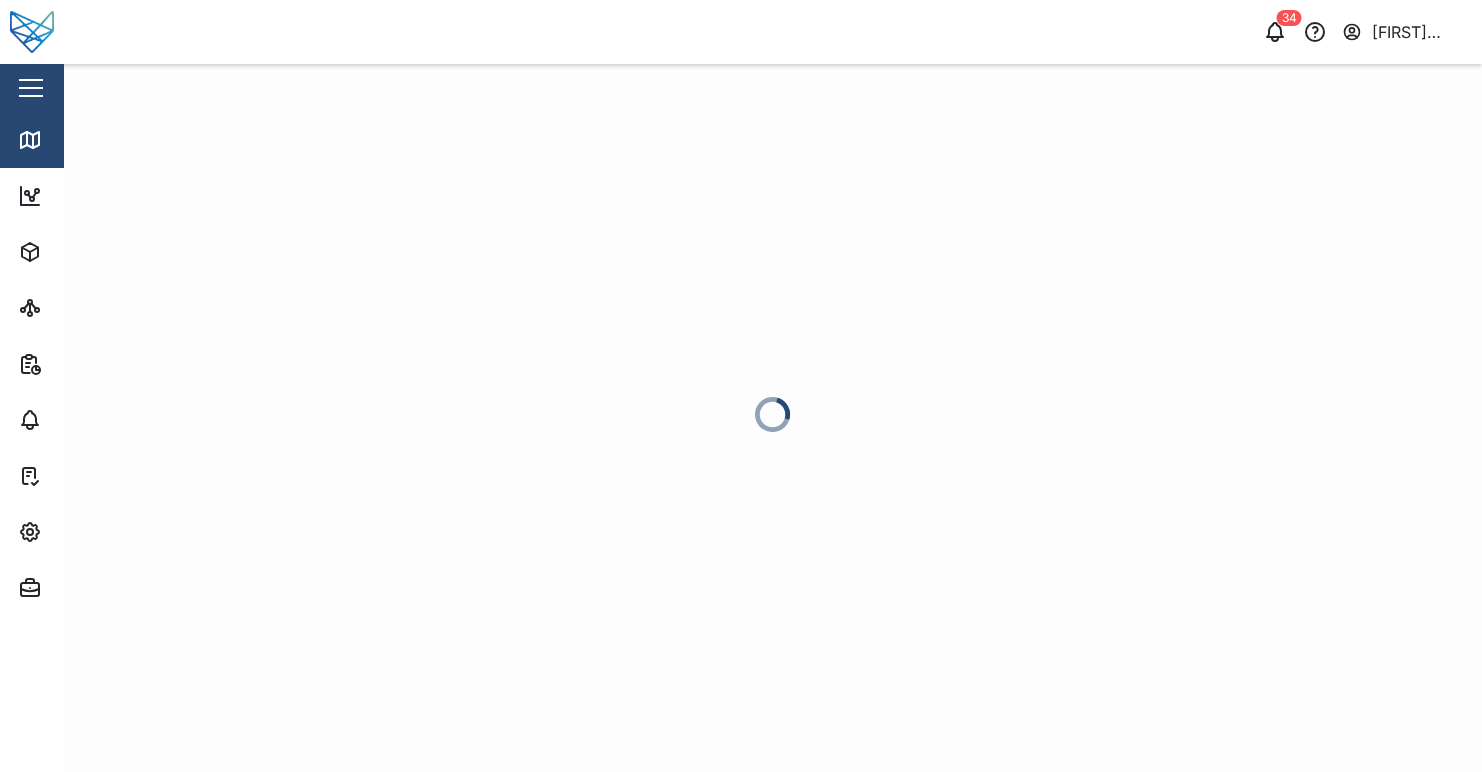 scroll, scrollTop: 0, scrollLeft: 0, axis: both 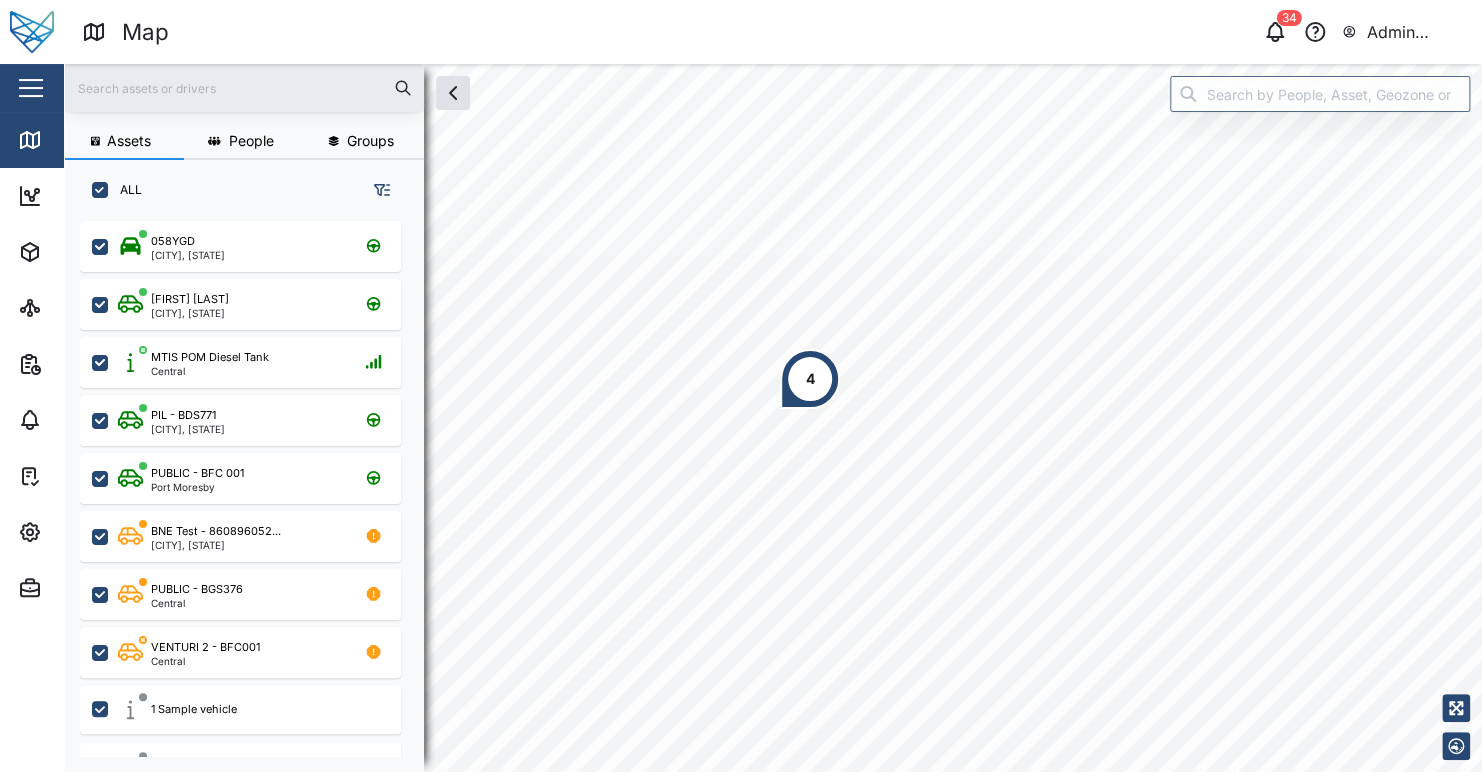 click on "Map" at bounding box center [428, 32] 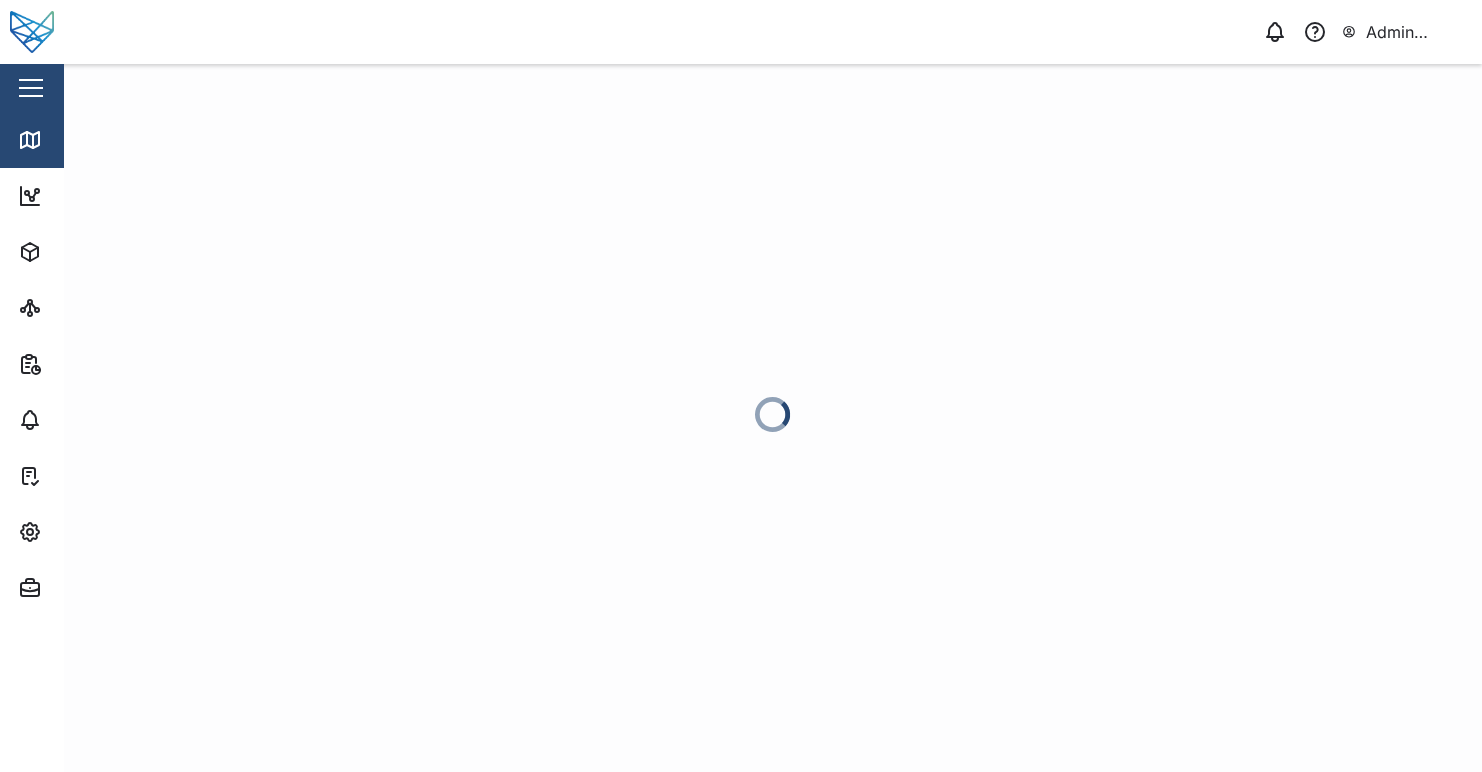 scroll, scrollTop: 0, scrollLeft: 0, axis: both 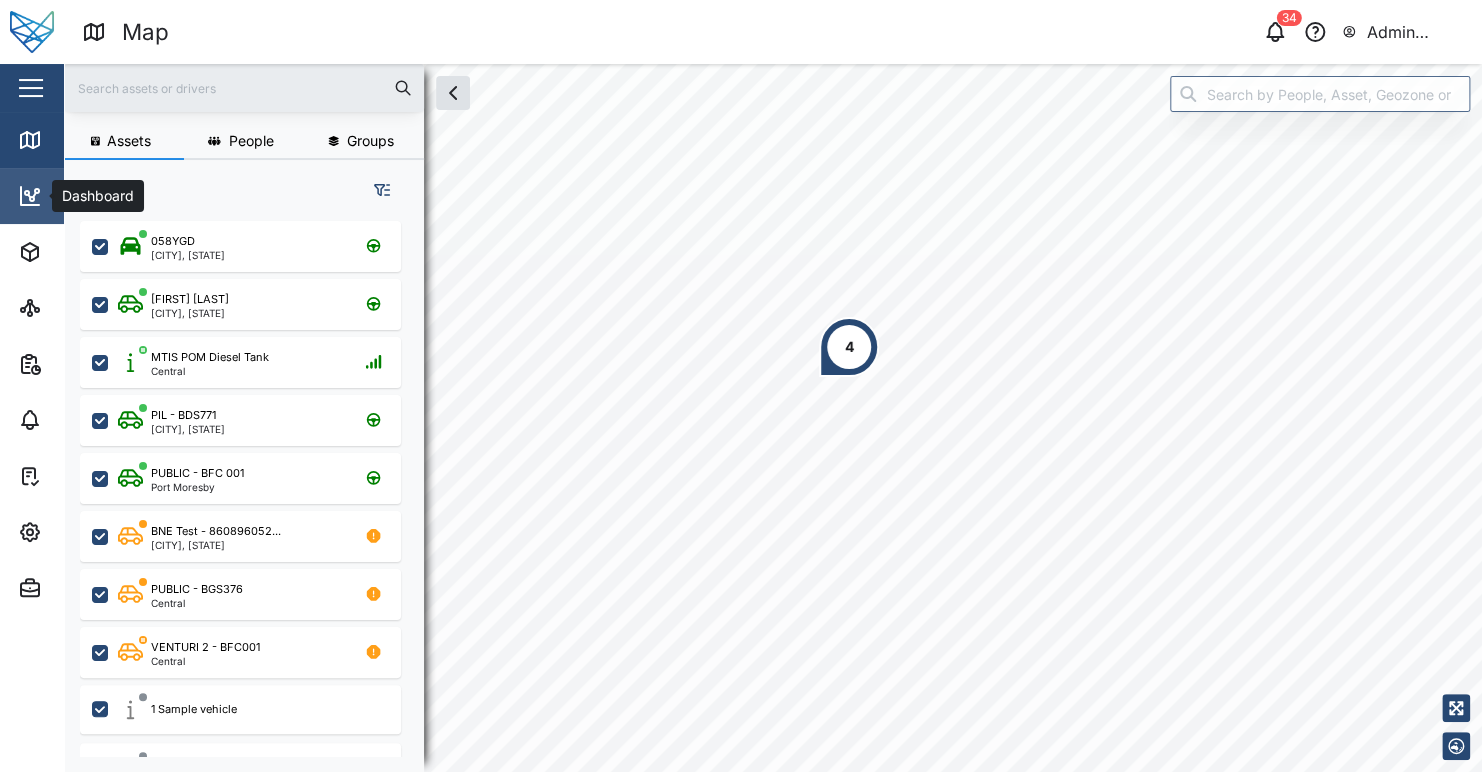 click 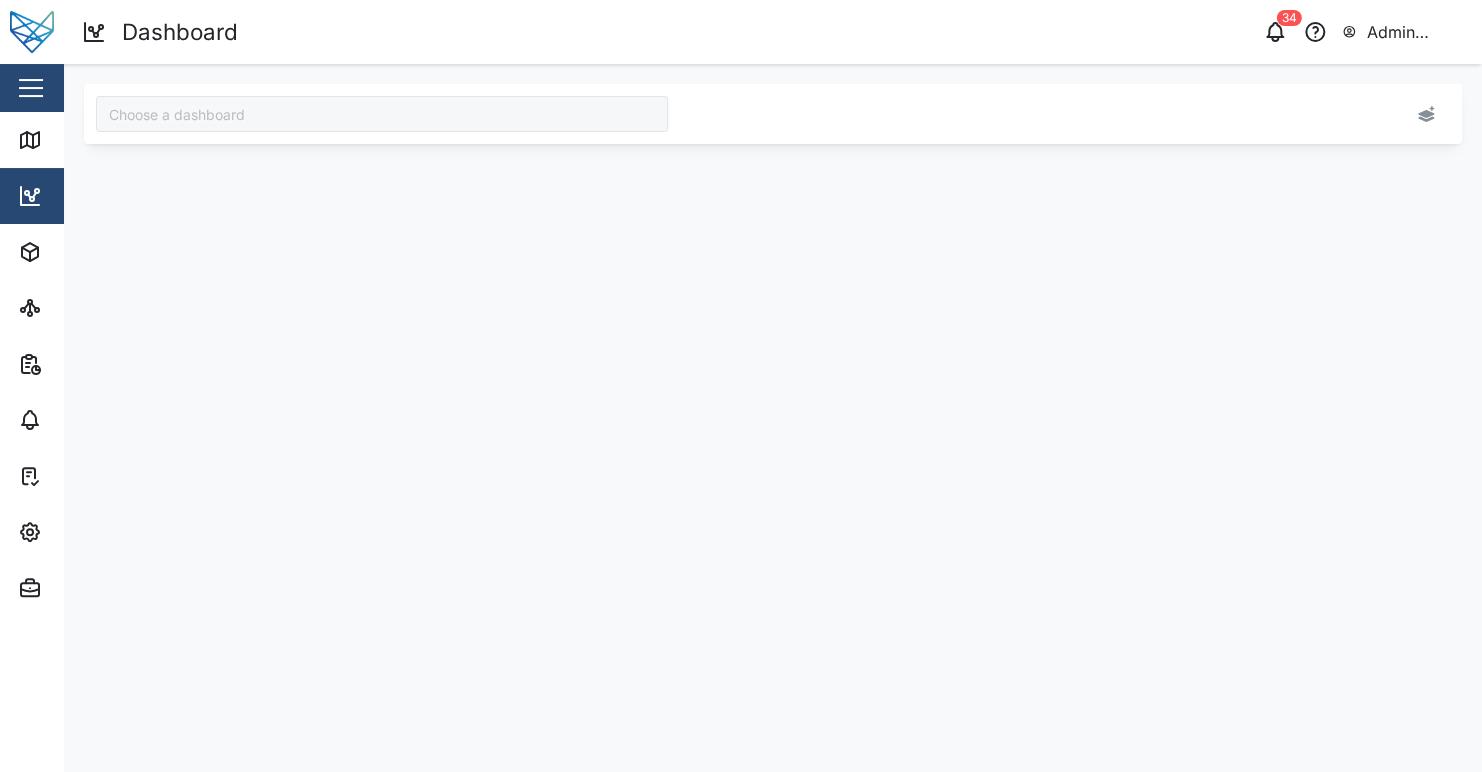 type on "Zero" 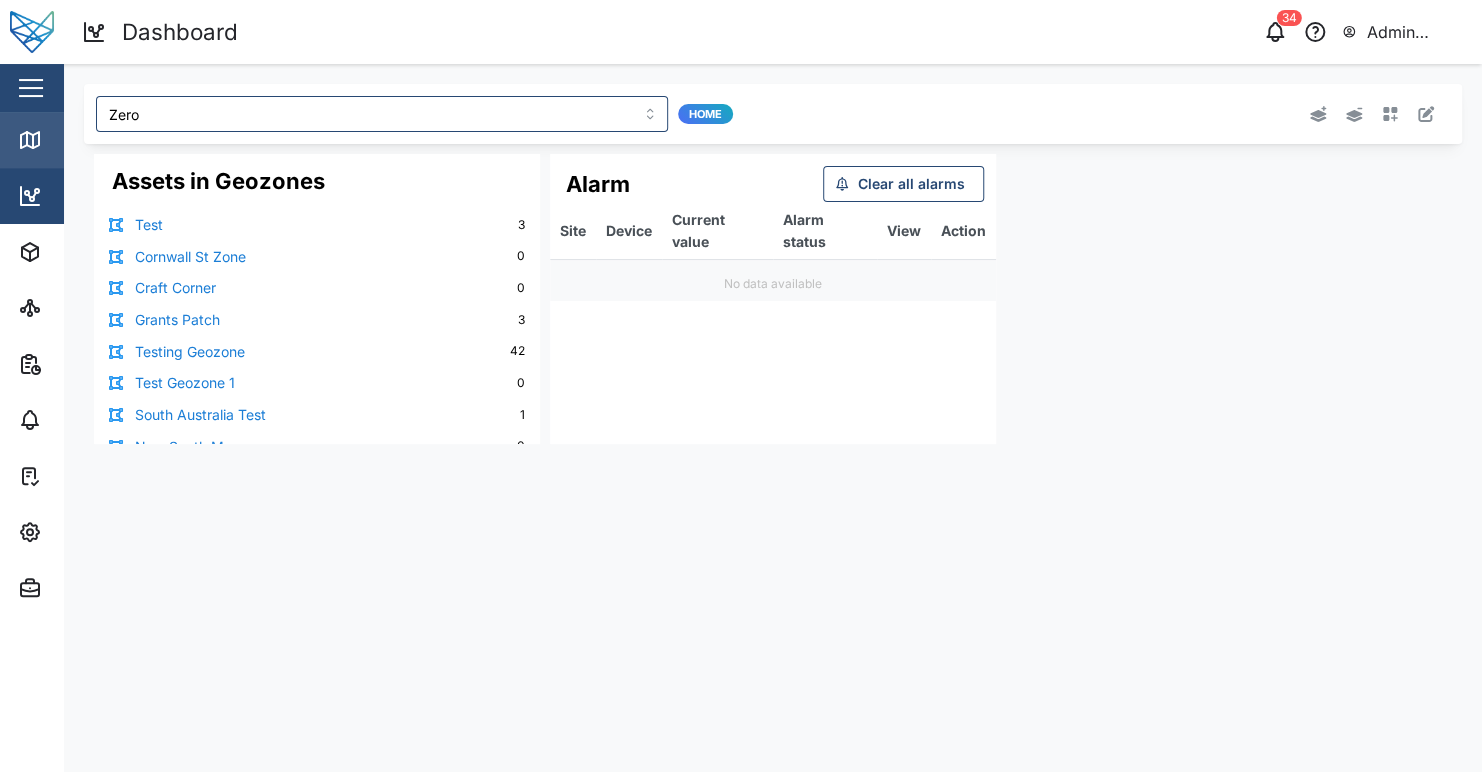 drag, startPoint x: 169, startPoint y: 76, endPoint x: 36, endPoint y: 141, distance: 148.03378 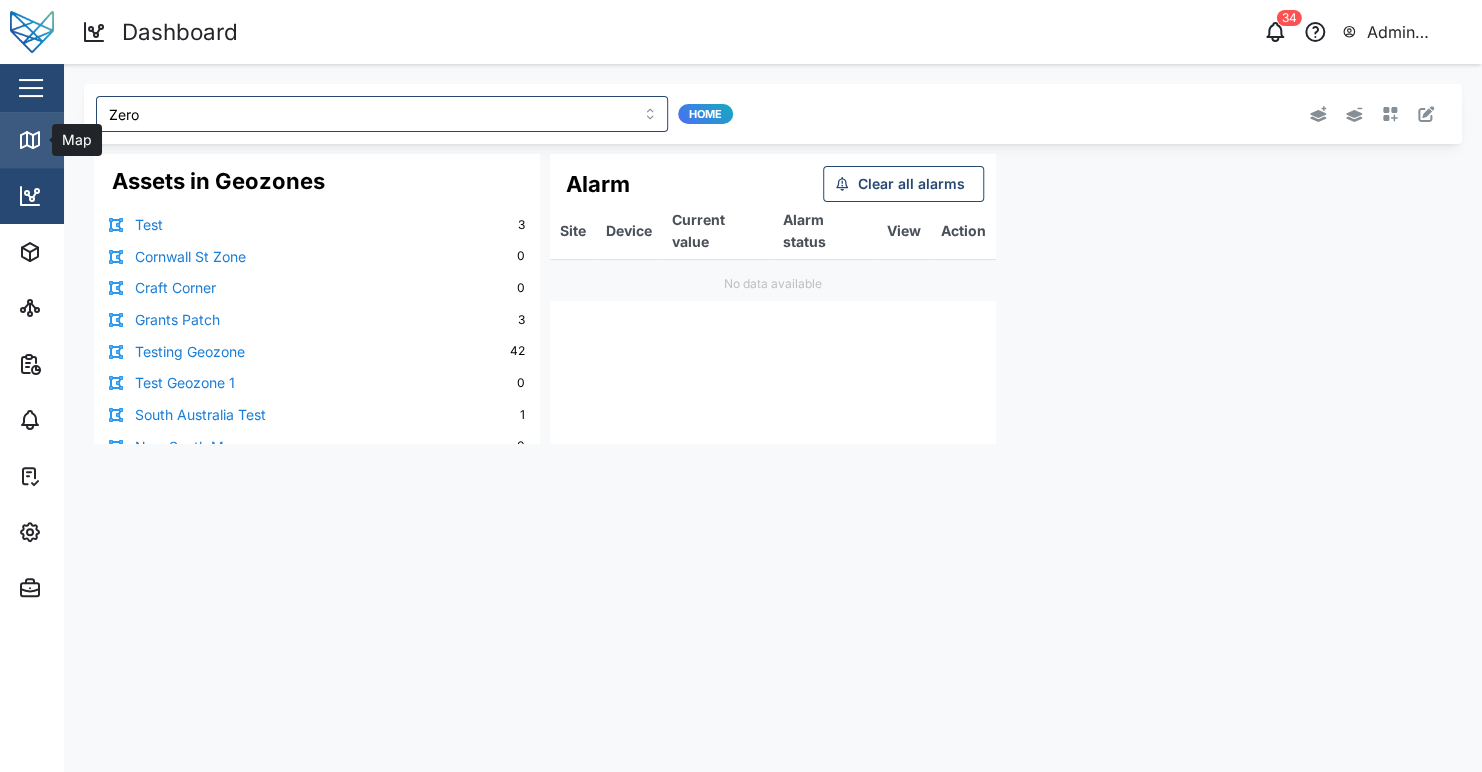click 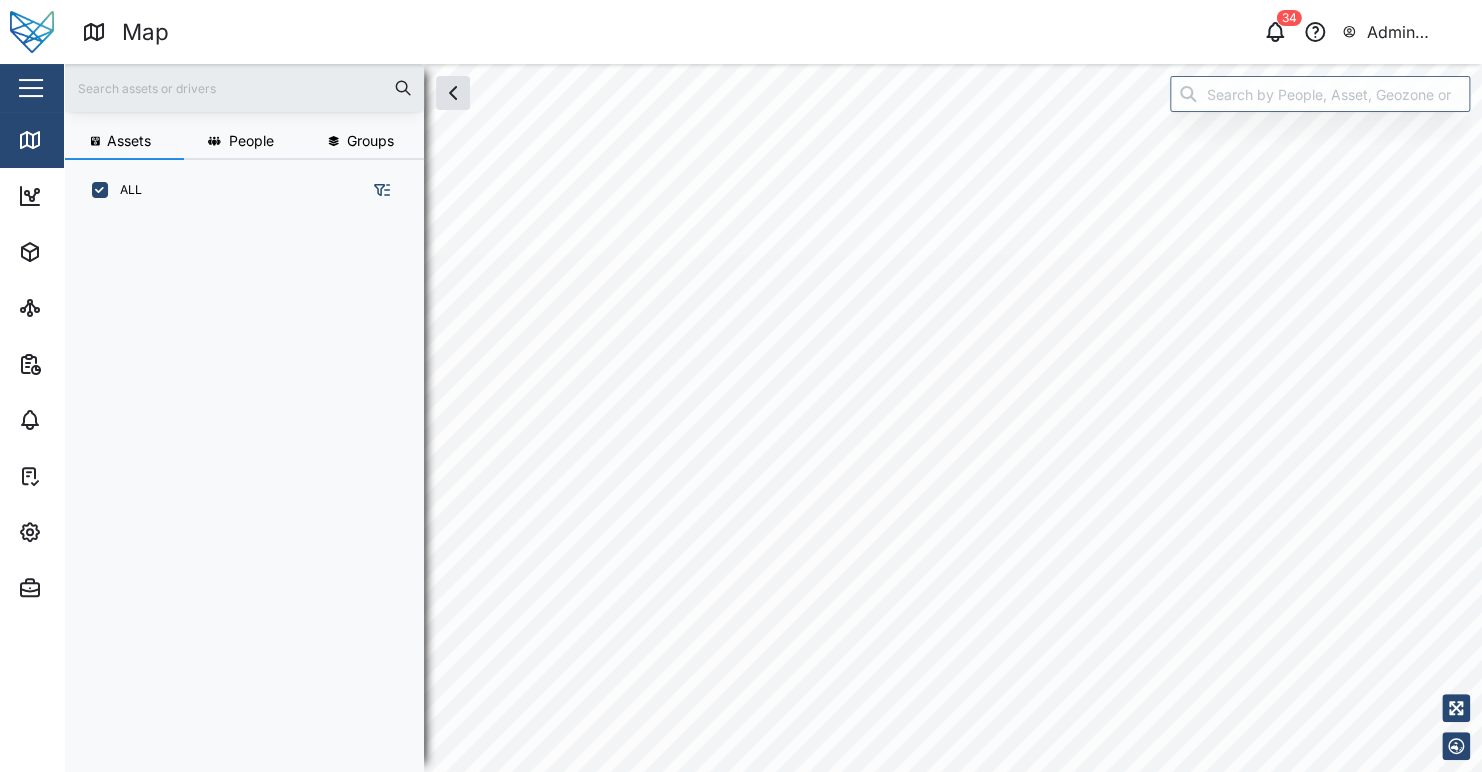 scroll, scrollTop: 16, scrollLeft: 16, axis: both 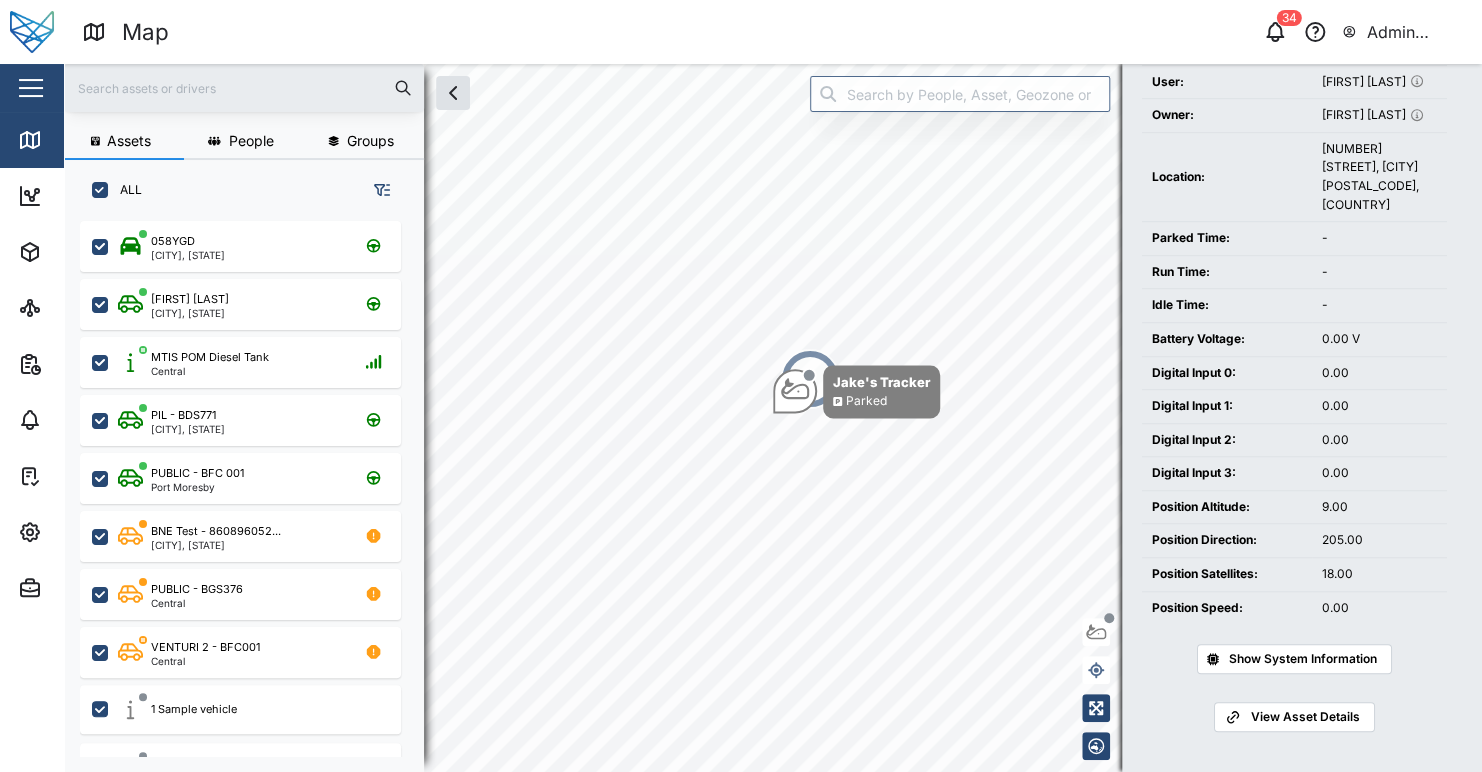 click on "Map 34 Admin Zaerald Lungos" at bounding box center [741, 32] 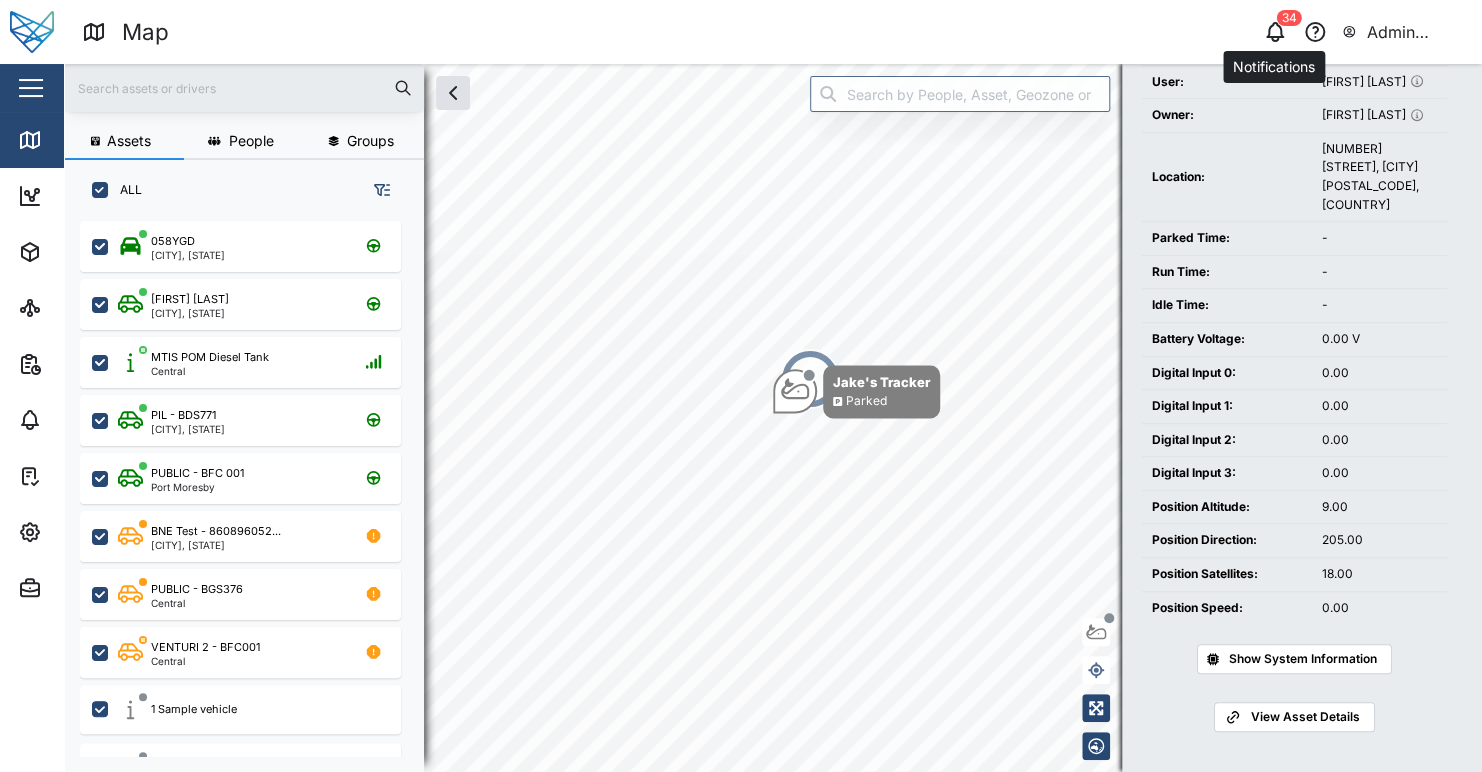 click on "Map Notifications 34 Admin Zaerald Lungos" at bounding box center [782, 32] 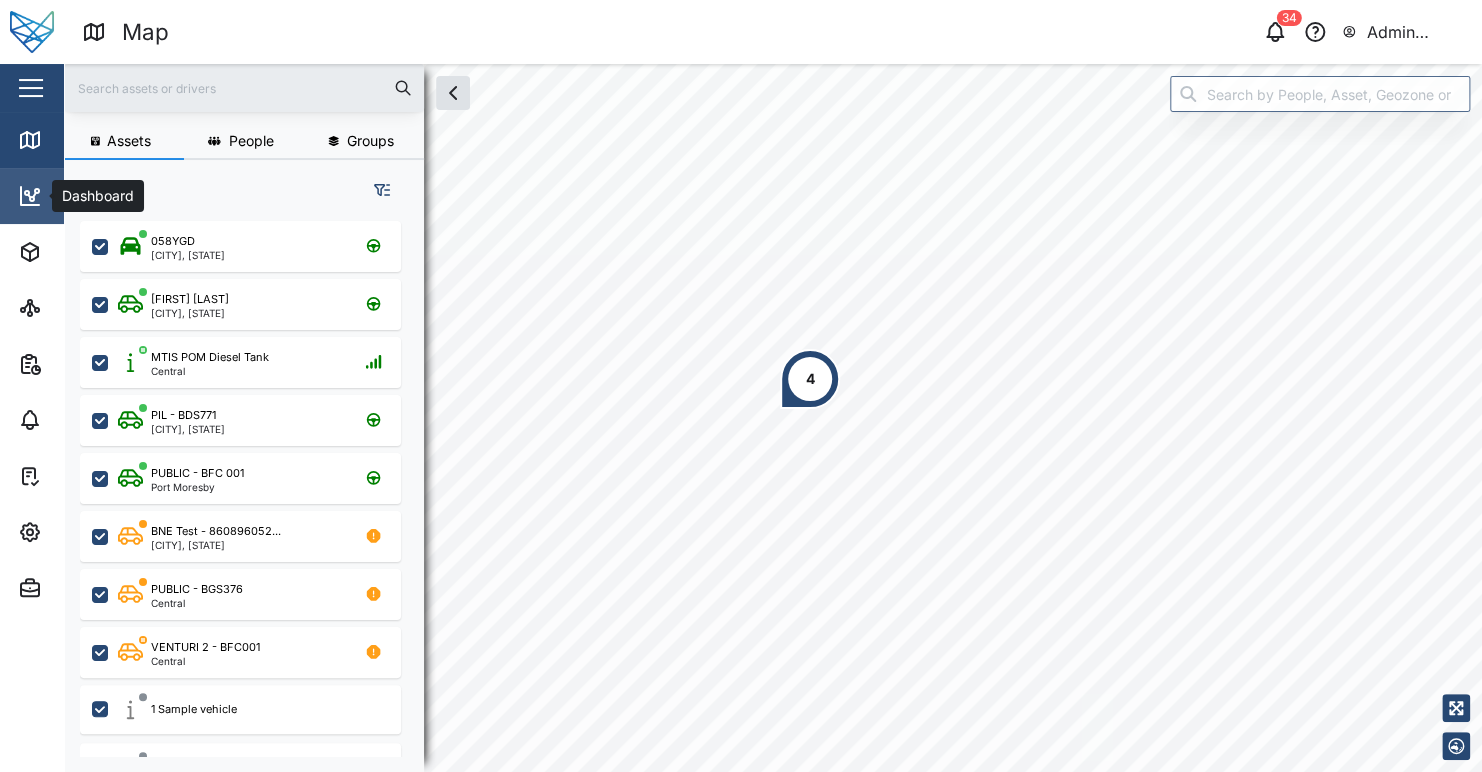 click 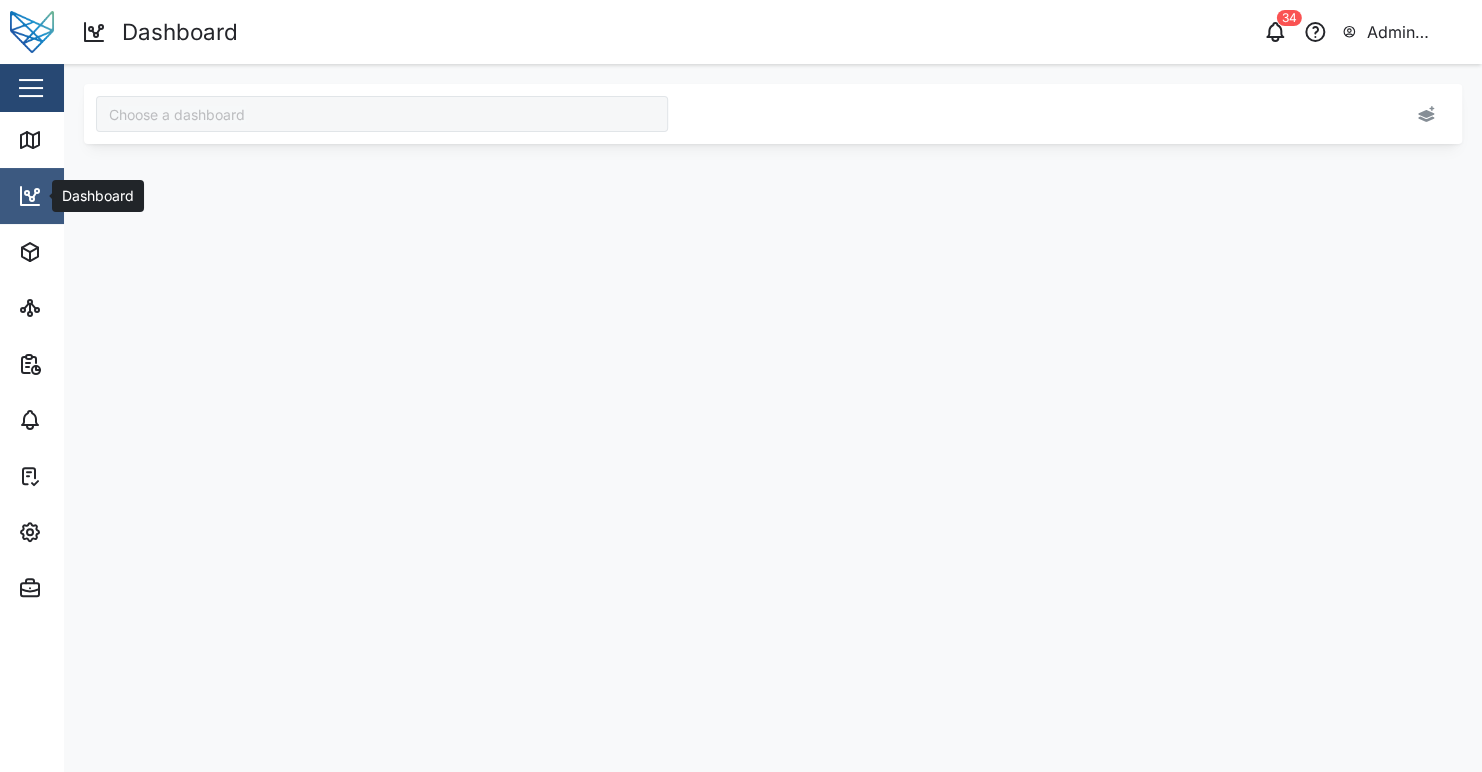 type on "Zero" 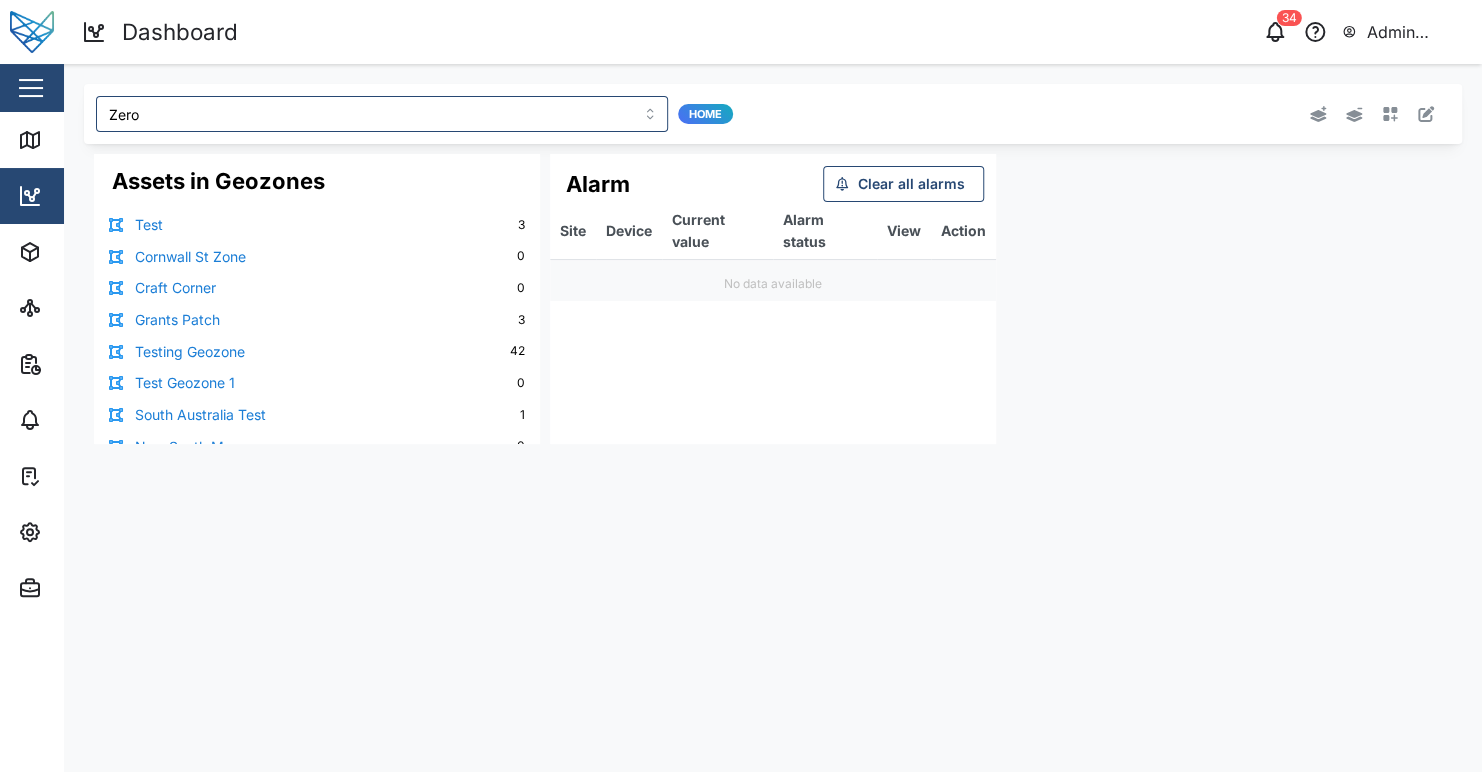 click on "Zero Home Assets in Geozones Test 3 Cornwall St Zone 0 Craft Corner 0 Grants Patch 3 Testing Geozone 42 Test Geozone 1 0 South Australia Test 1 New South Map 0 Close To Home 0 Test 0 Testing 24 0 Greenland Polar 0 Ironssss 0 Za Ux 0 Pilbera Mining Zone 0 Test Quiet Mode 0 Julz Geo 0 New Geo 0 Julz Geo A 0 Julz Geo B 0 Julz Geo Test 0 New Geo 0 New Geo 1 0 Ormoc 0 Julz Geo Sample 0 Asdgsafgf 0 Test Geozone 0 Nearirons 0 Test Julz 0 Circle 0 Poly 0 Alarm Clear all alarms Site Device Current value Alarm status View Action No data available" at bounding box center [773, 418] 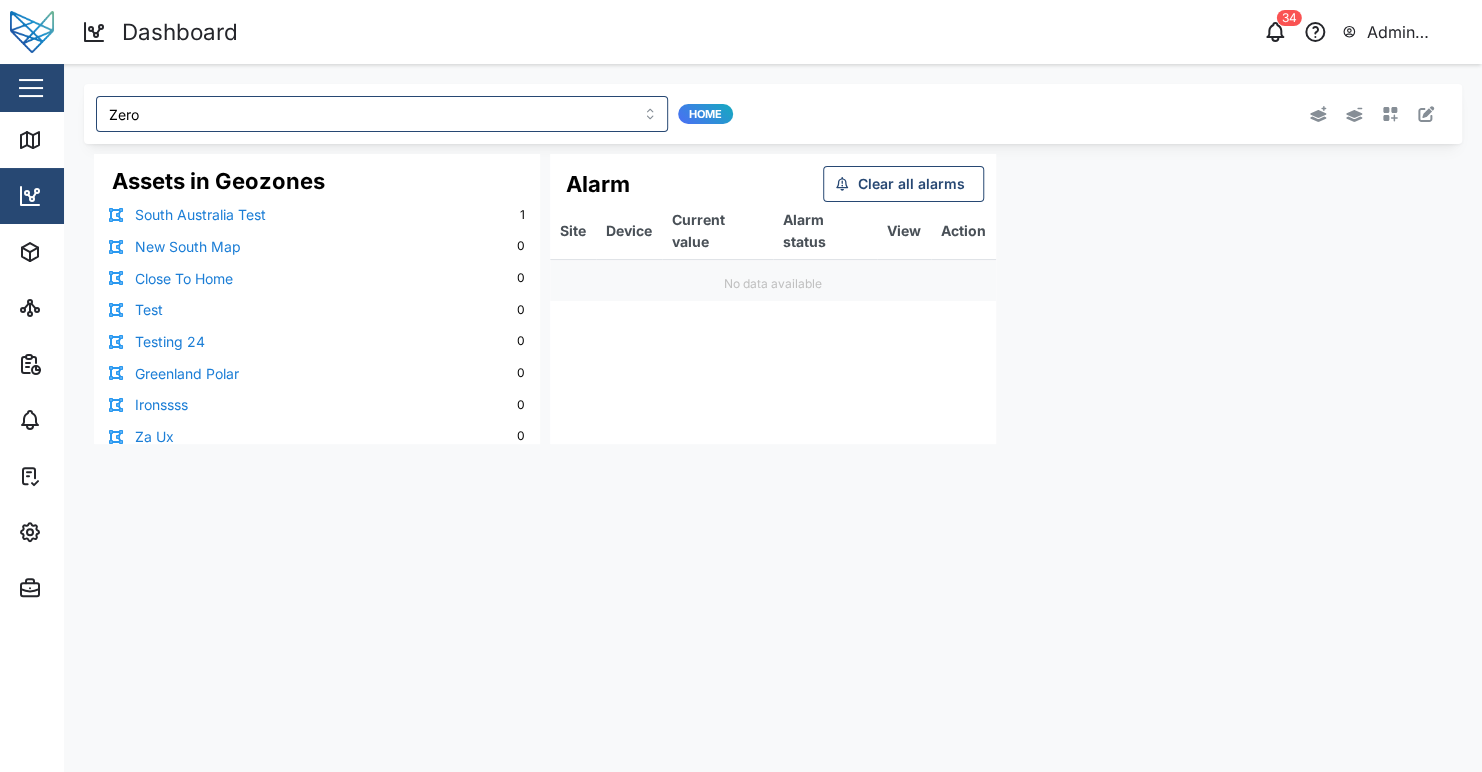 scroll, scrollTop: 300, scrollLeft: 0, axis: vertical 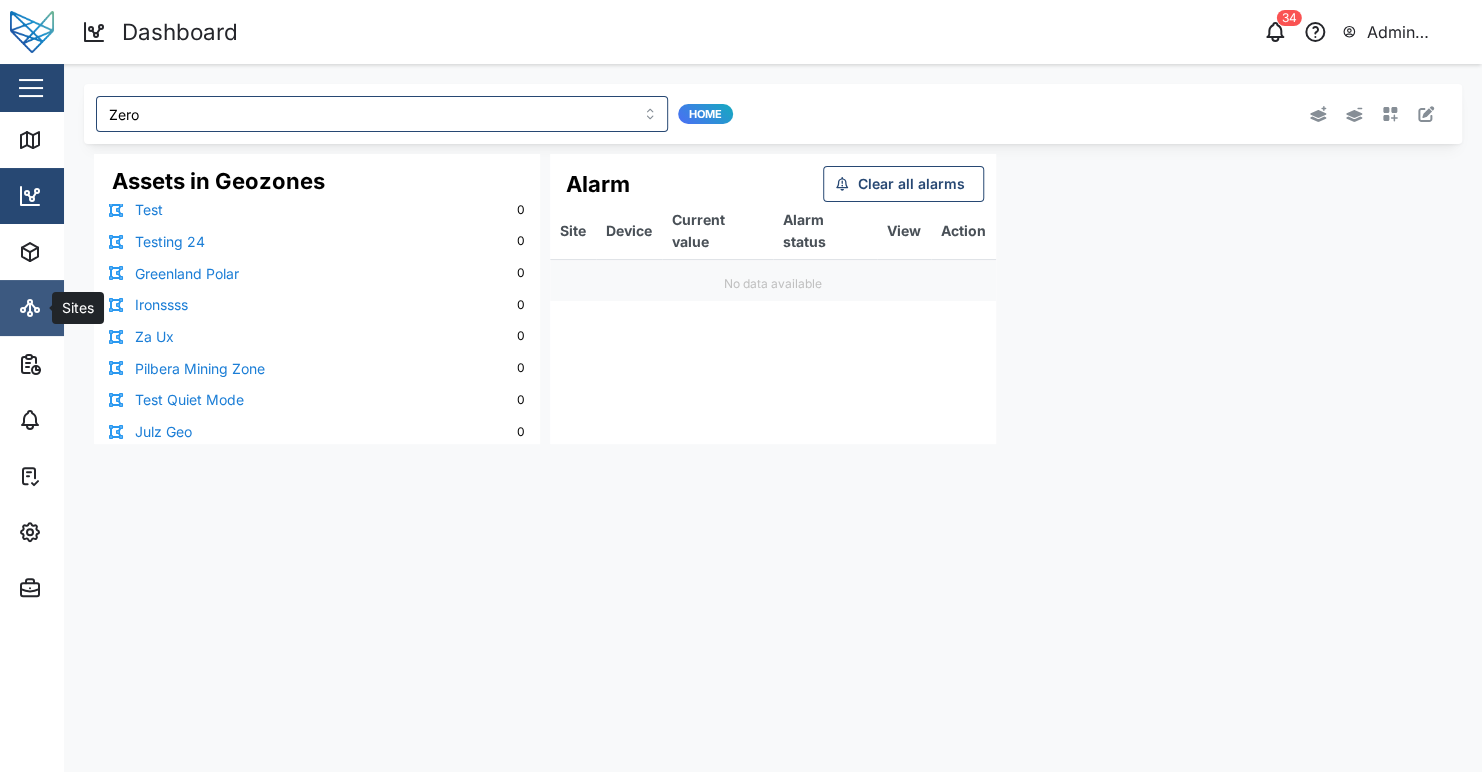 click 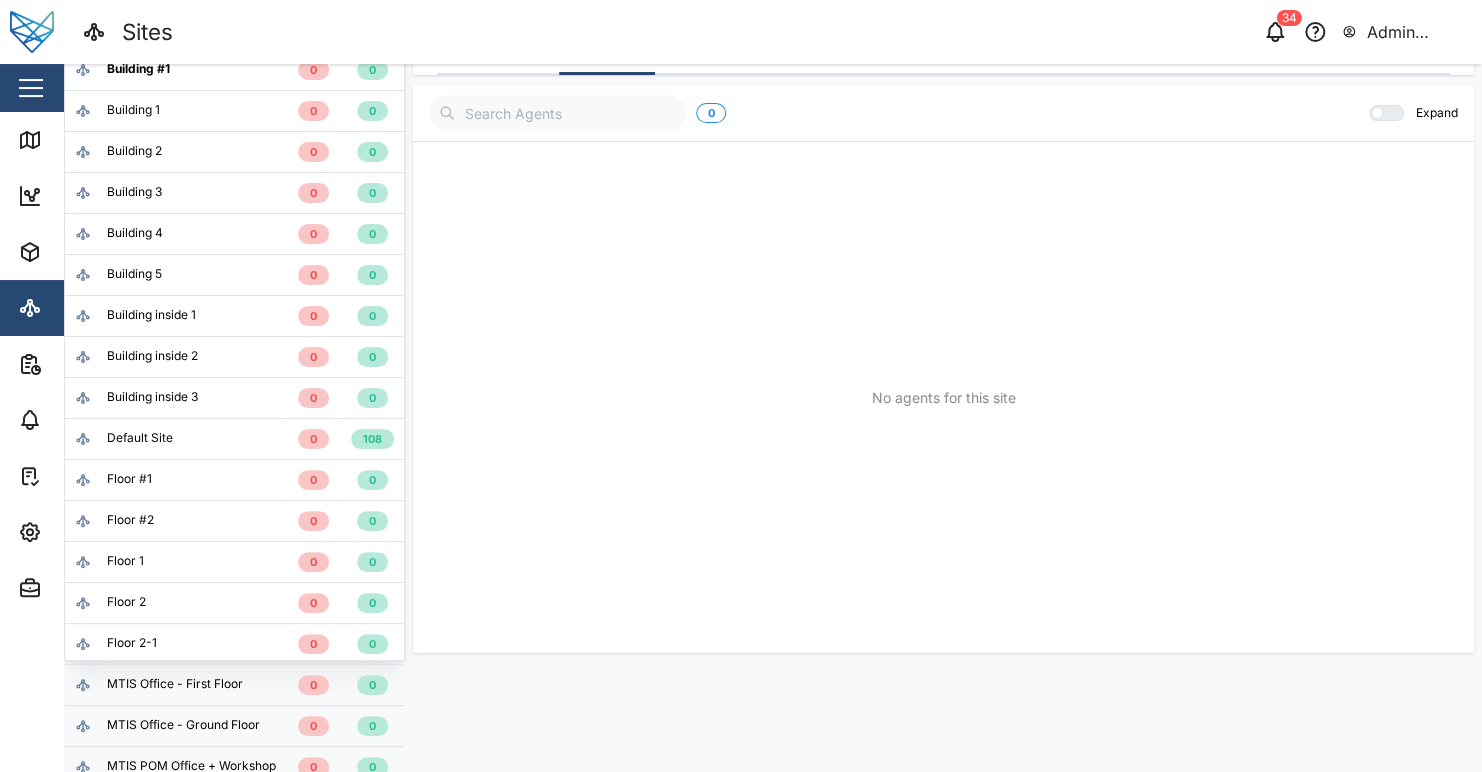 scroll, scrollTop: 11, scrollLeft: 0, axis: vertical 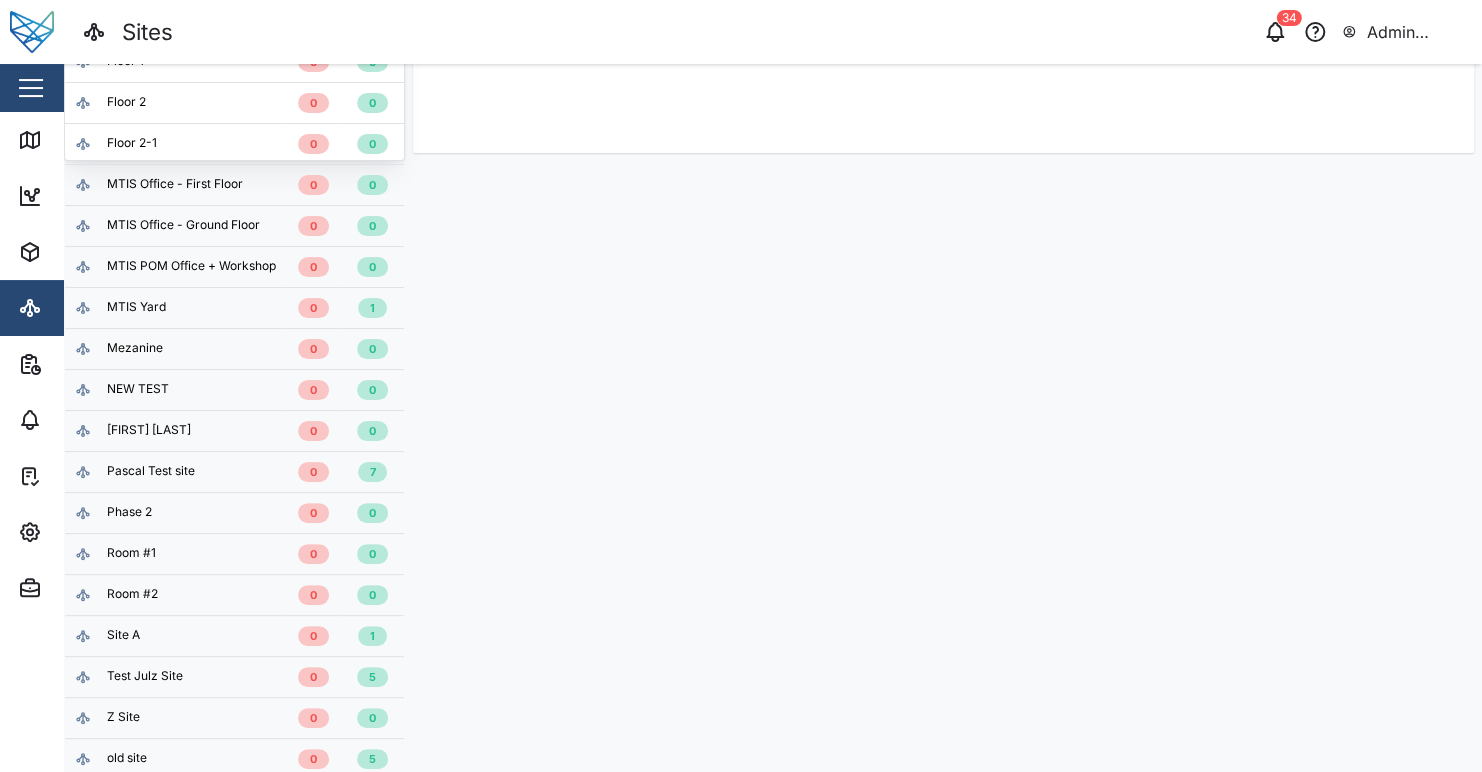 click on "Name Alarm OK Building #1 0 0 Building 1 0 0 Building 2 0 0 Building 3 0 0 Building 4 0 0 Building 5 0 0 Building inside 1 0 0 Building inside 2 0 0 Building inside 3 0 0 Default Site 0 108 Floor #1 0 0 Floor #2 0 0 Floor 1 0 0 Floor 2 0 0 Floor 2-1 0 0 MTIS Office - First Floor 0 0 MTIS Office - Ground Floor 0 0 MTIS POM Office + Workshop 0 0 MTIS Yard 0 1 Mezanine 0 0 NEW TEST 0 0 Niel Test 0 0 Pascal Test site 0 7 Phase 2 0 0 Room #1 0 0 Room #2 0 0 Site A 0 1 Test Julz Site 0 5 Z Site 0 0 old site 0 5 Building #1 Alarms 0 OK 0 Site Details Agents Site Detail No layout provided 0 Expand No agents for this site" at bounding box center [773, 418] 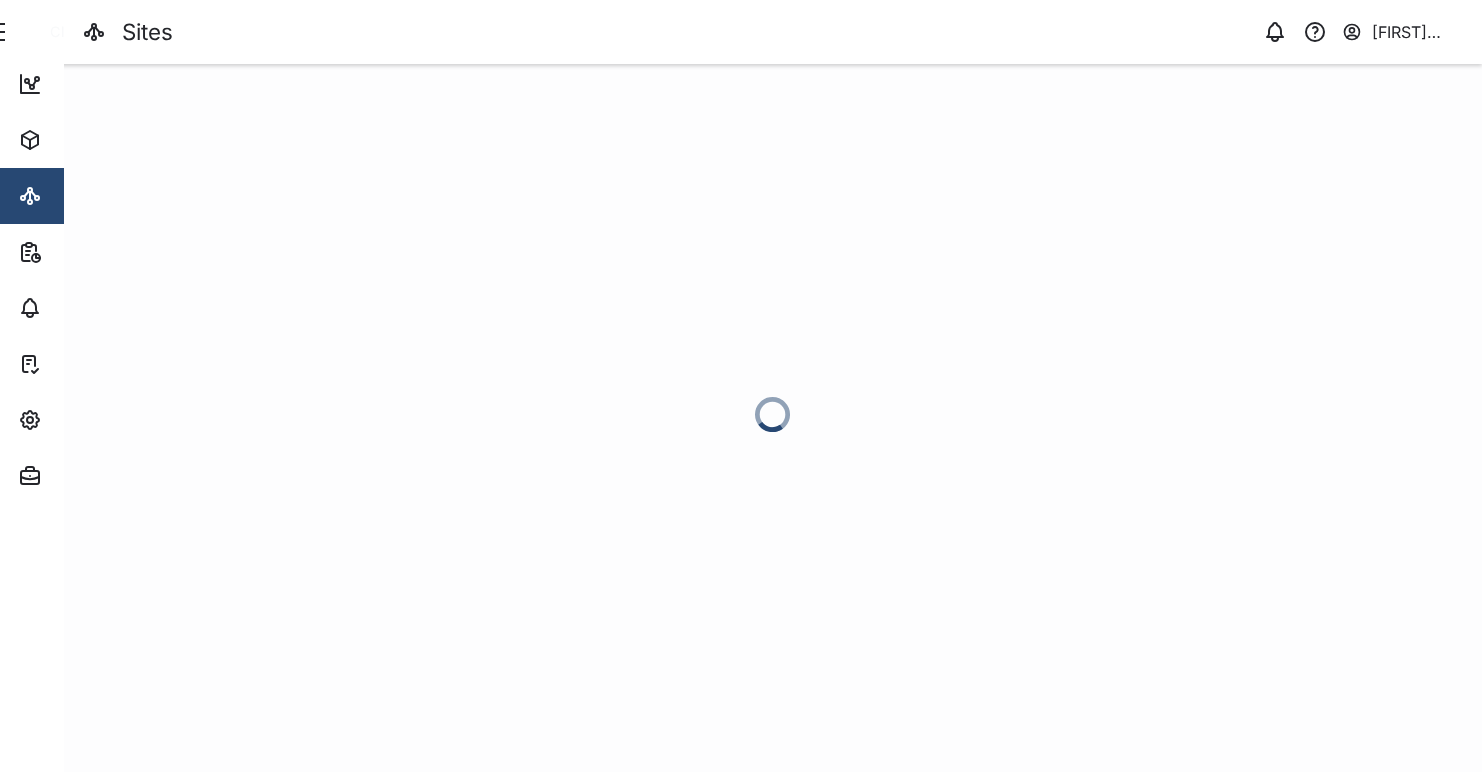 scroll, scrollTop: 0, scrollLeft: 0, axis: both 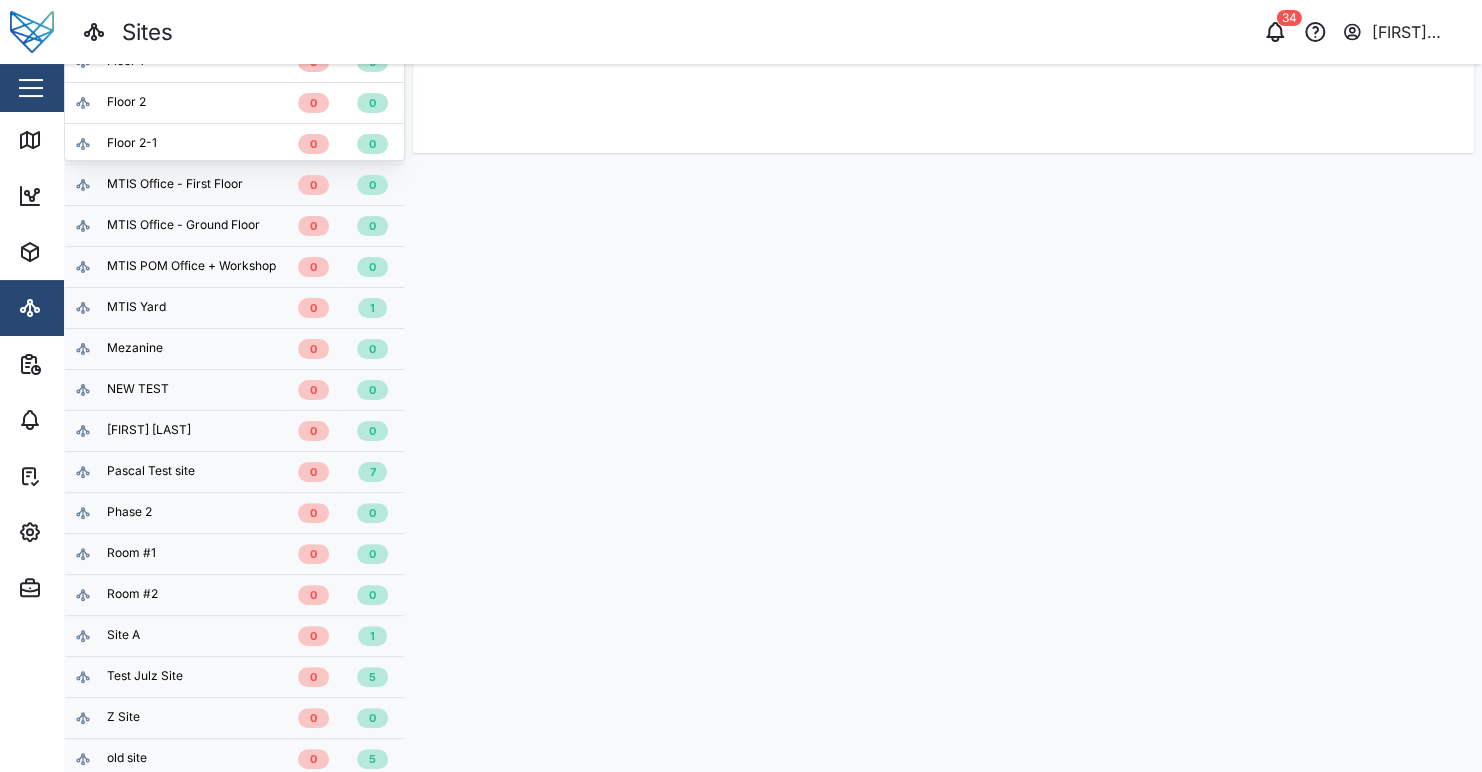 click on "Name Alarm OK Building #1 0 0 Building 1 0 0 Building 2 0 0 Building 3 0 0 Building 4 0 0 Building 5 0 0 Building inside 1 0 0 Building inside 2 0 0 Building inside 3 0 0 Default Site 0 108 Floor #1 0 0 Floor #2 0 0 Floor 1 0 0 Floor 2 0 0 Floor 2-1 0 0 MTIS Office - First Floor 0 0 MTIS Office - Ground Floor 0 0 MTIS POM Office + Workshop 0 0 MTIS Yard 0 1 Mezanine 0 0 NEW TEST 0 0 [FIRST] [LAST] 0 0 Pascal Test site 0 7 Phase 2 0 0 Room #1 0 0 Room #2 0 0 Site A 0 1 Test Julz Site 0 5 Z Site 0 0 old site 0 5 Building #1 Alarms 0 OK 0 Site Details Agents Site Detail No layout provided 0 Expand No agents for this site" at bounding box center (773, 418) 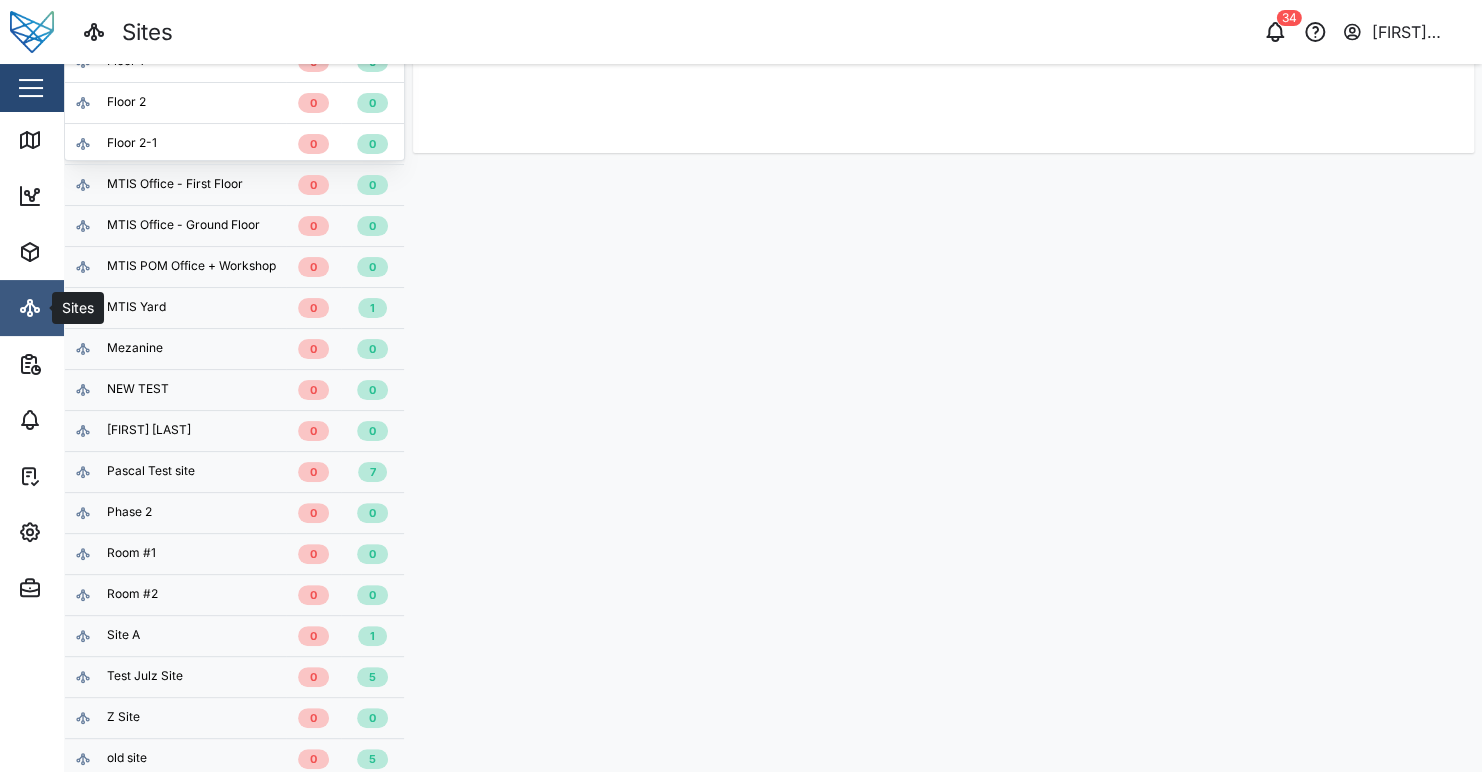 click 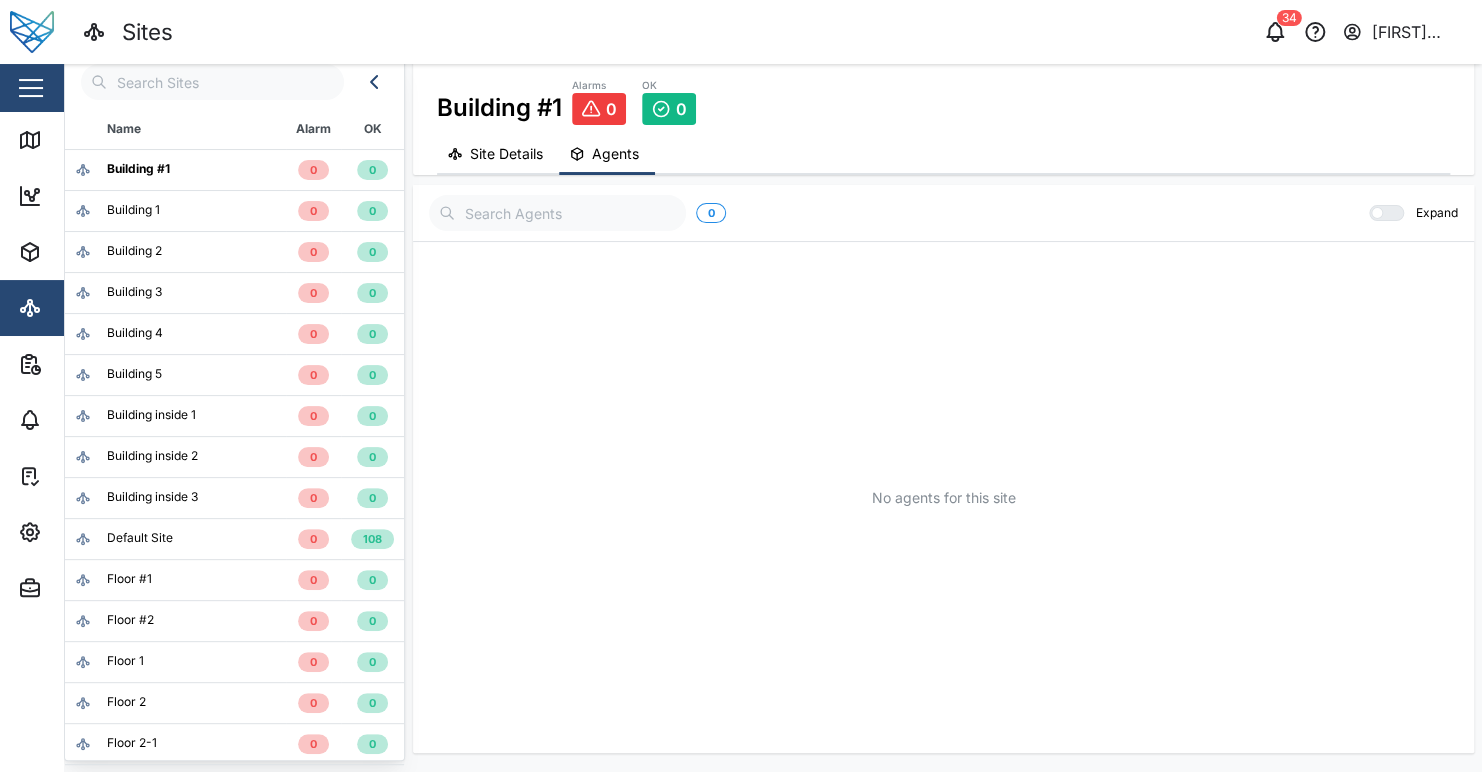 scroll, scrollTop: 0, scrollLeft: 0, axis: both 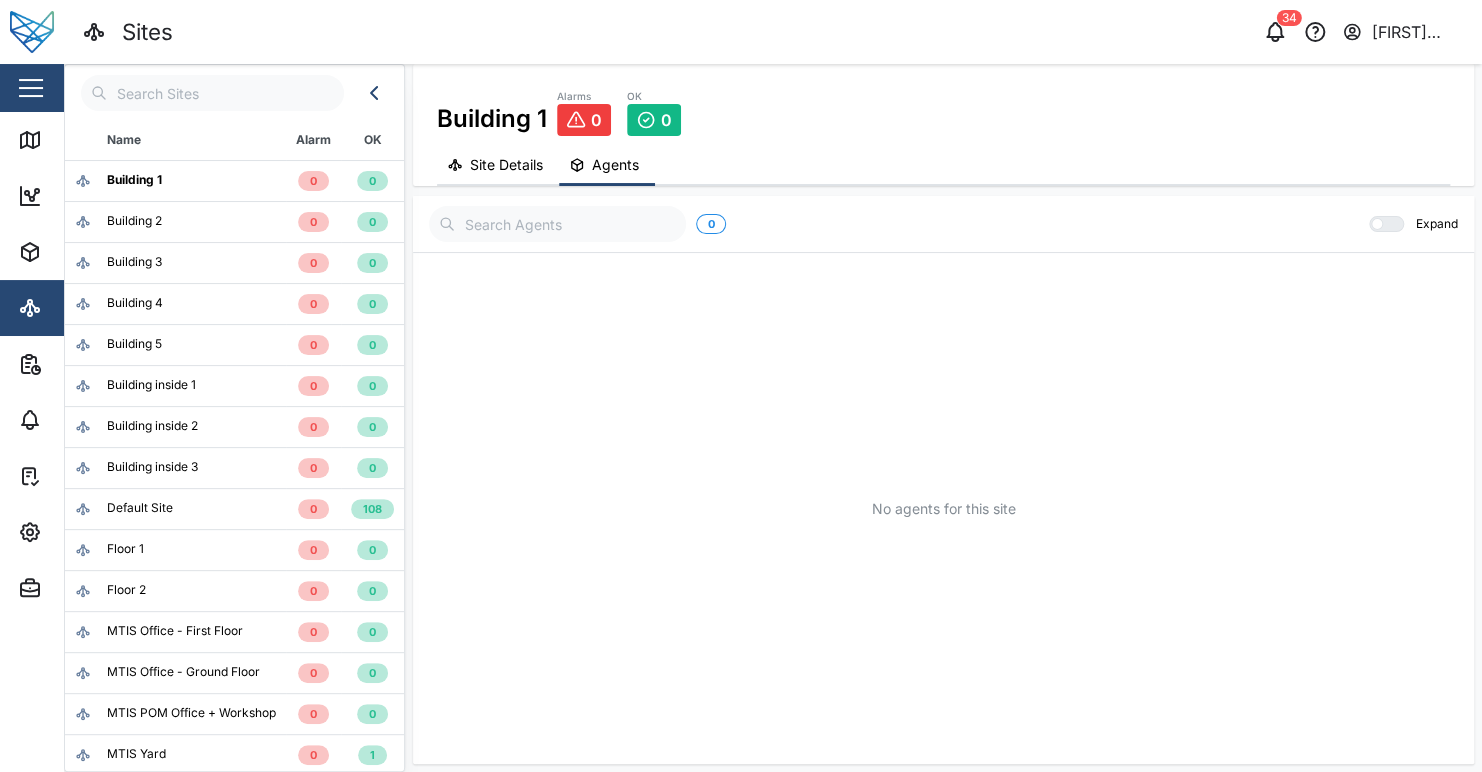 click on "No agents for this site" at bounding box center [943, 508] 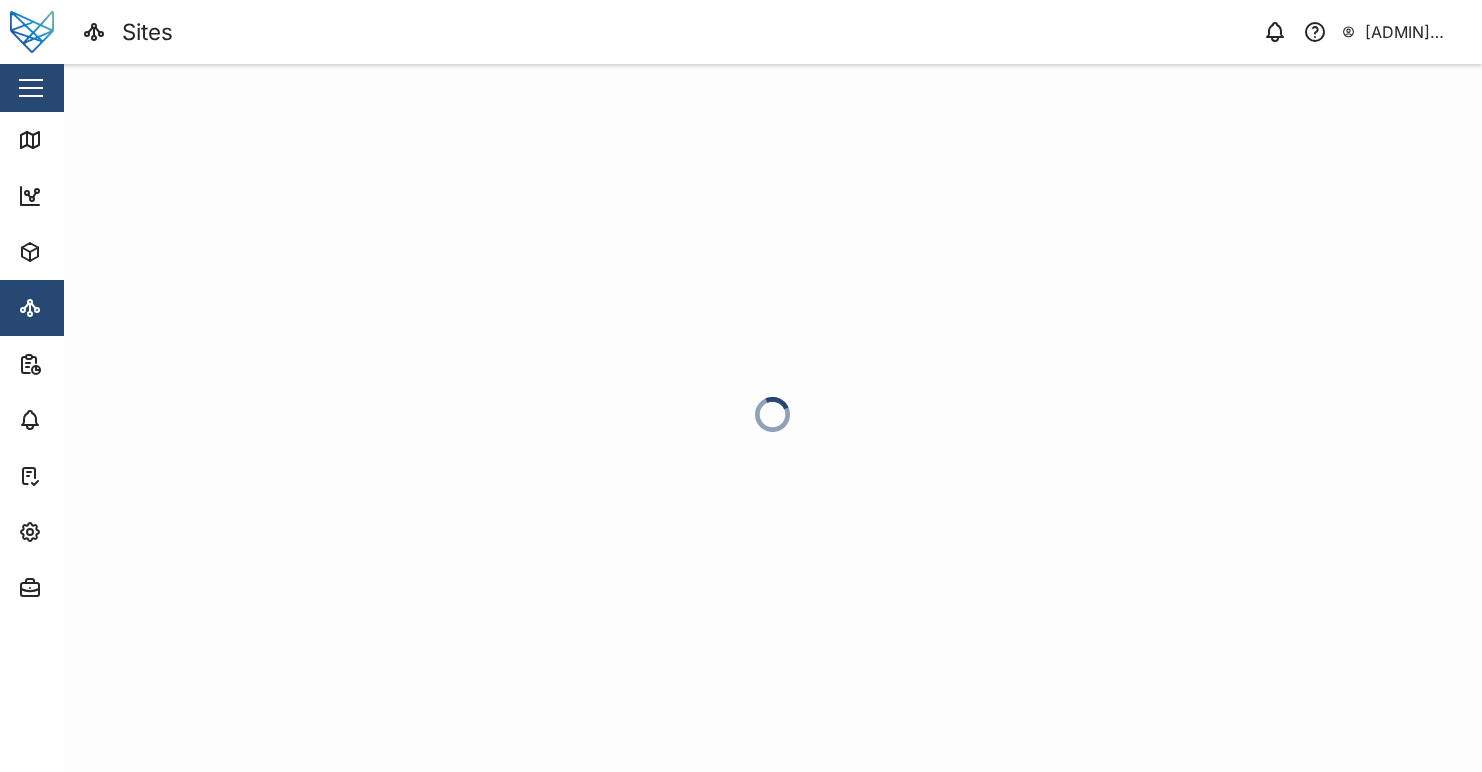 scroll, scrollTop: 0, scrollLeft: 0, axis: both 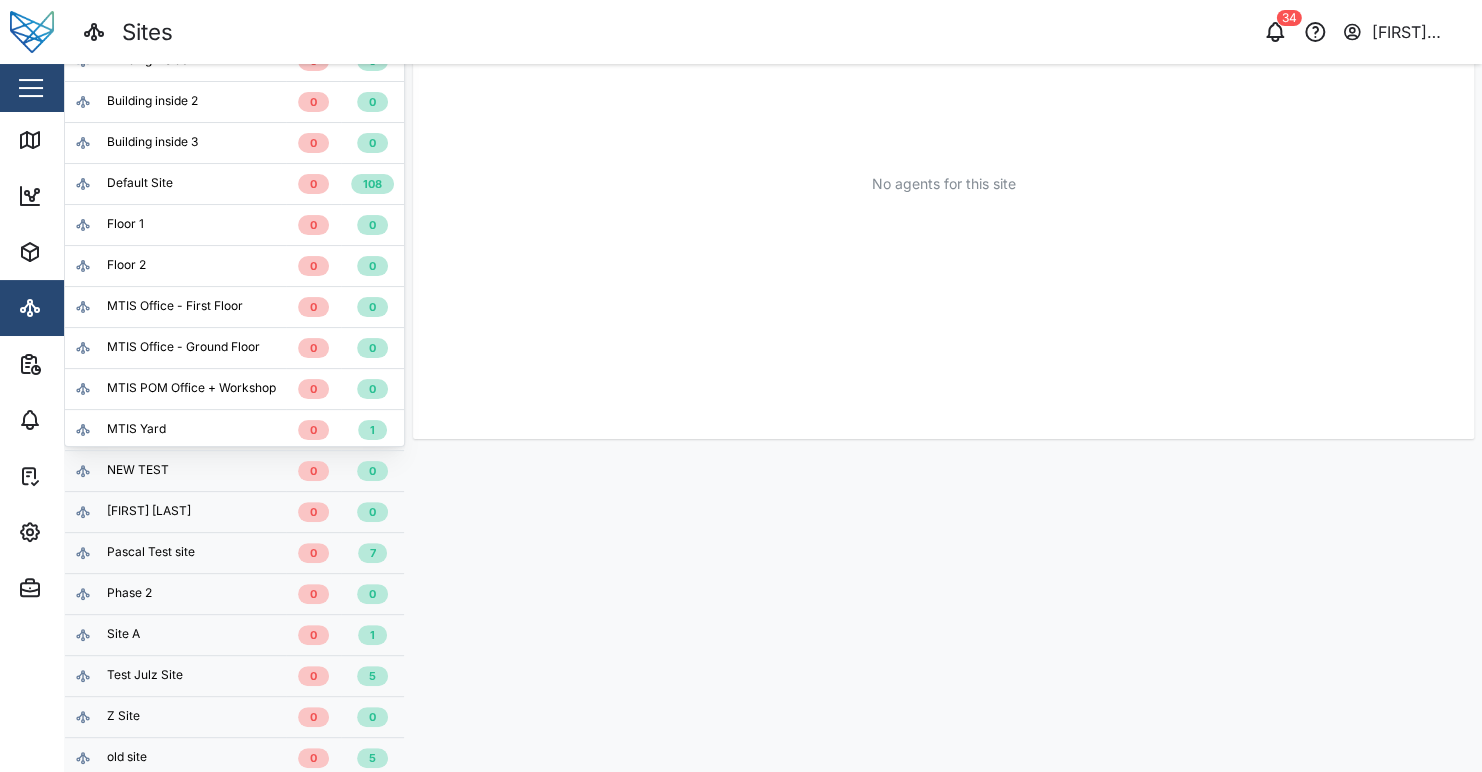 click on "Name Alarm OK Building 1 0 0 Building 2 0 0 Building 3 0 0 Building 4 0 0 Building 5 0 0 Building inside 1 0 0 Building inside 2 0 0 Building inside 3 0 0 Default Site 0 108 Floor 1 0 0 Floor 2 0 0 MTIS Office - First Floor 0 0 MTIS Office - Ground Floor 0 0 MTIS POM Office + Workshop 0 0 MTIS Yard 0 1 NEW TEST 0 0 Niel Test 0 0 Pascal Test site 0 7 Phase 2 0 0 Site A 0 1 Test Julz Site 0 5 Z Site 0 0 old site 0 5 Building 1 Alarms 0 OK 0 Site Details Agents Site Detail No layout provided 0 Expand No agents for this site" at bounding box center (773, 418) 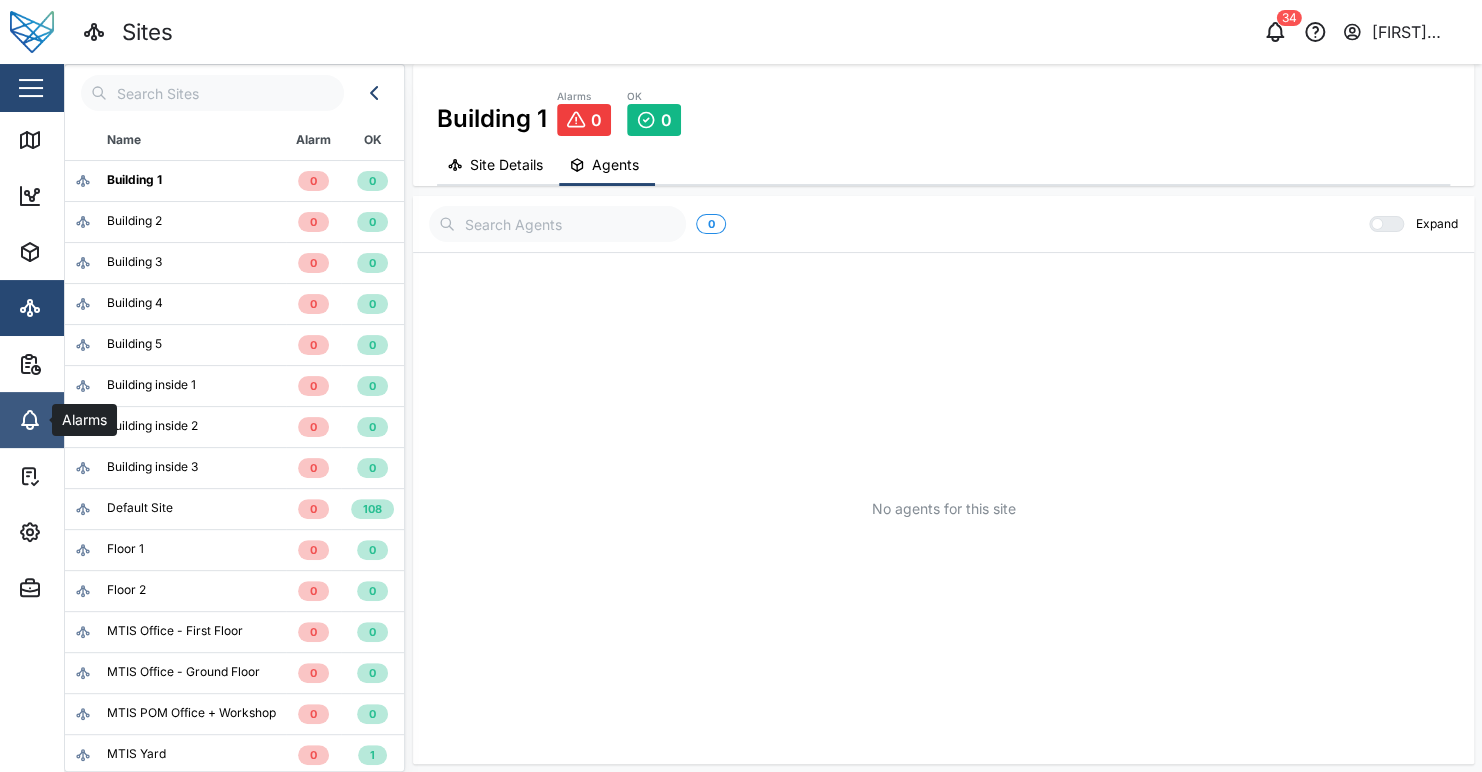 click on "Alarms" at bounding box center (130, 420) 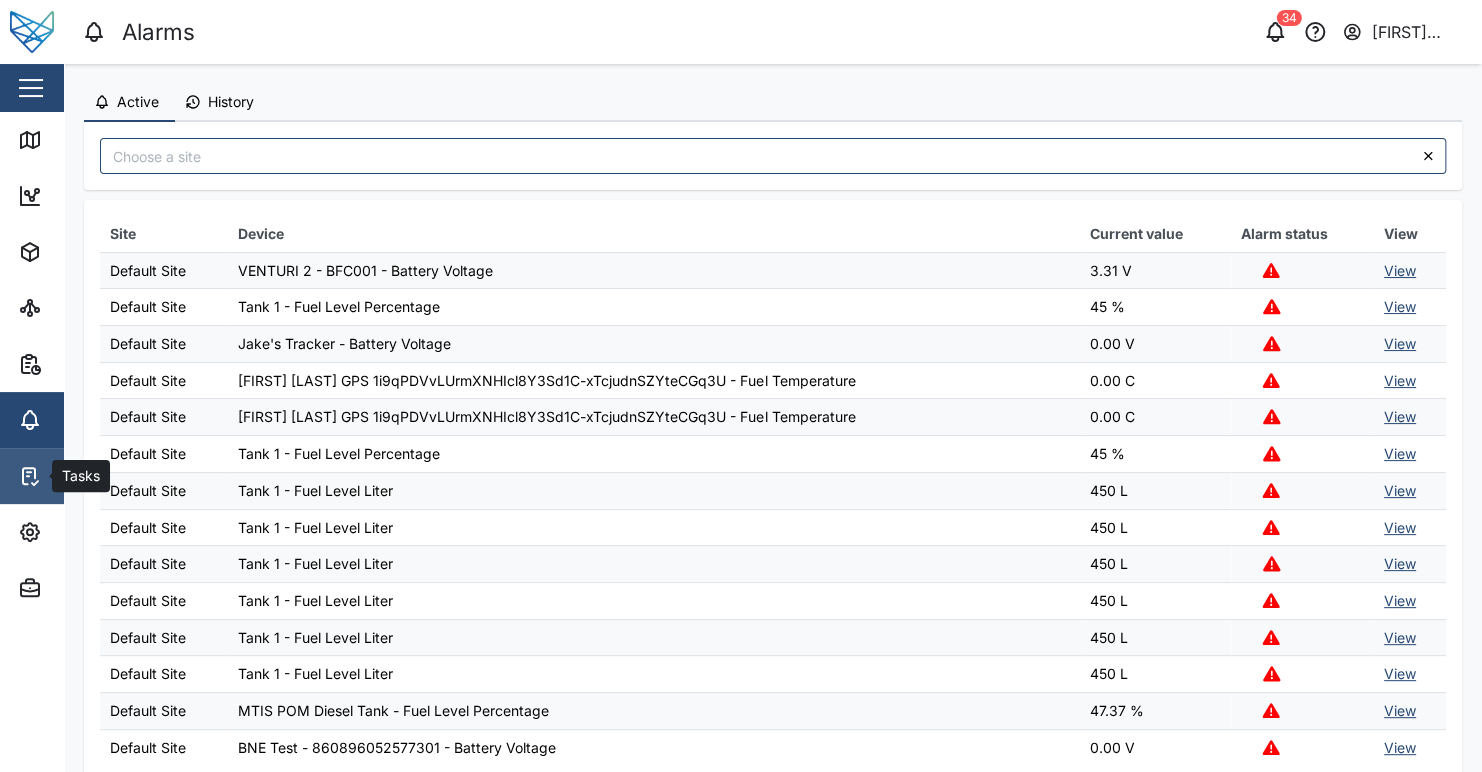 click 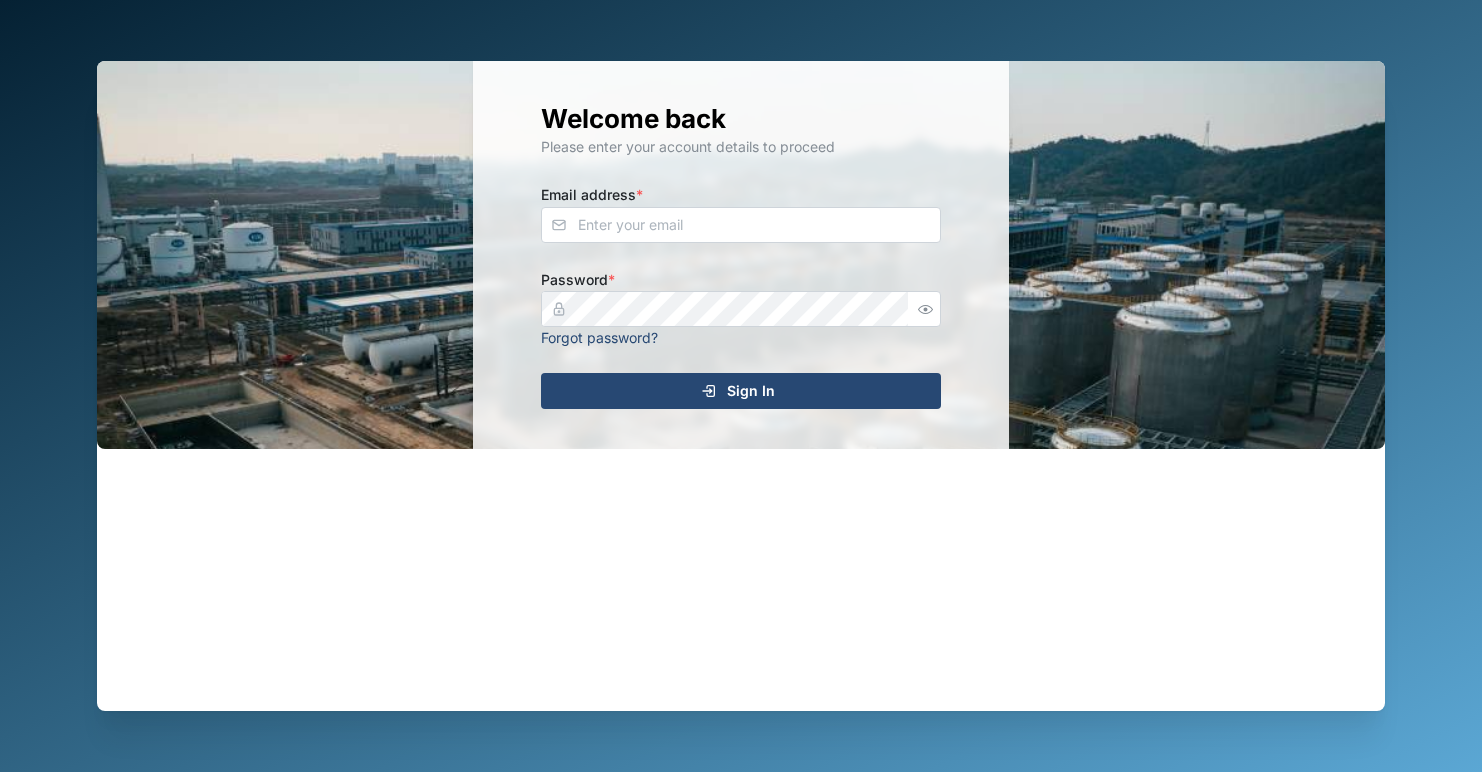 scroll, scrollTop: 0, scrollLeft: 0, axis: both 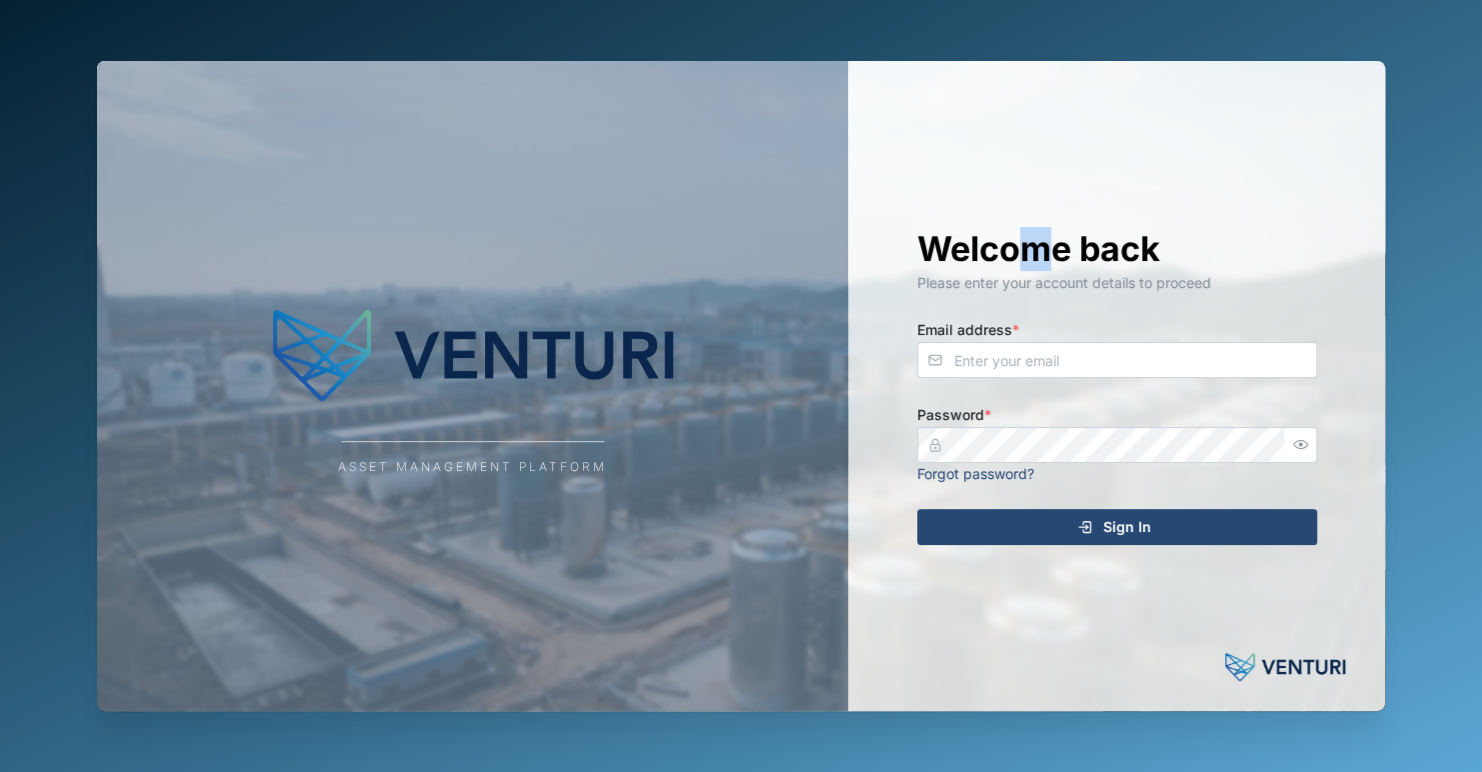drag, startPoint x: 1036, startPoint y: 169, endPoint x: 1052, endPoint y: 163, distance: 17.088007 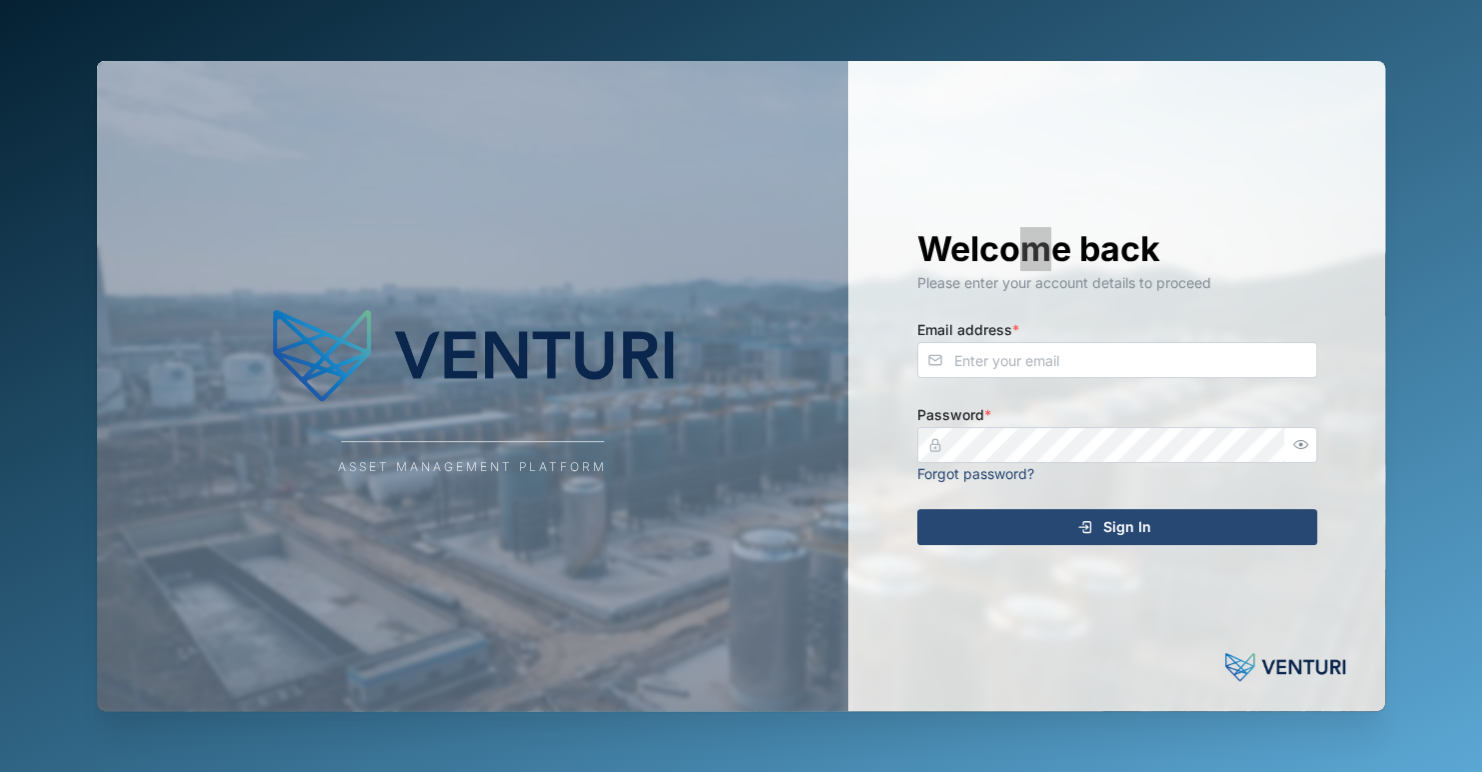 type on "[EMAIL]" 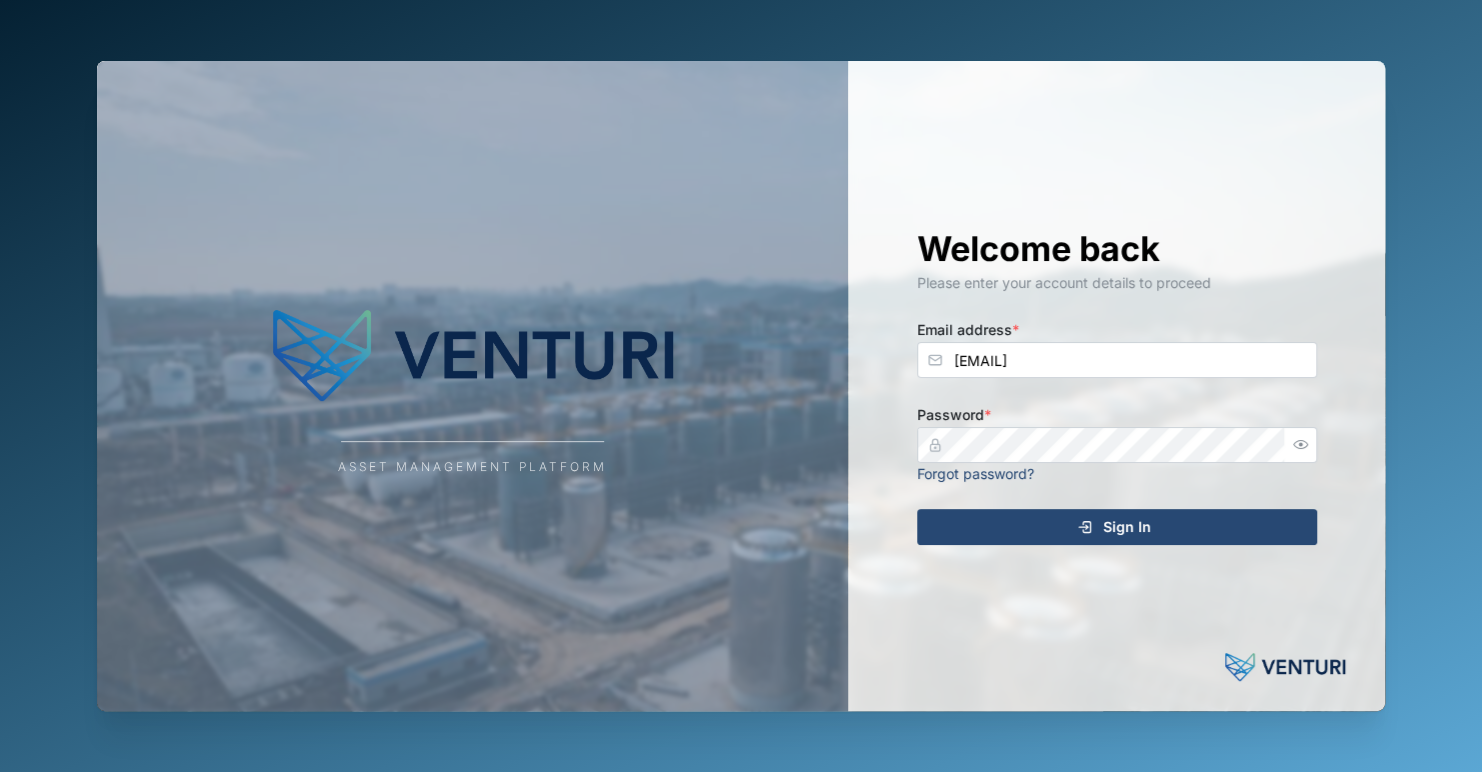 click on "Sign In" at bounding box center (1114, 527) 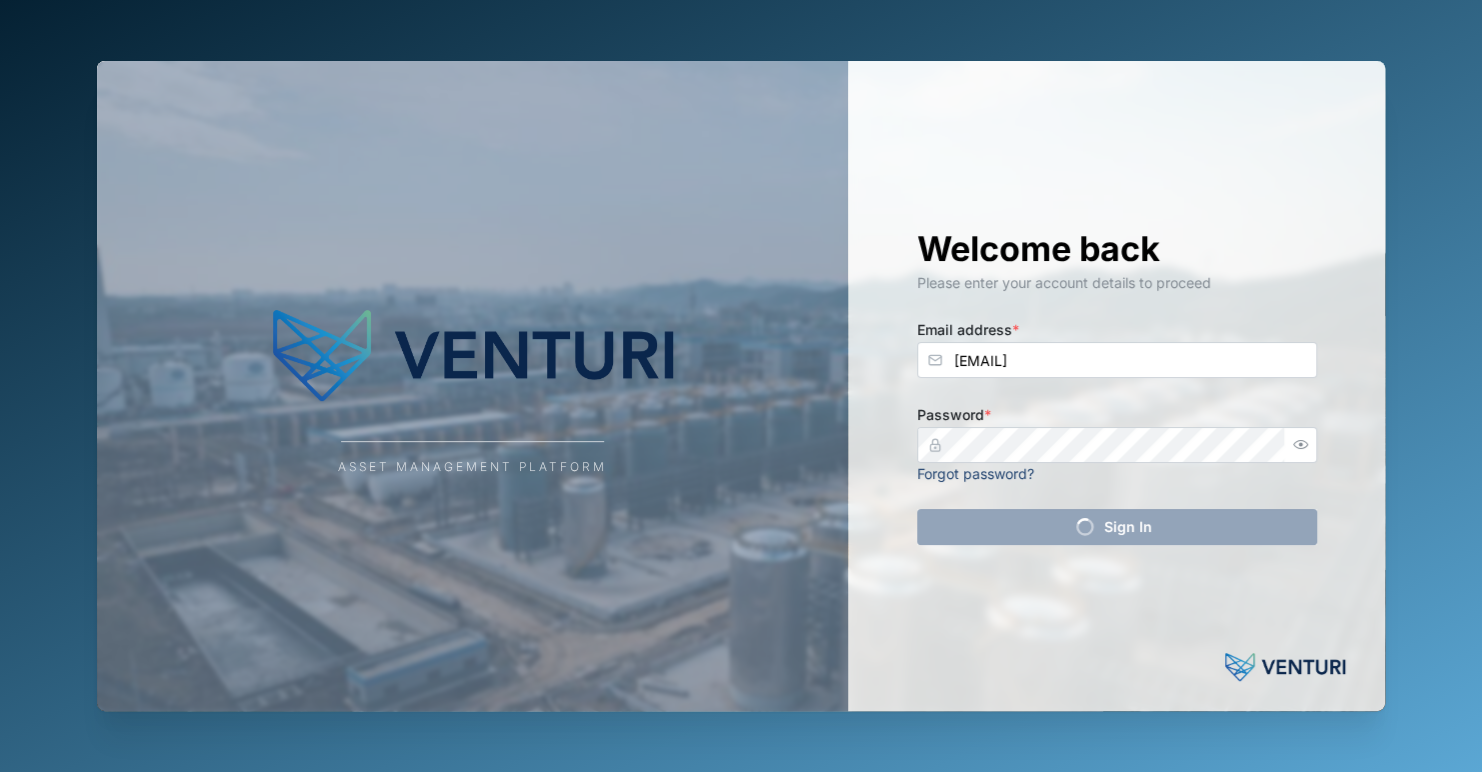 type 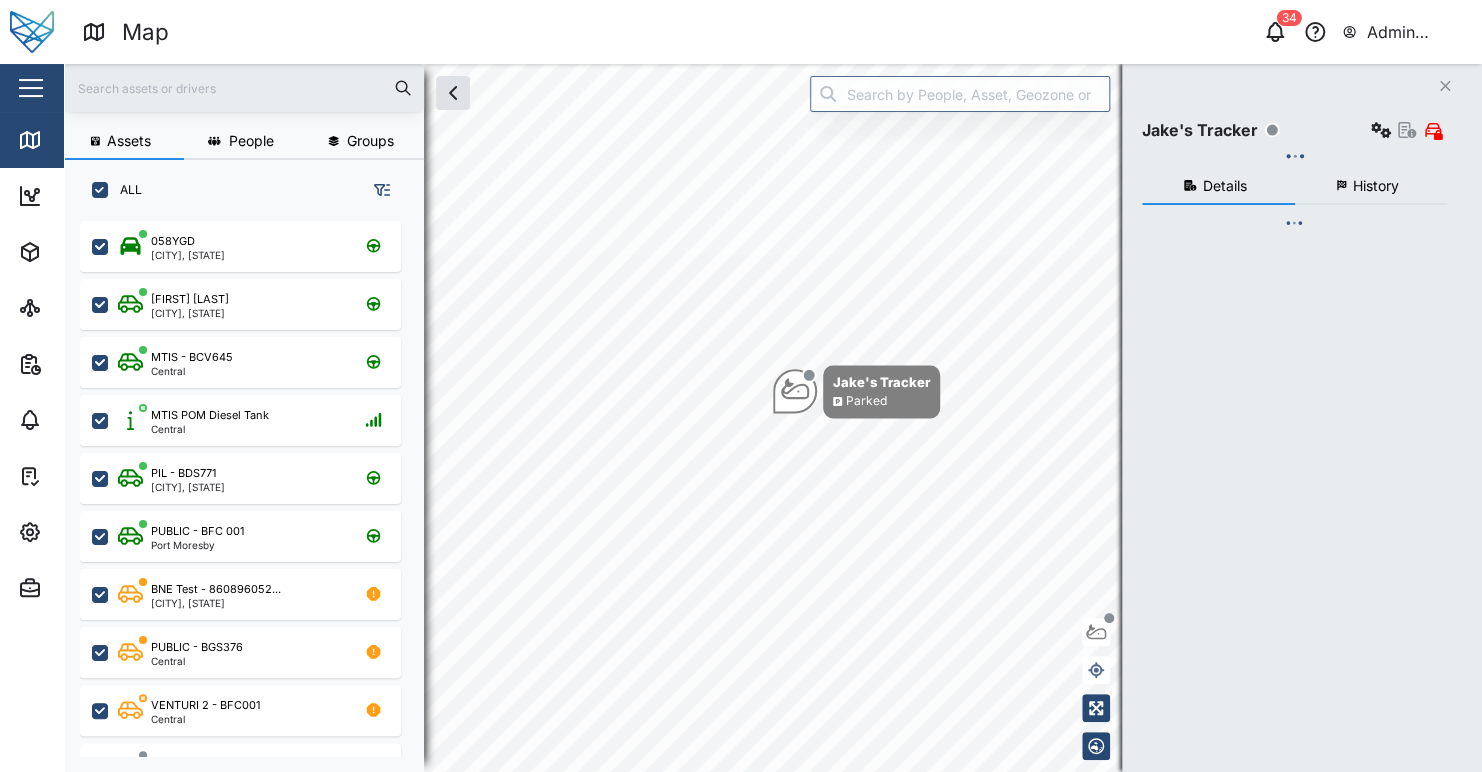 click on "[NUMBER] Admin [LAST] [LAST]" at bounding box center [1136, 32] 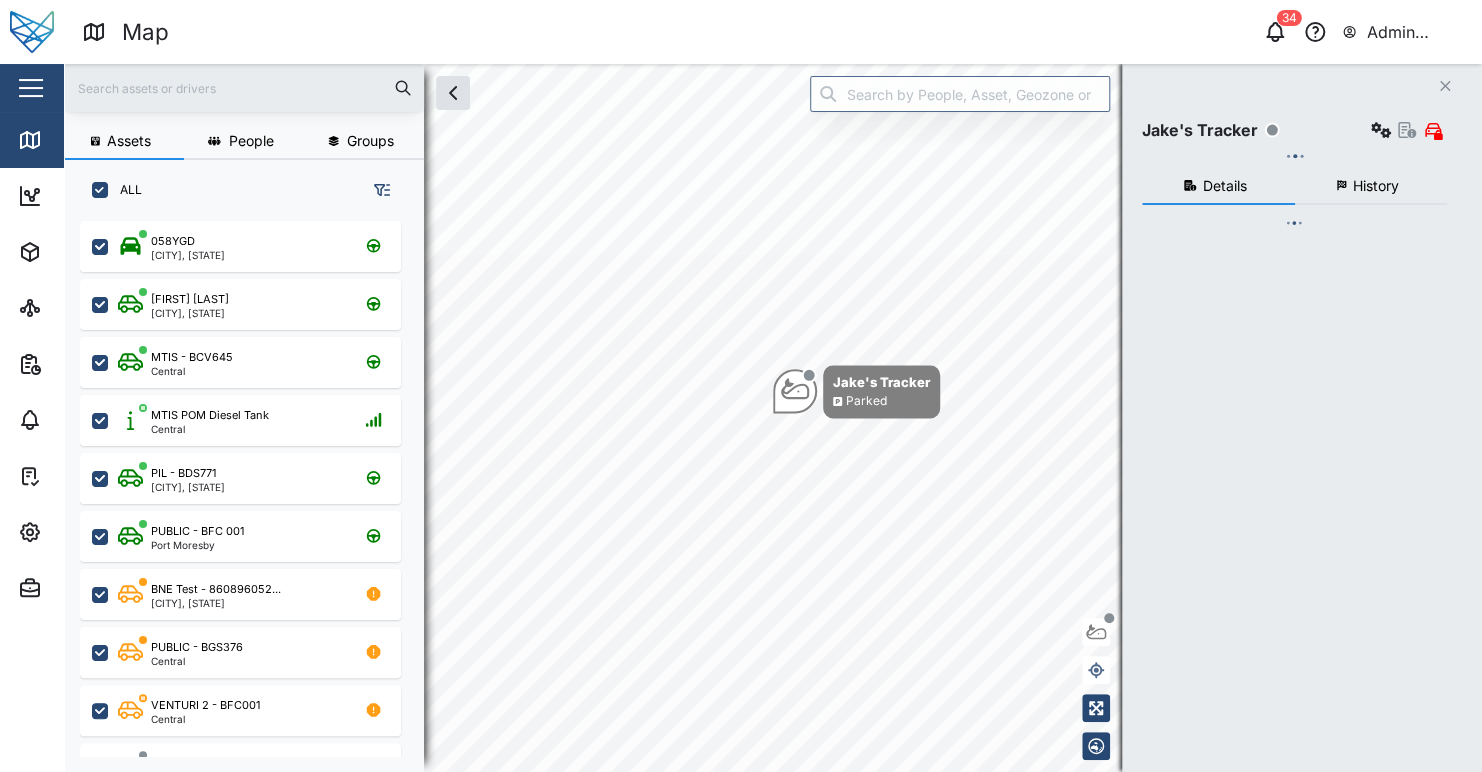 checkbox on "true" 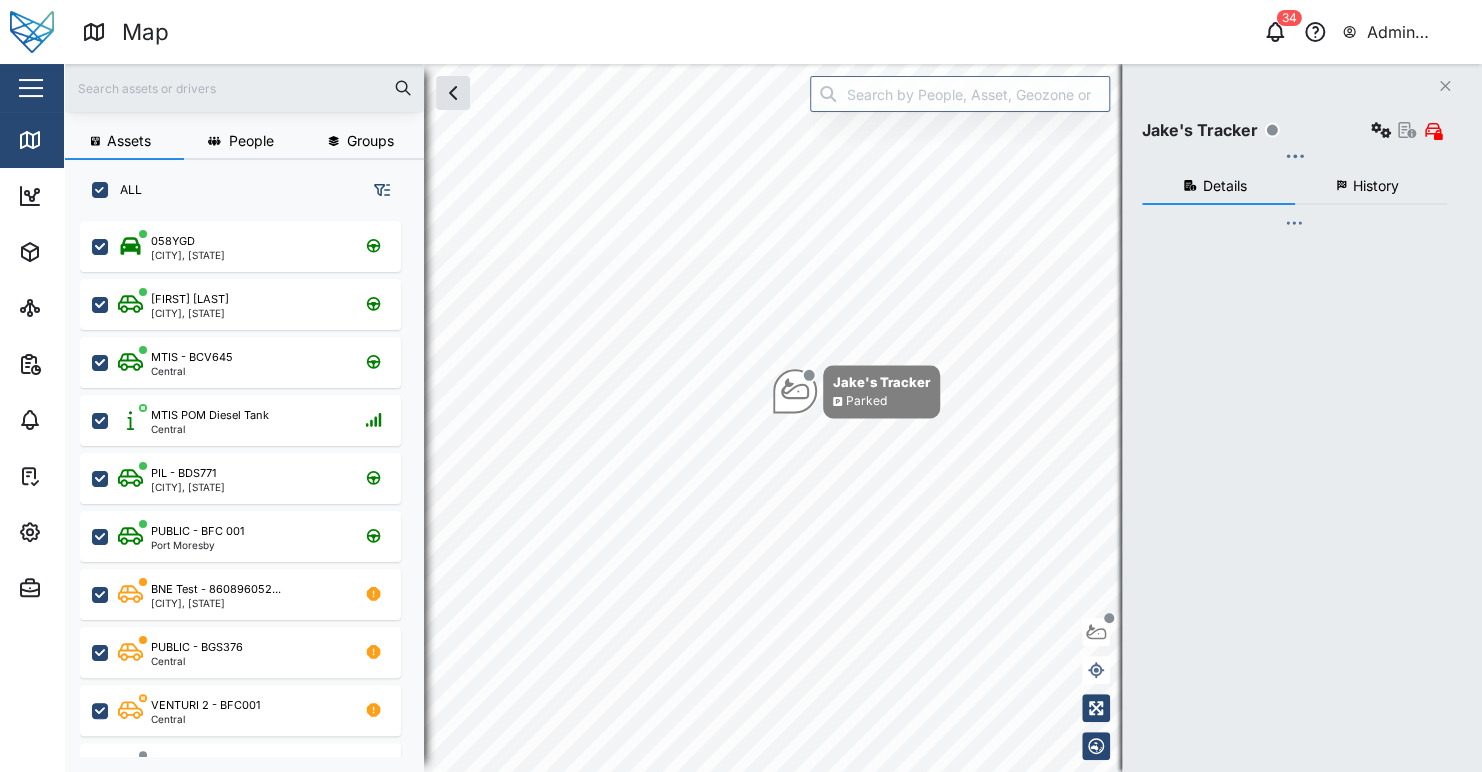 checkbox on "true" 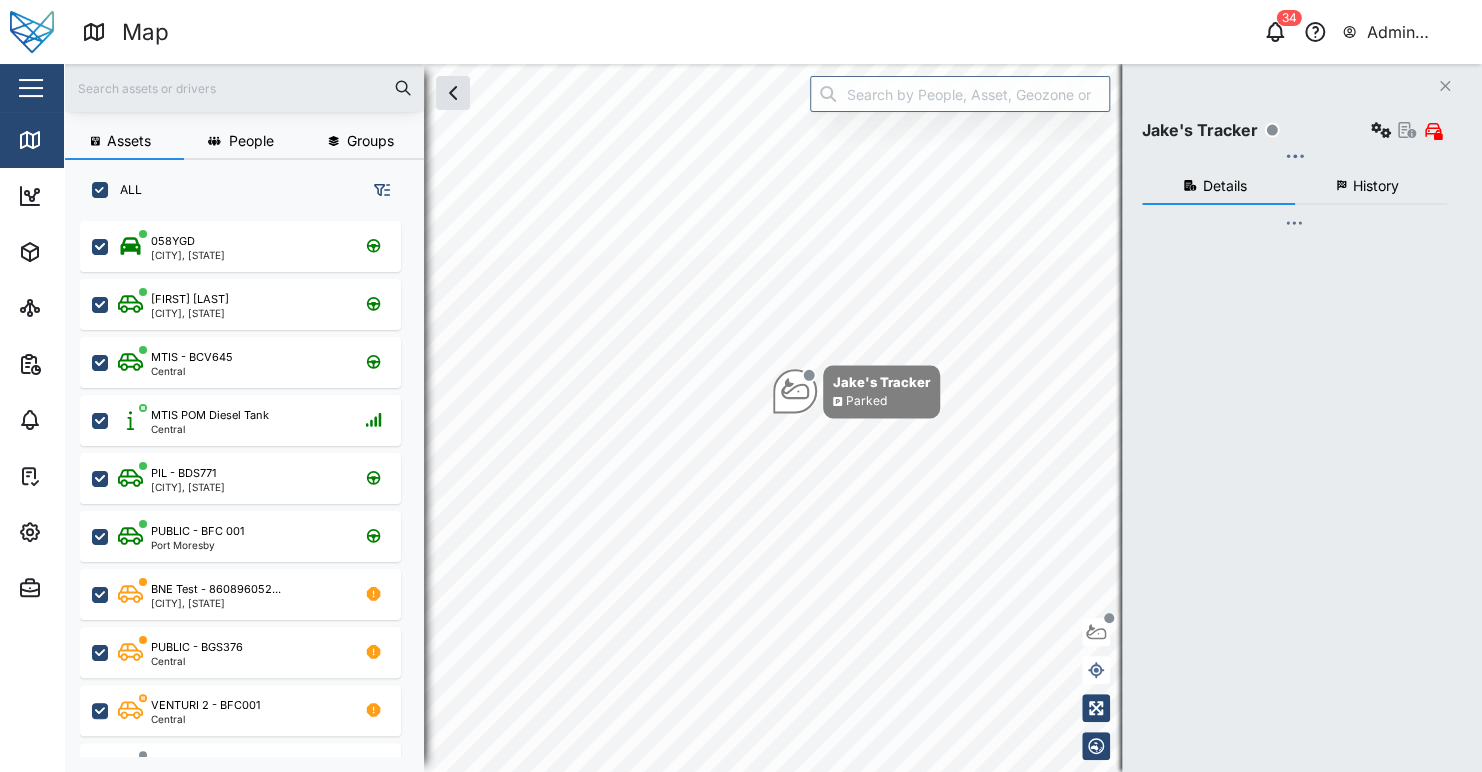 checkbox on "true" 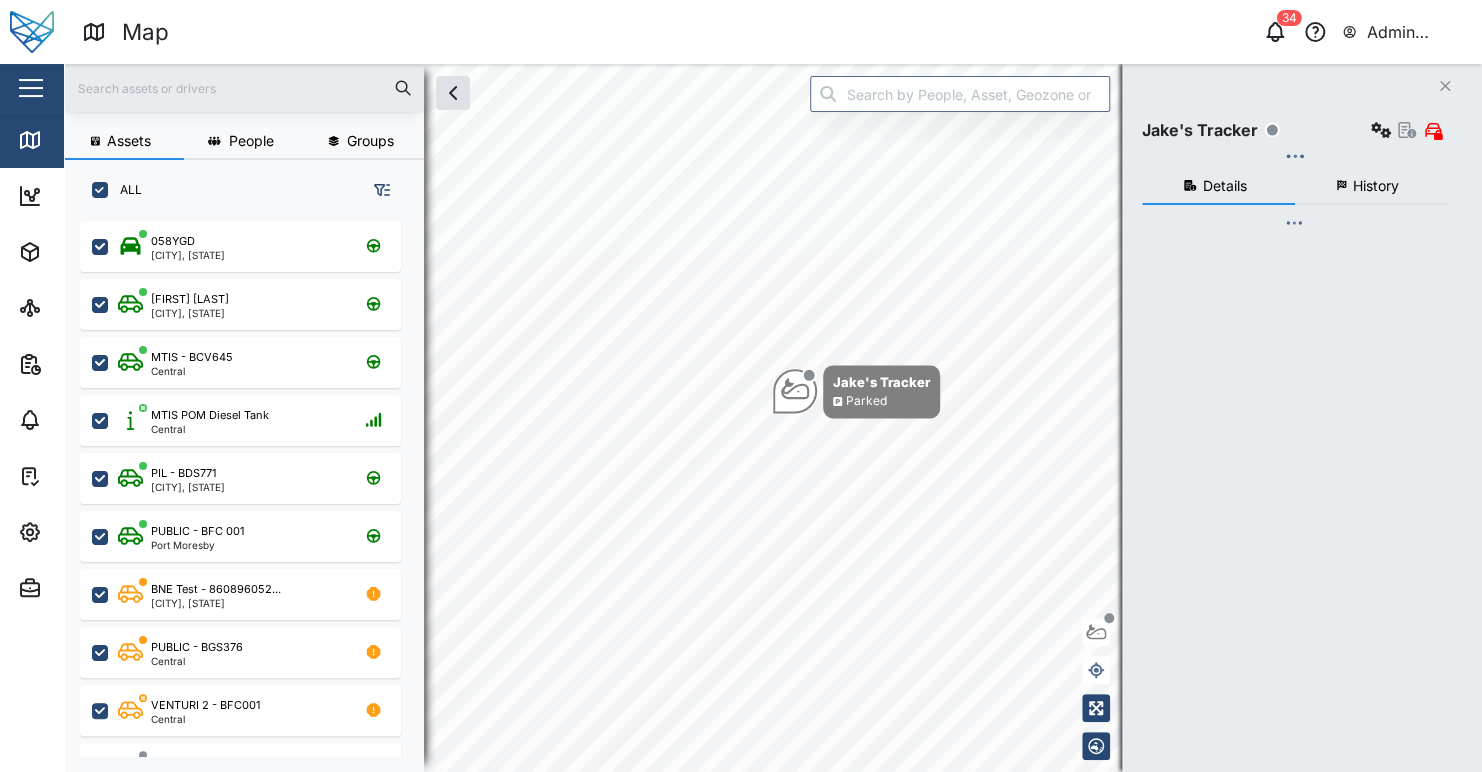 checkbox on "true" 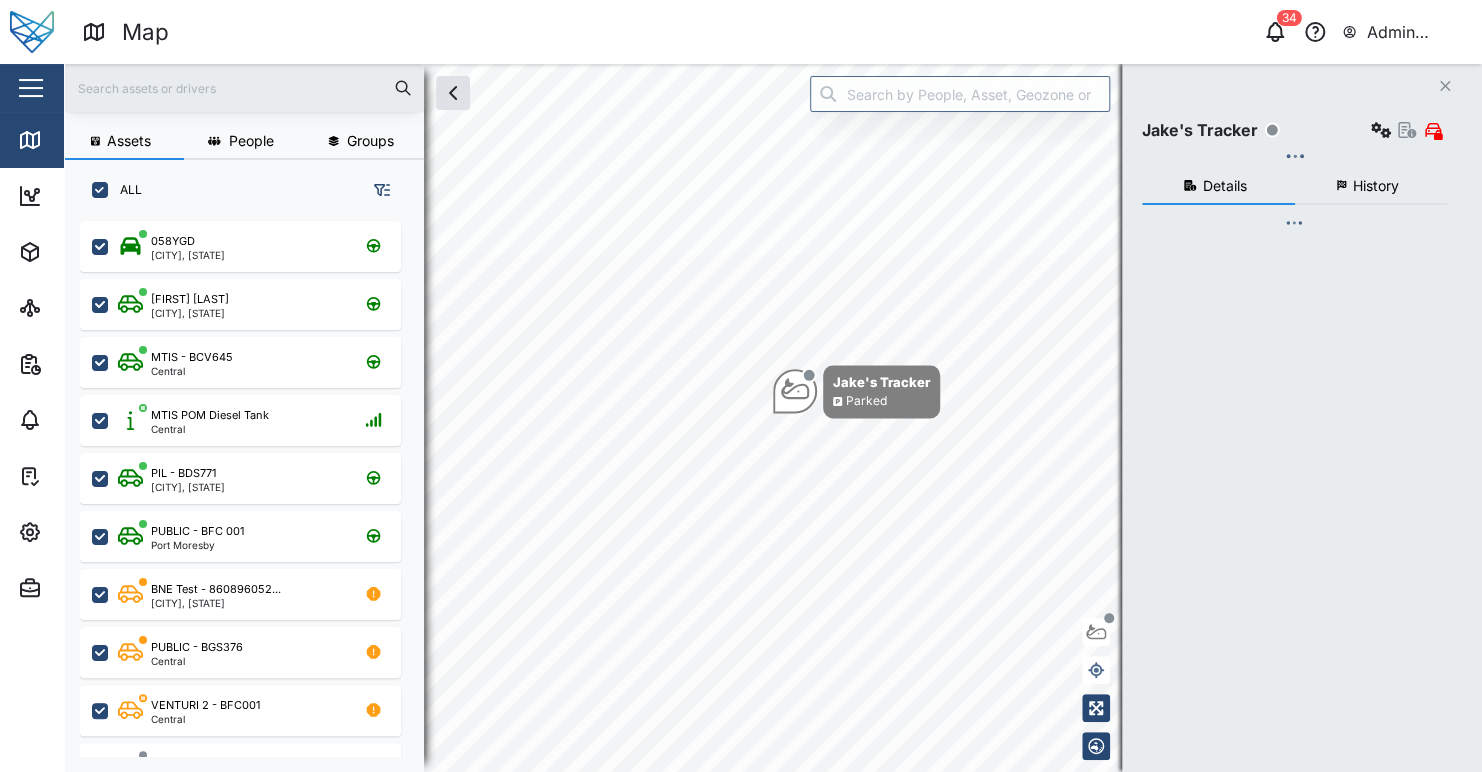 checkbox on "true" 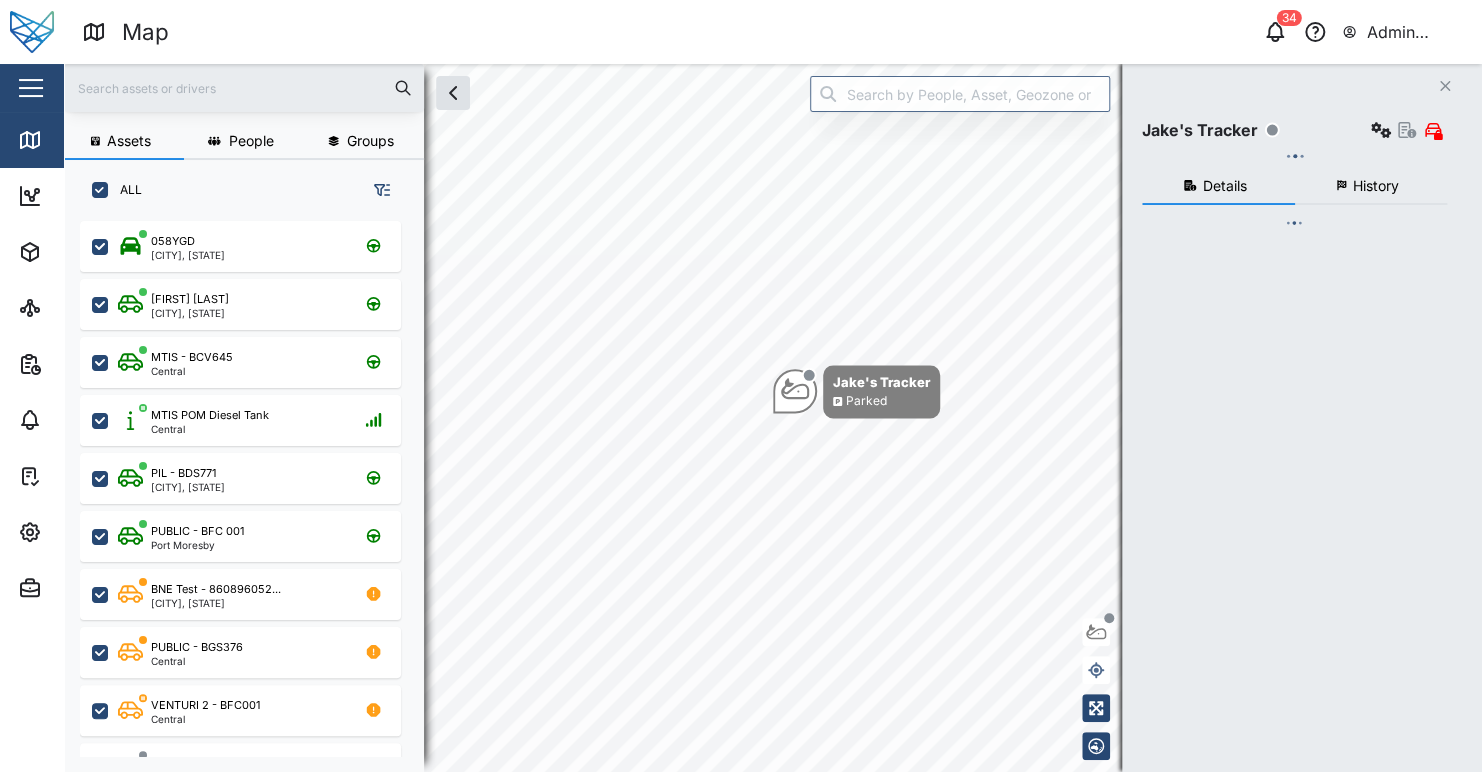 checkbox on "true" 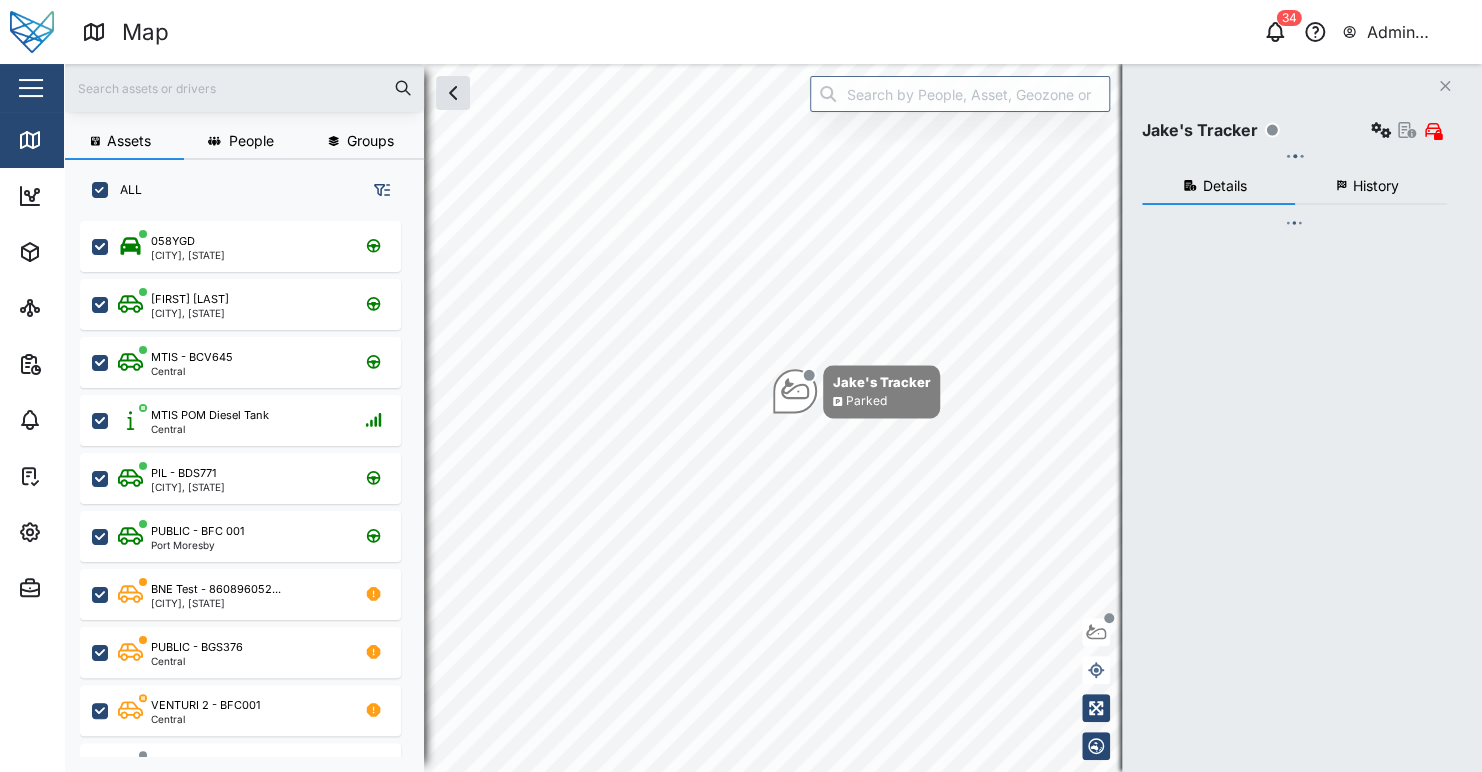 checkbox on "true" 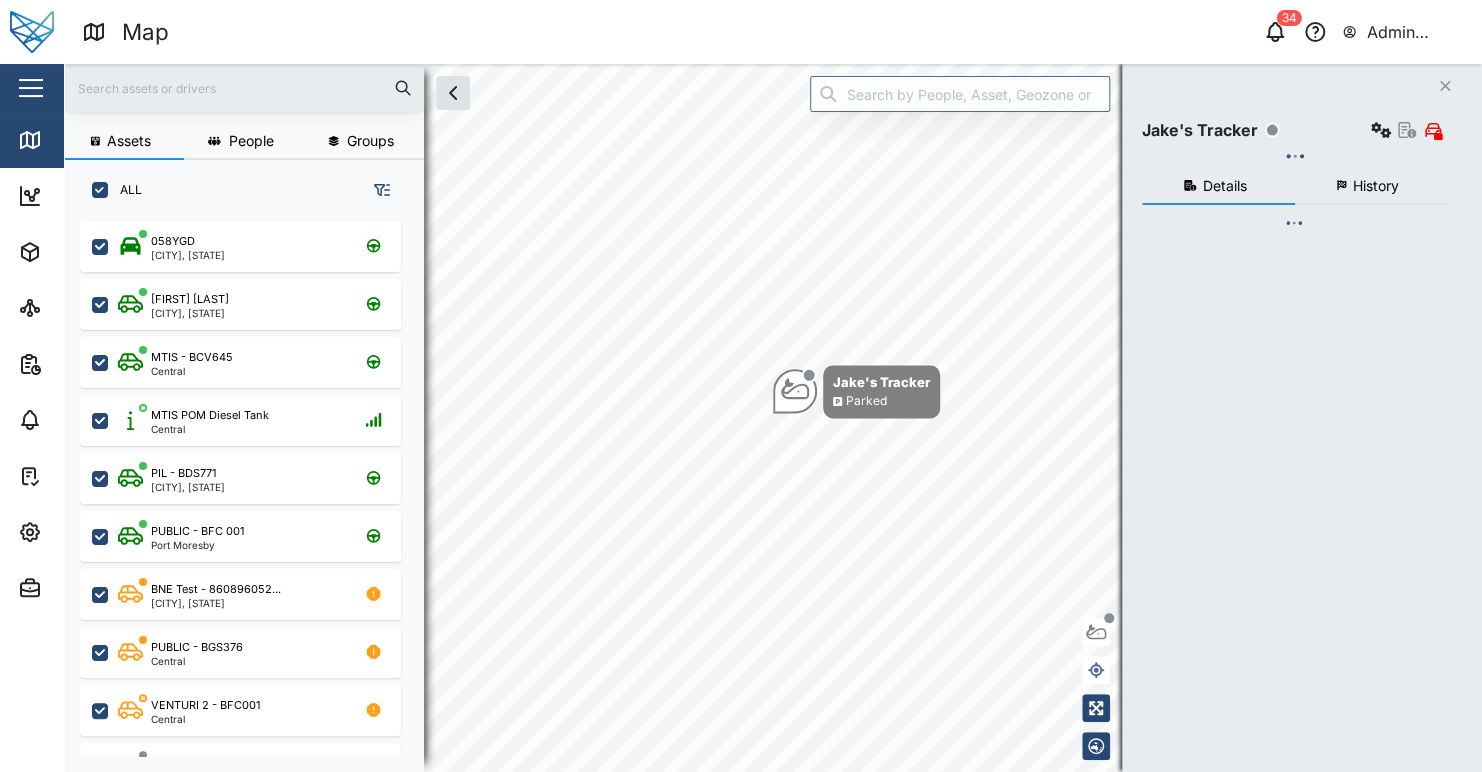 checkbox on "true" 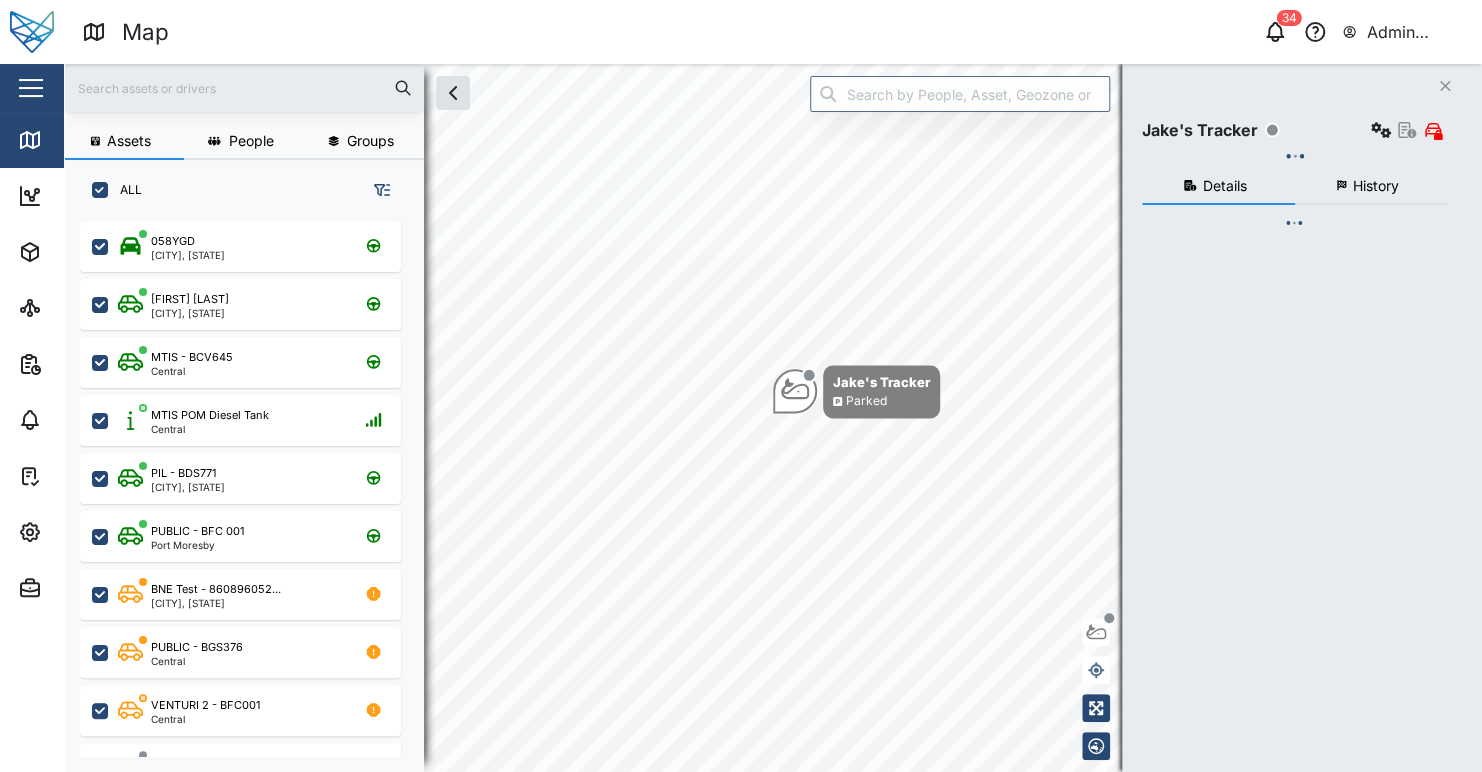 checkbox on "true" 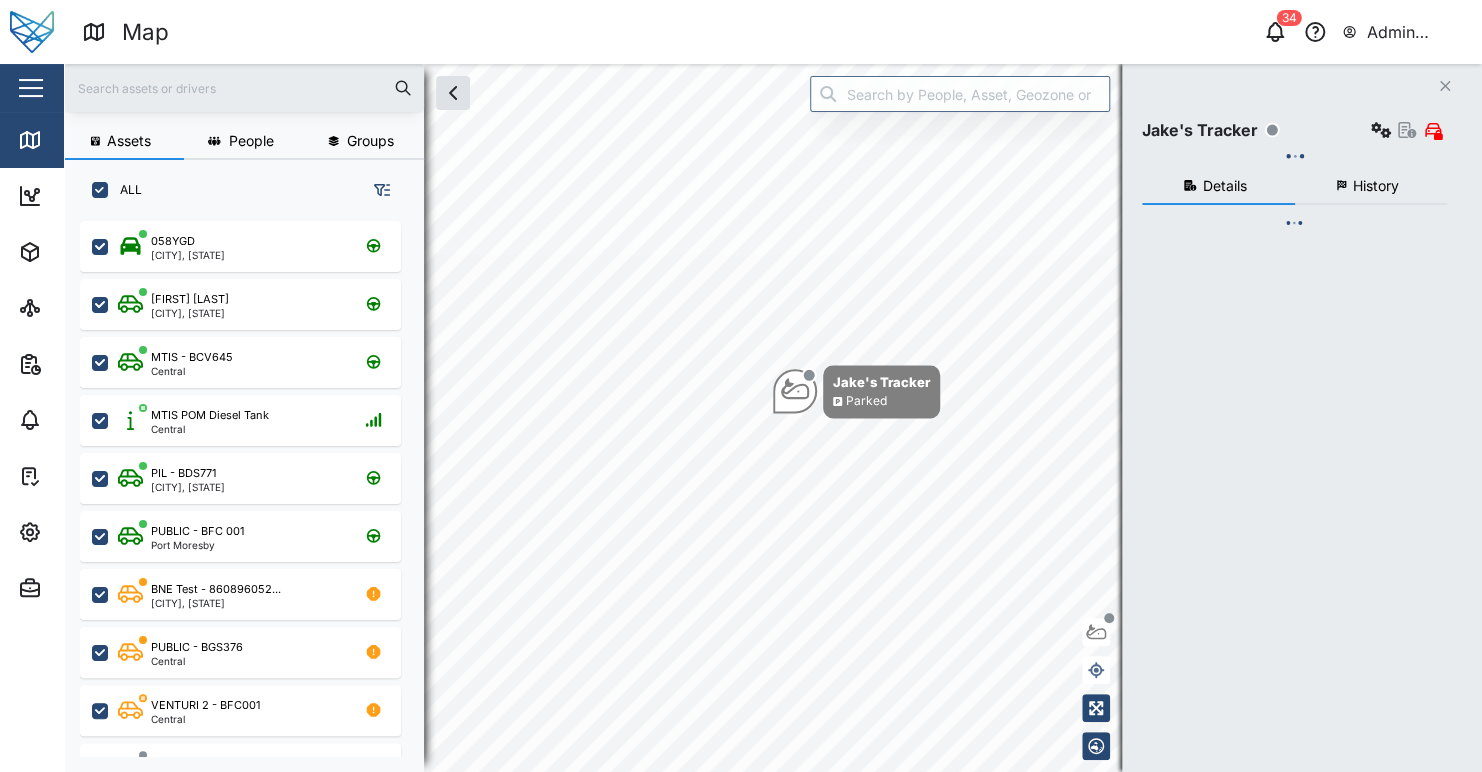 checkbox on "true" 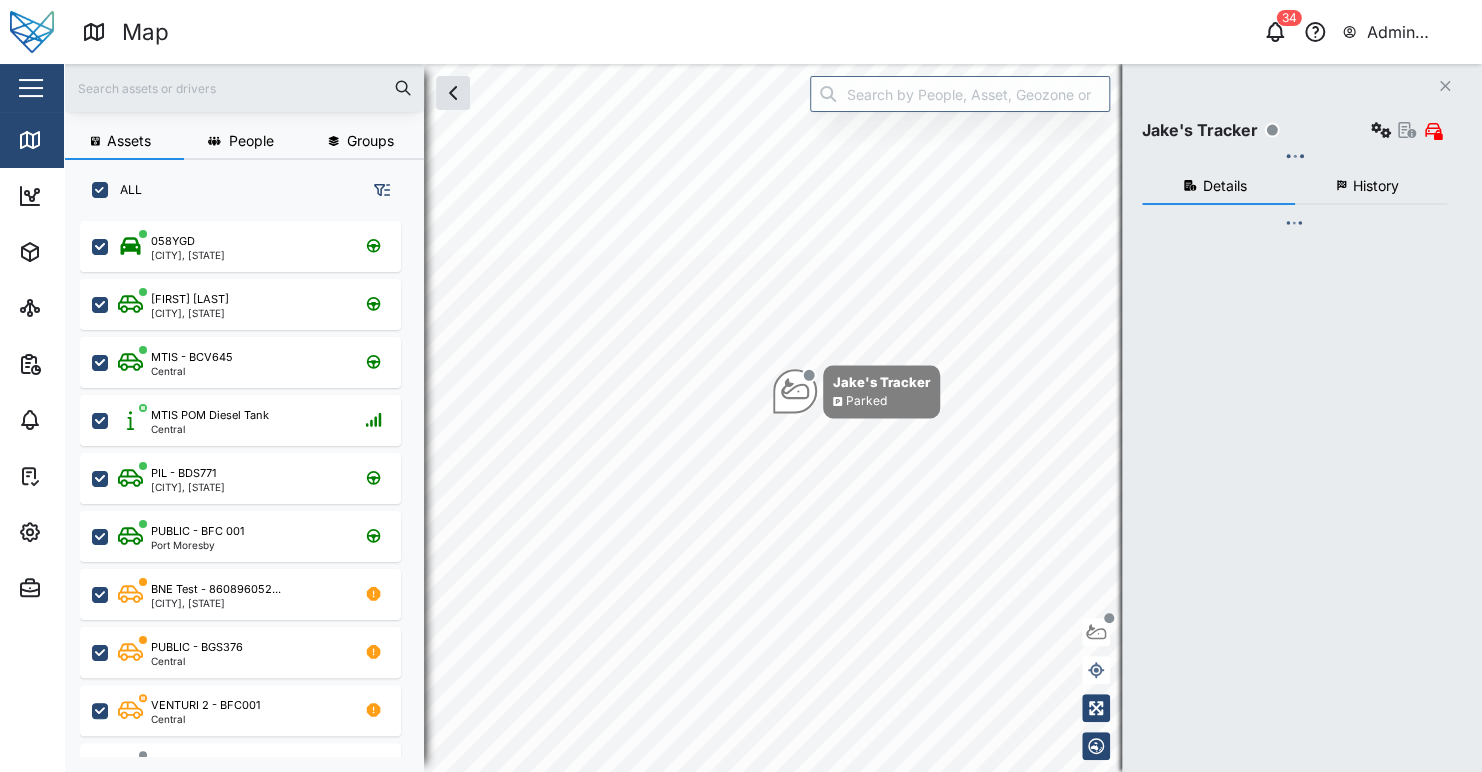checkbox on "true" 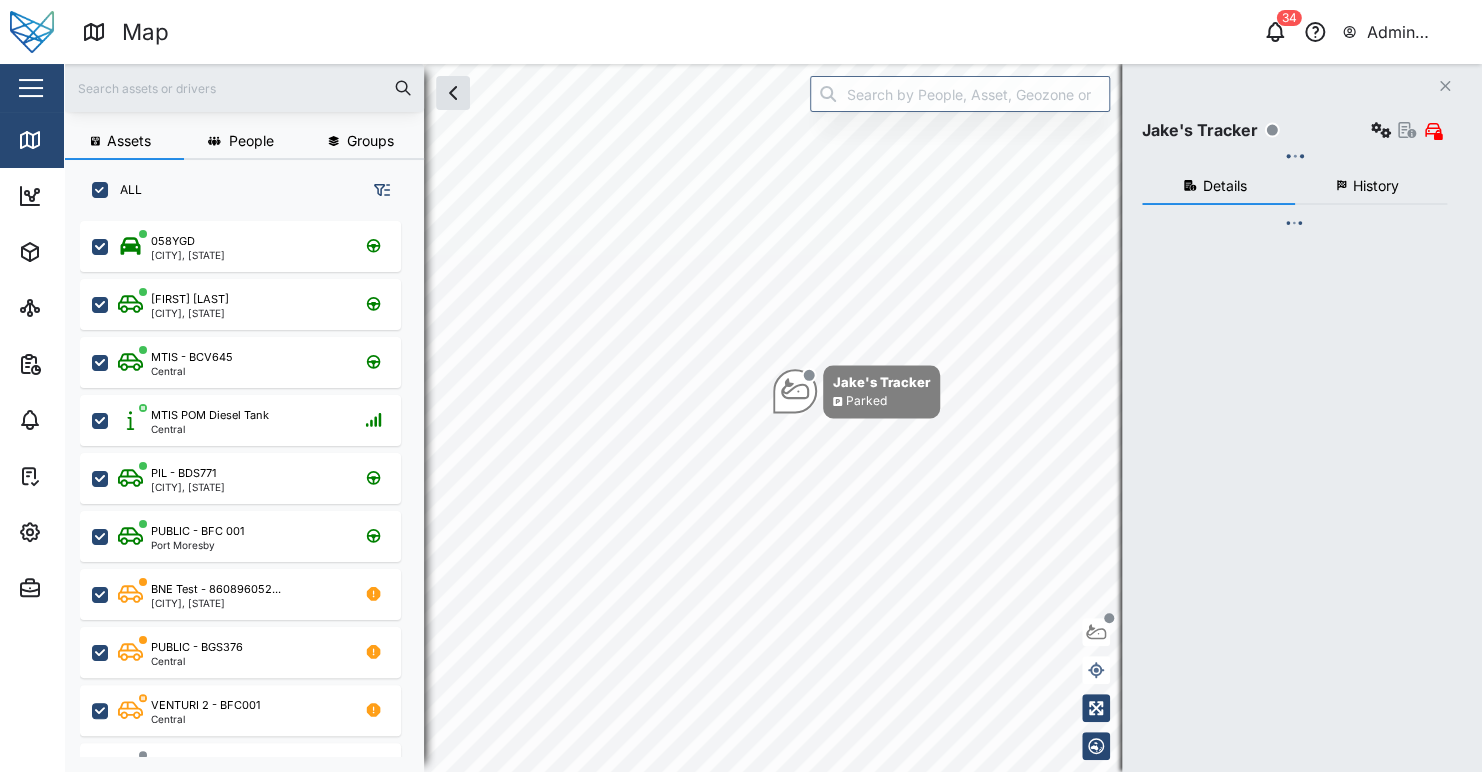 checkbox on "true" 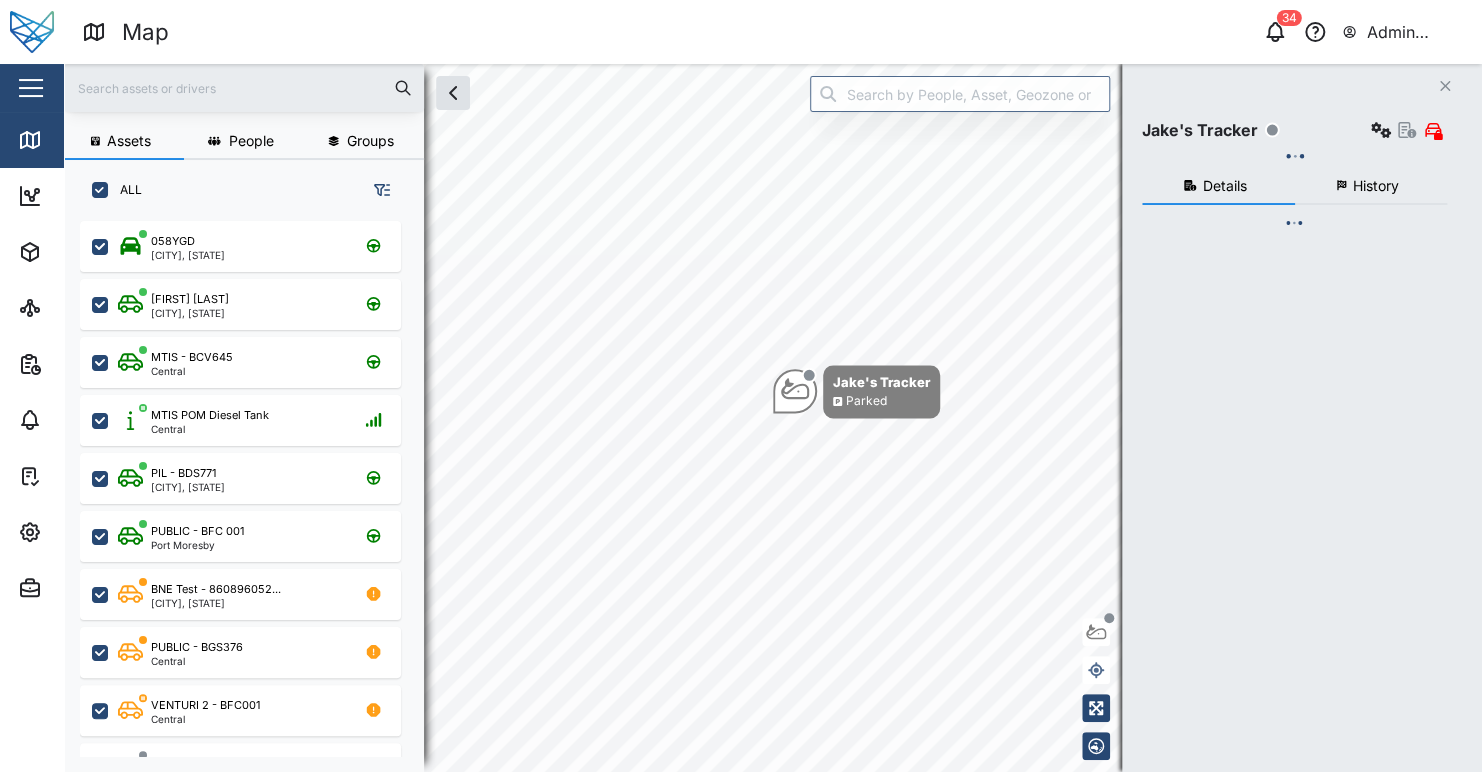 checkbox on "true" 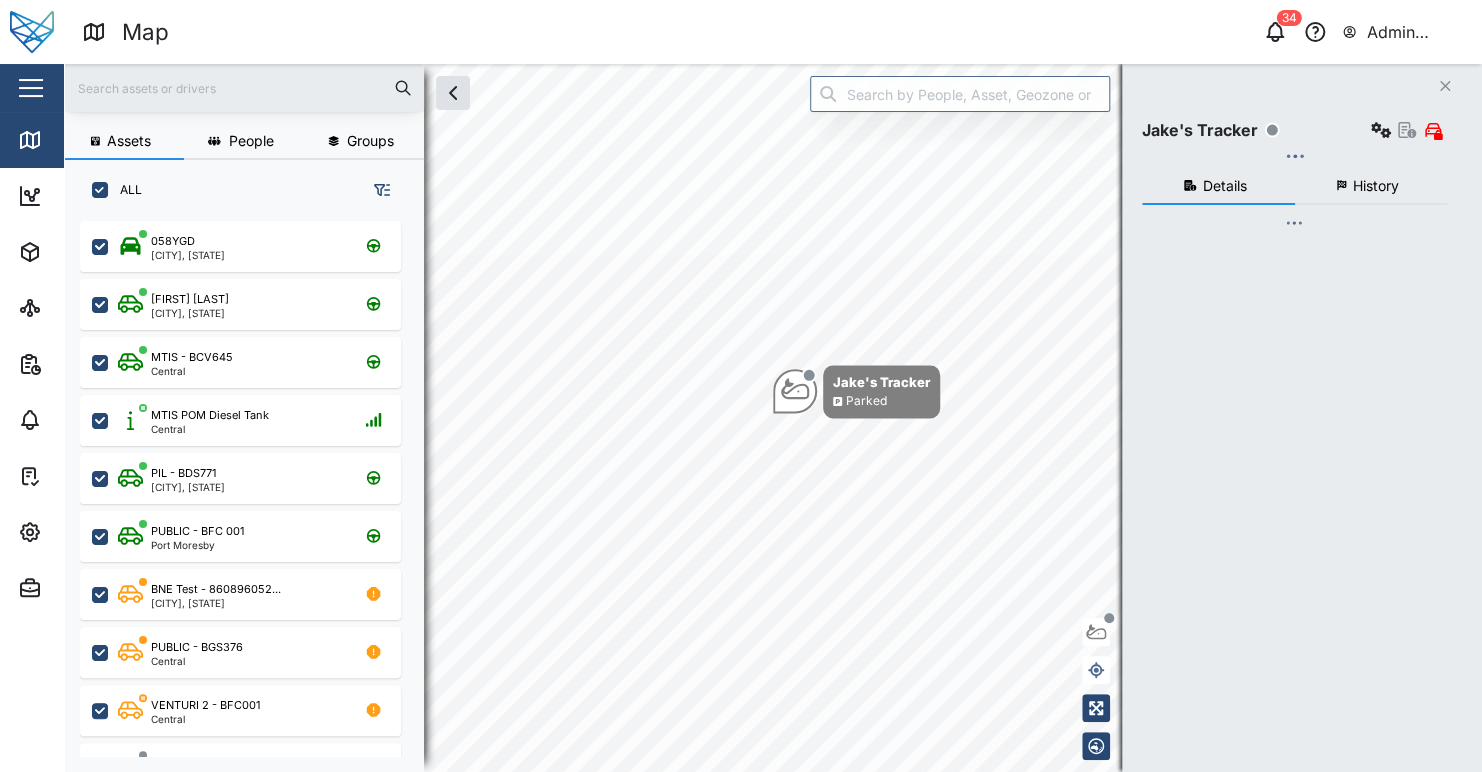 checkbox on "true" 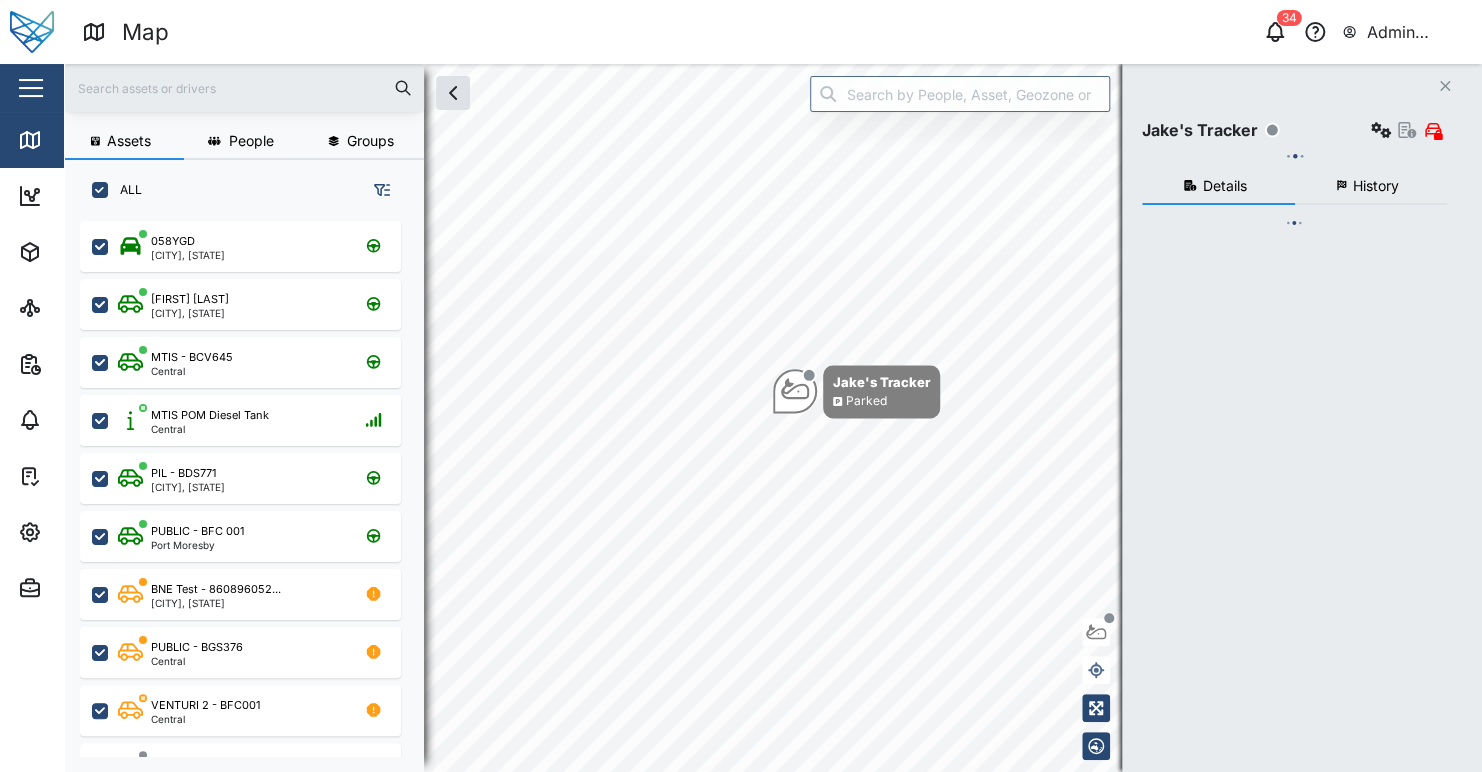checkbox on "true" 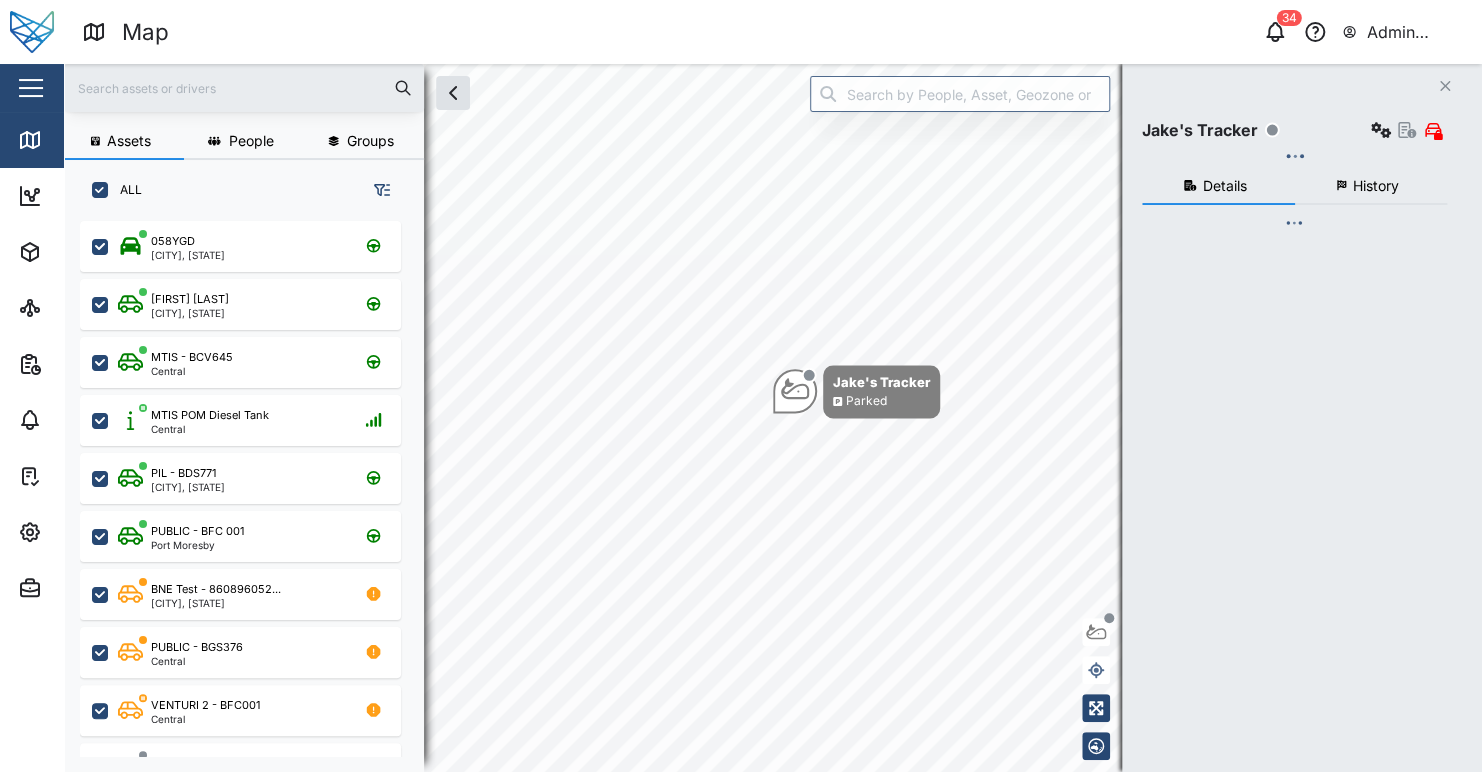 checkbox on "true" 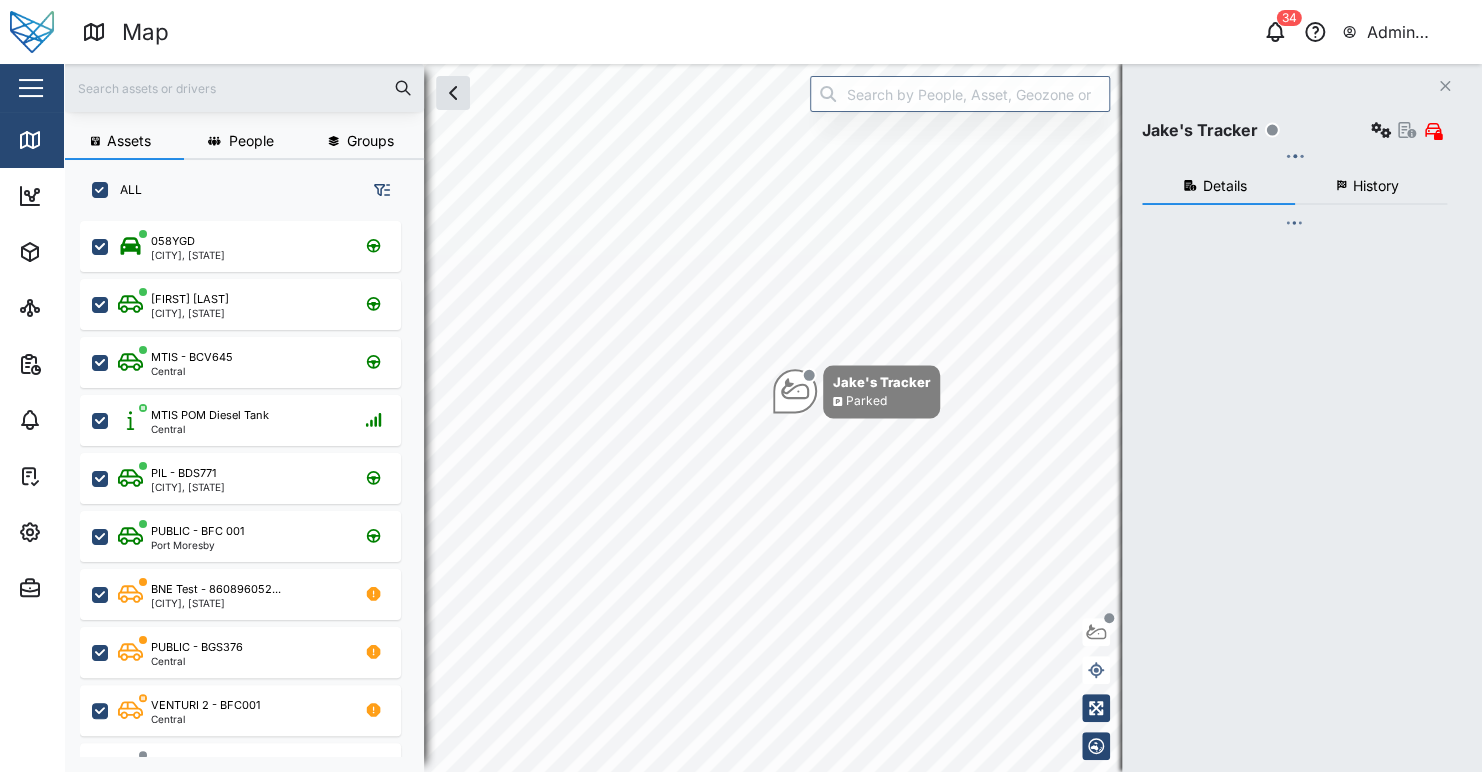 checkbox on "true" 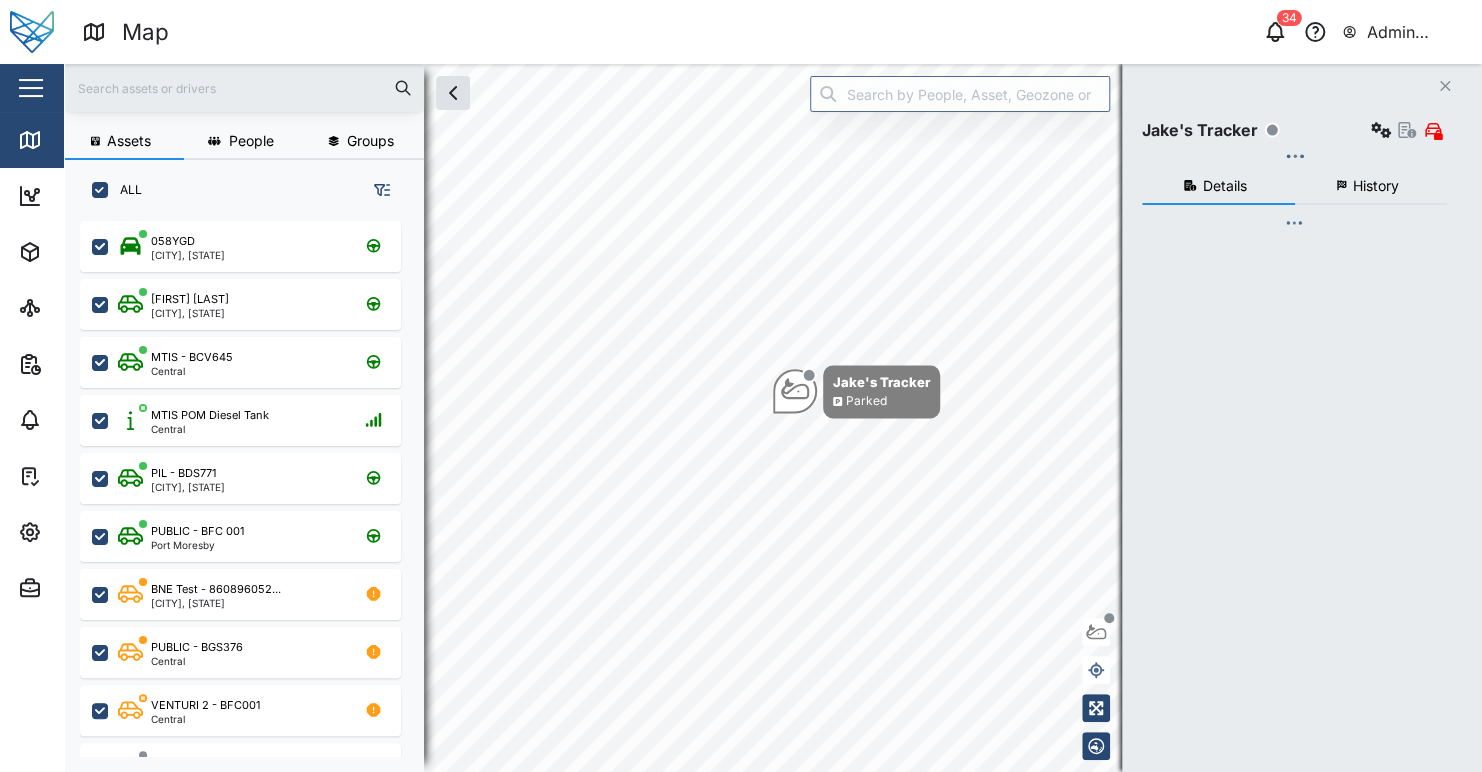 checkbox on "true" 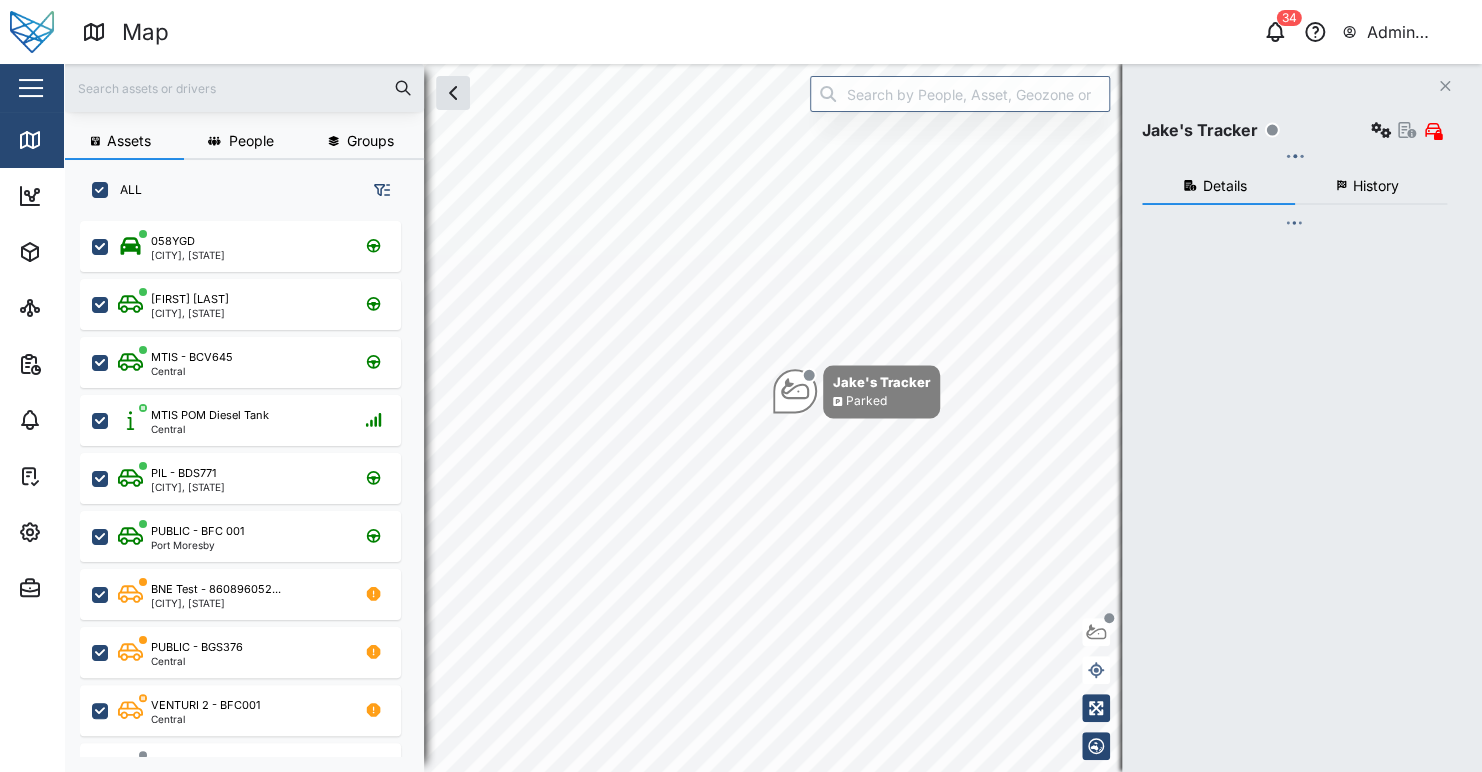 checkbox on "true" 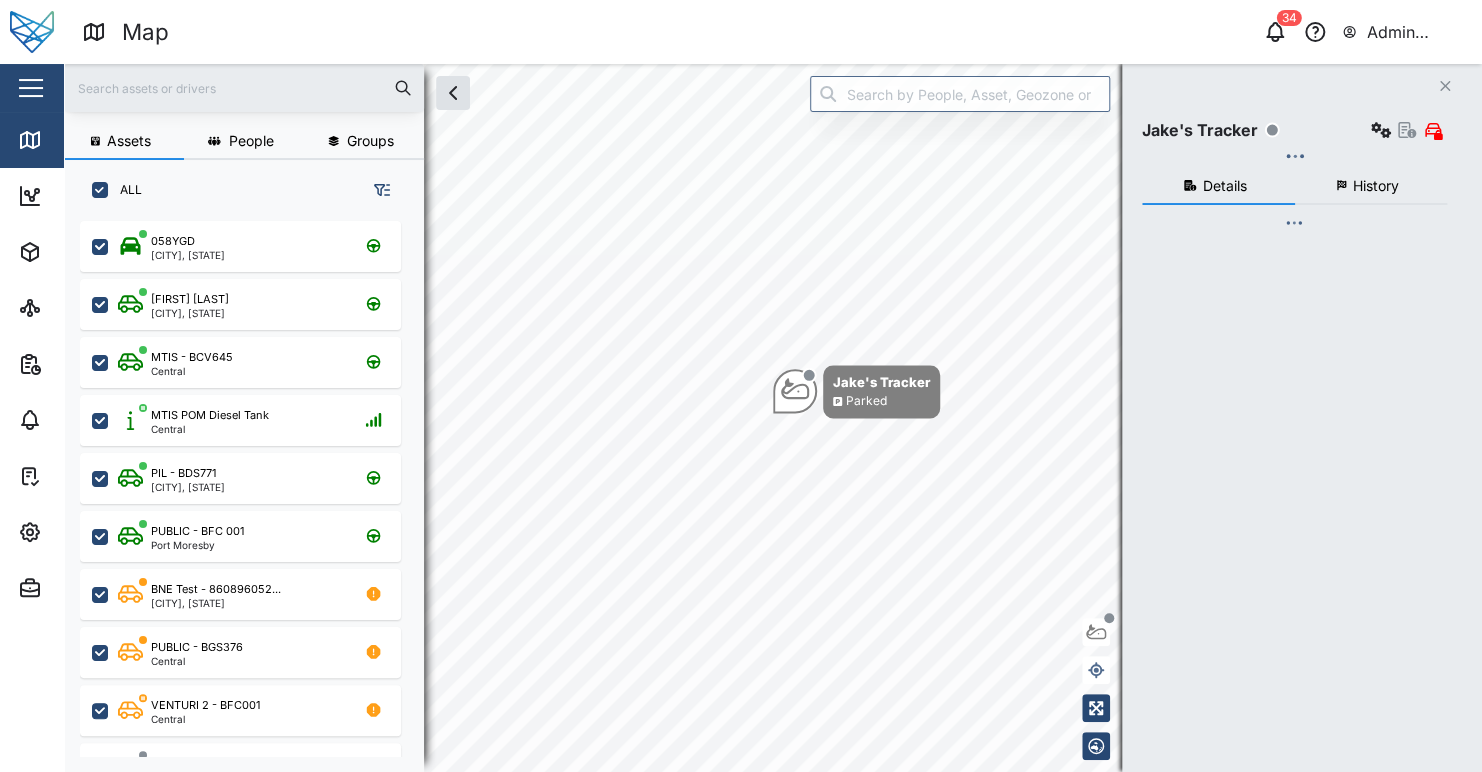 checkbox on "true" 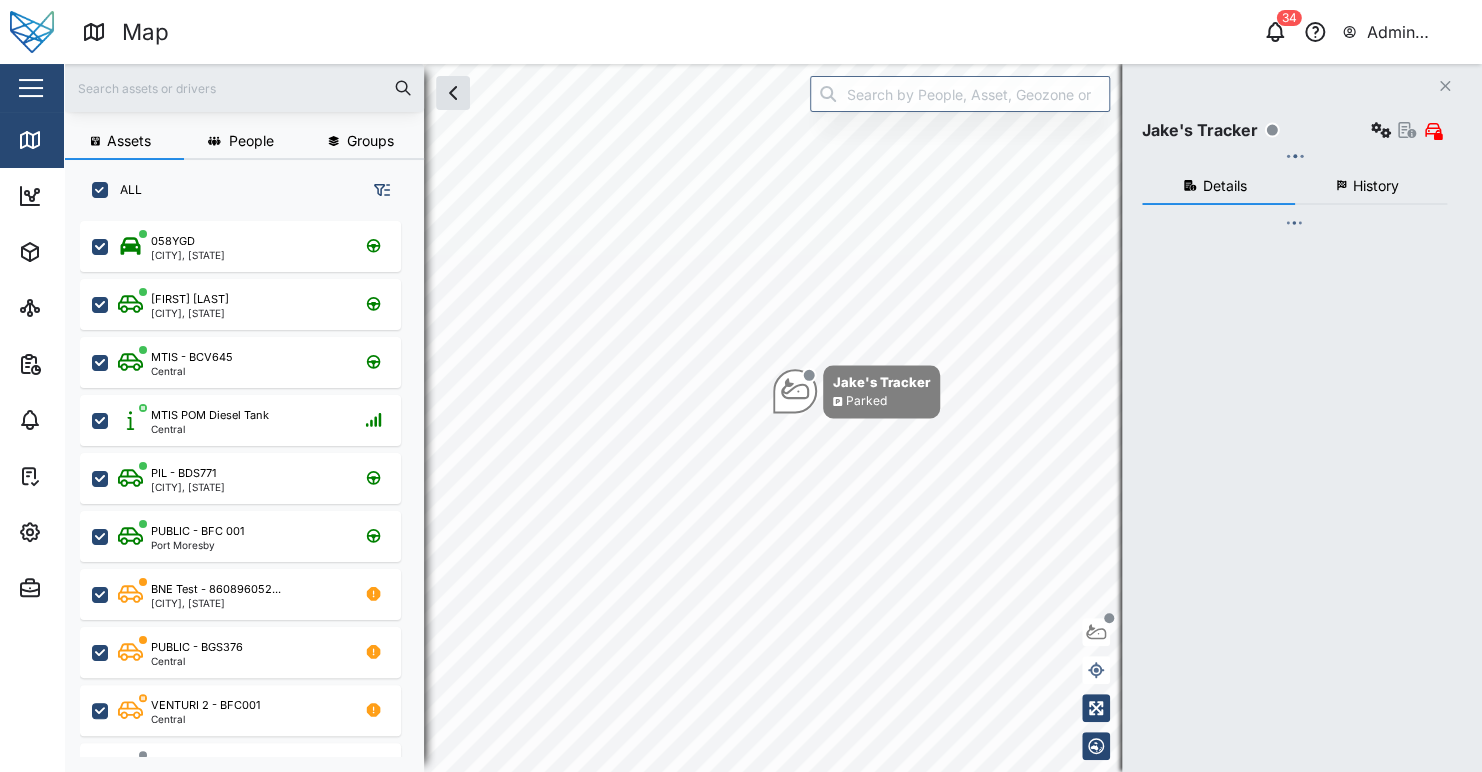 checkbox on "true" 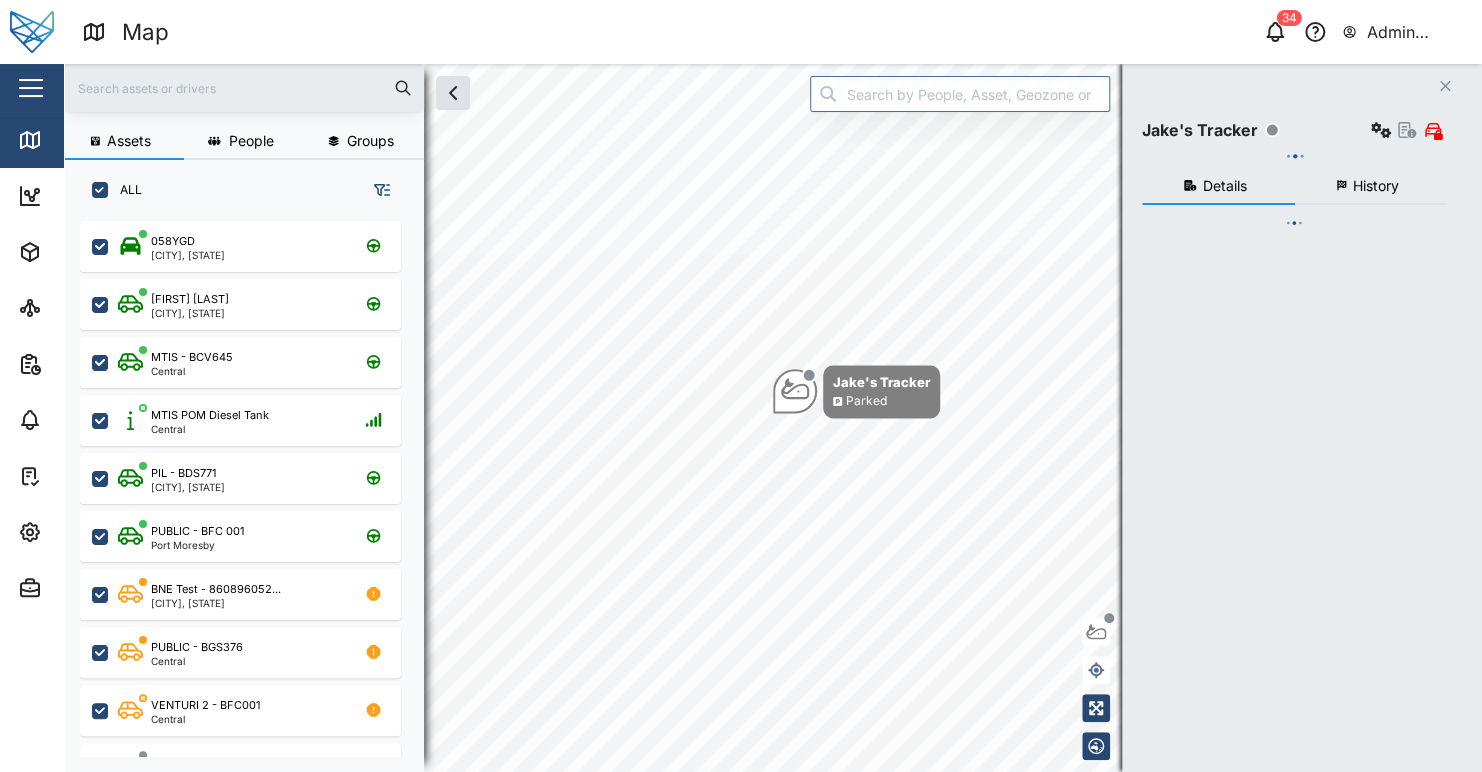 checkbox on "true" 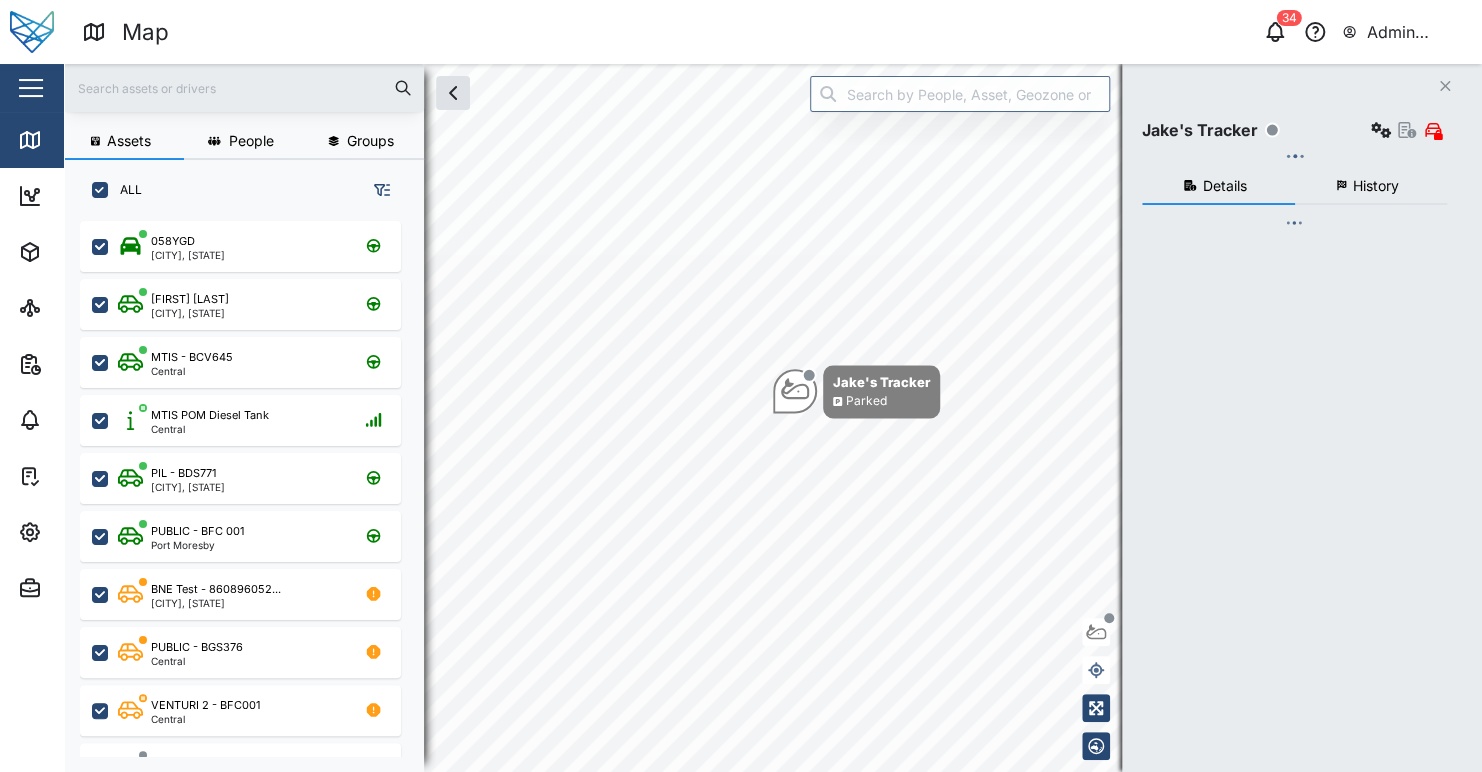 checkbox on "true" 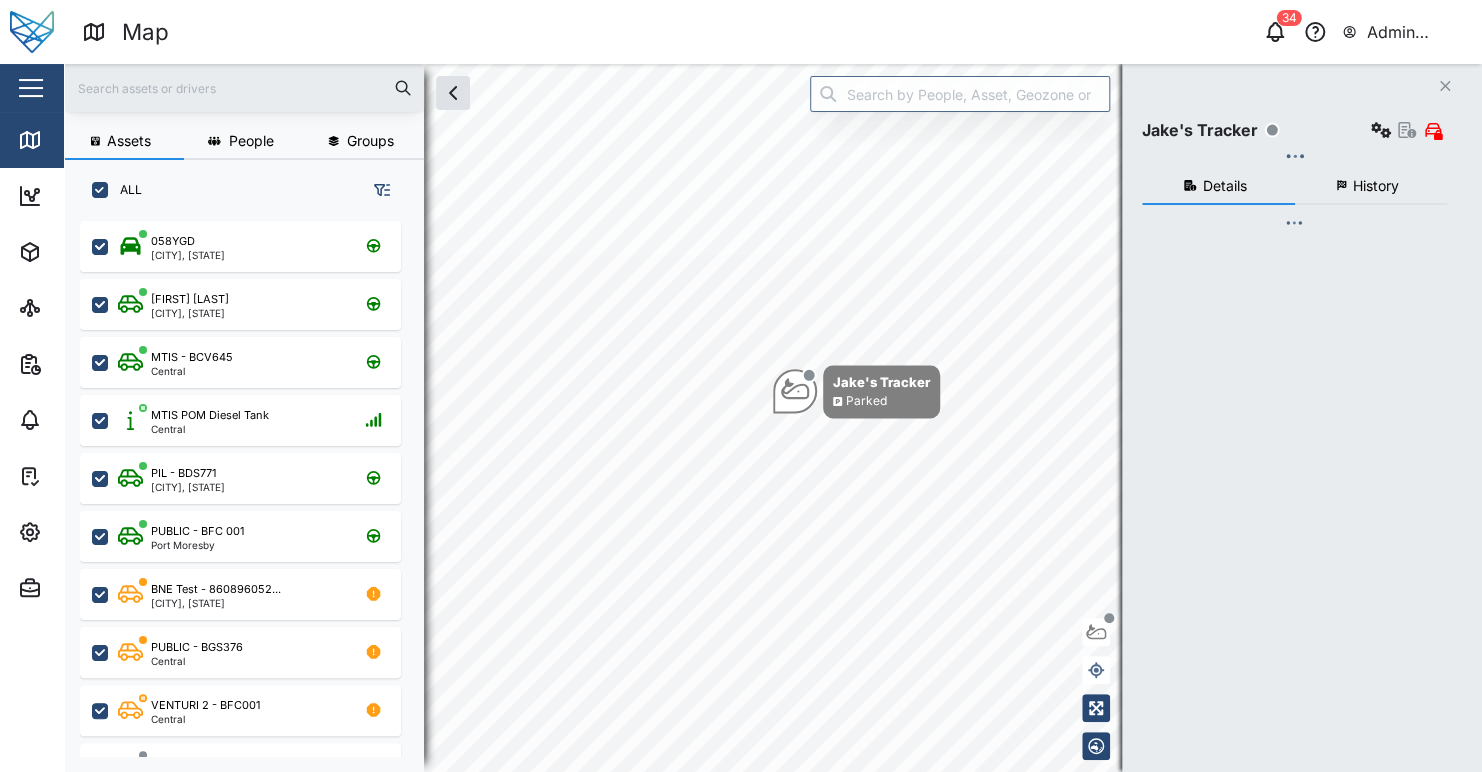 checkbox on "true" 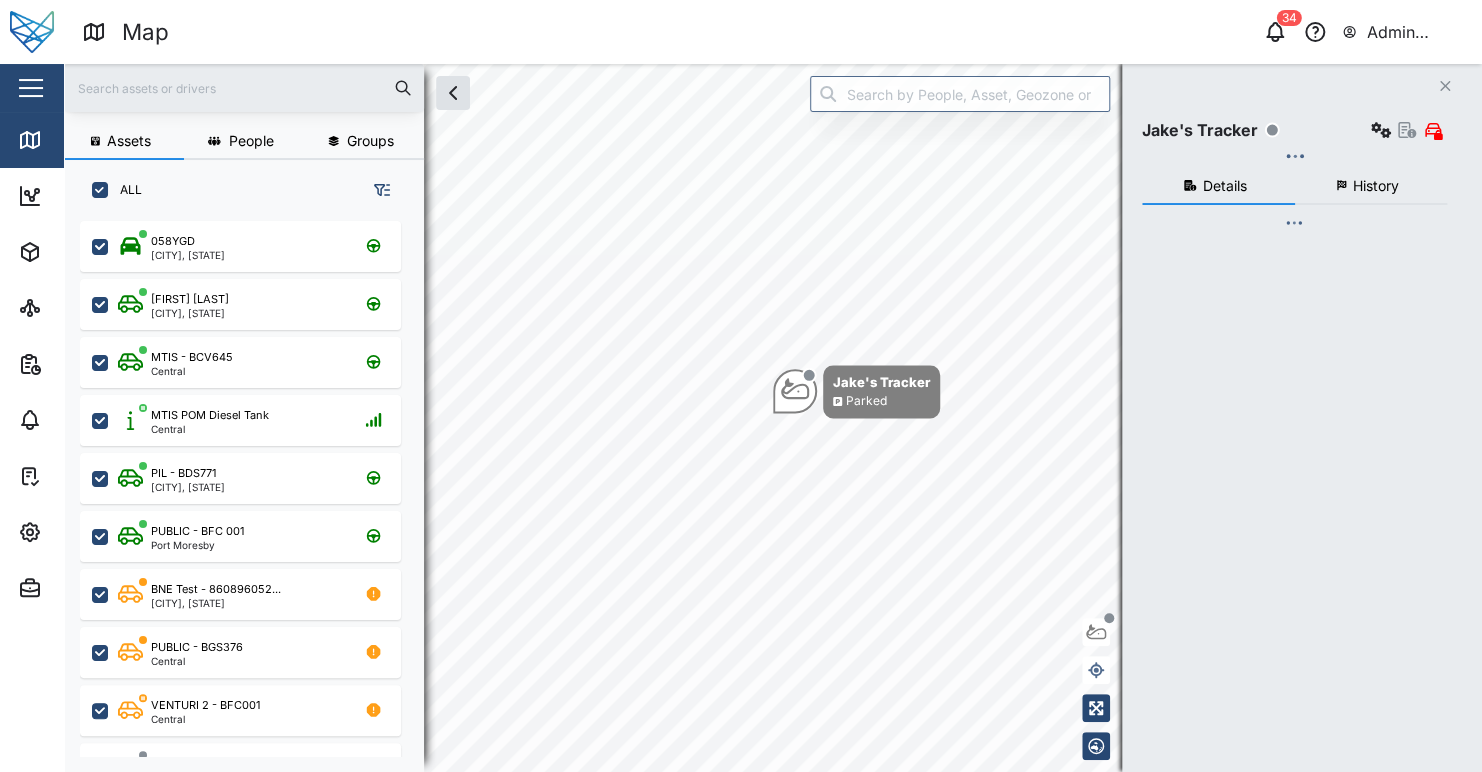 checkbox on "true" 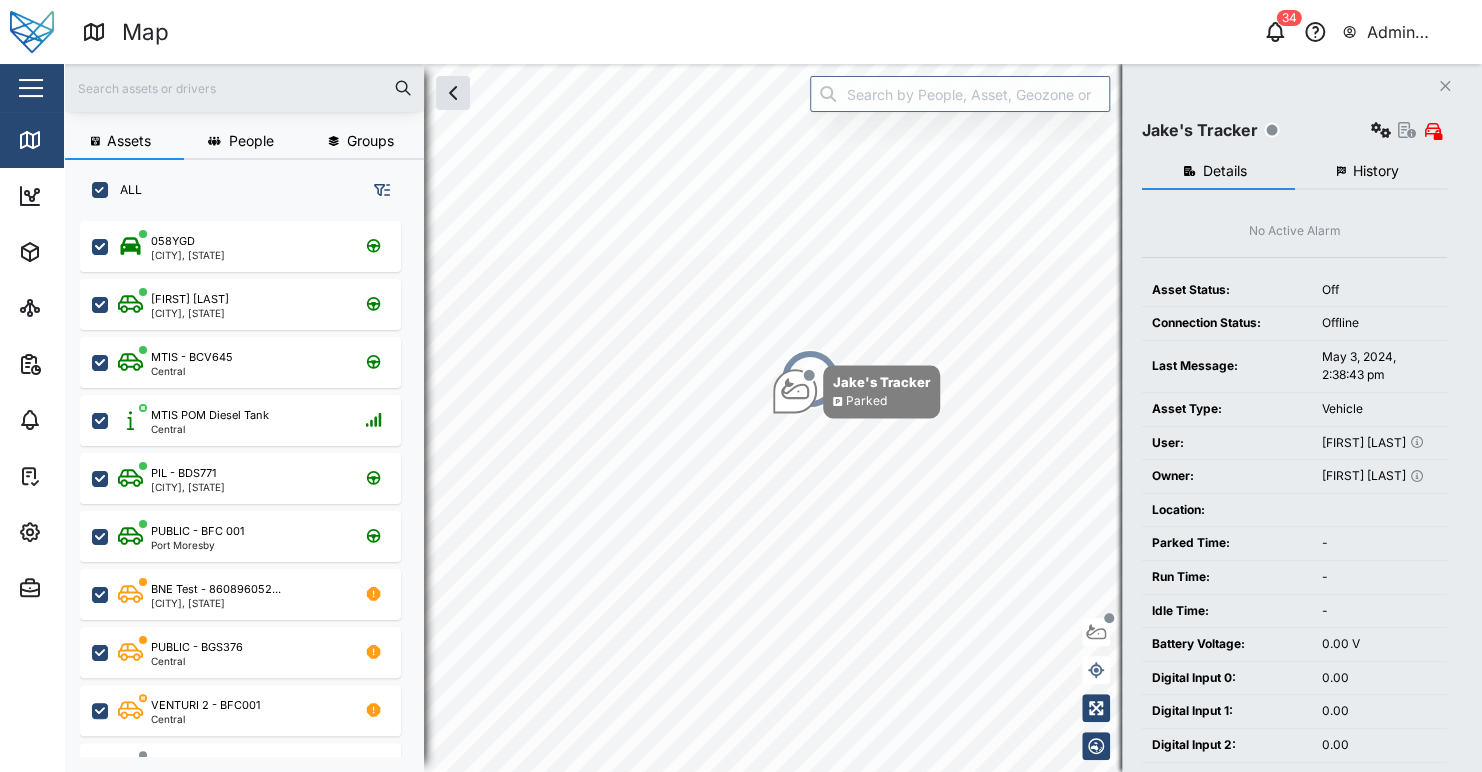 scroll, scrollTop: 16, scrollLeft: 16, axis: both 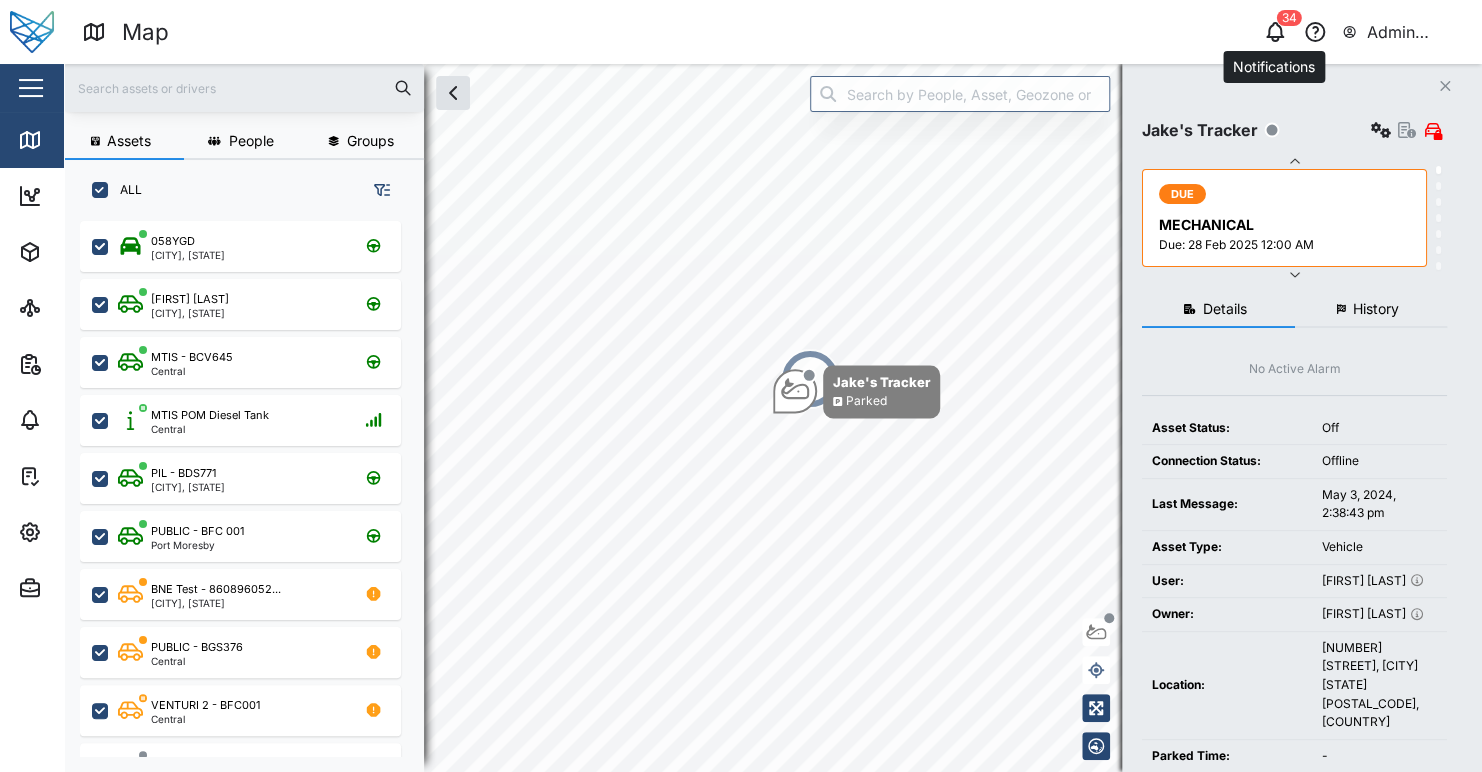 click 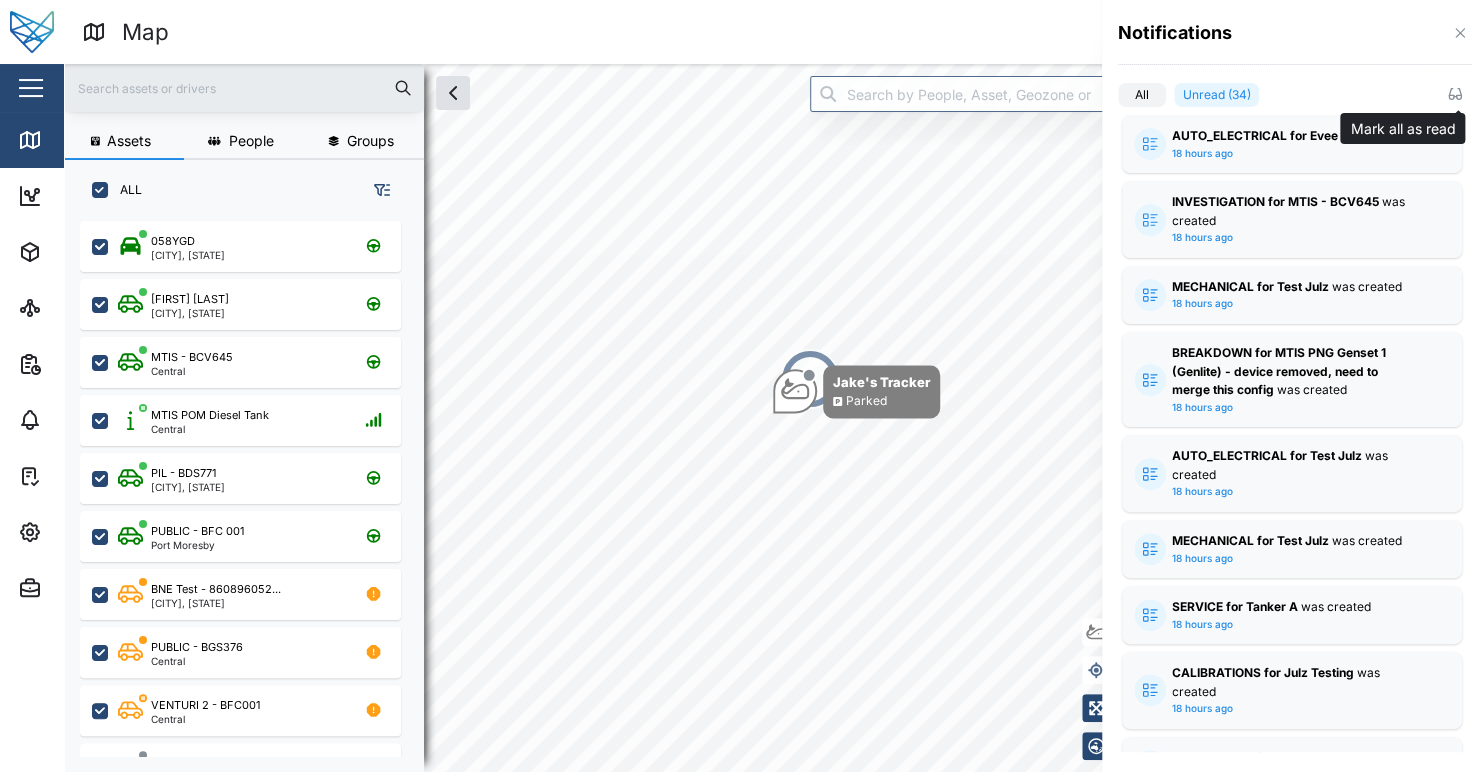 click 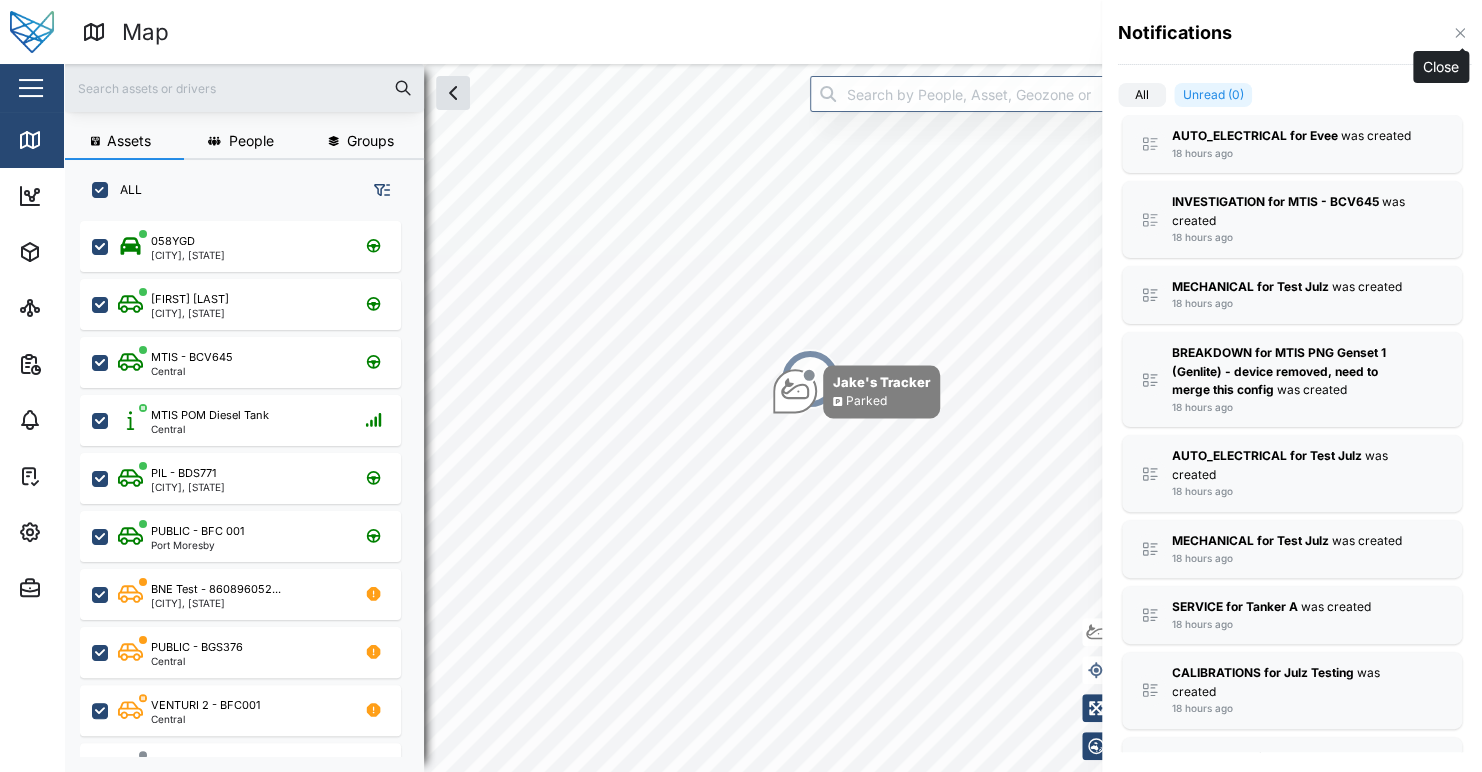 click 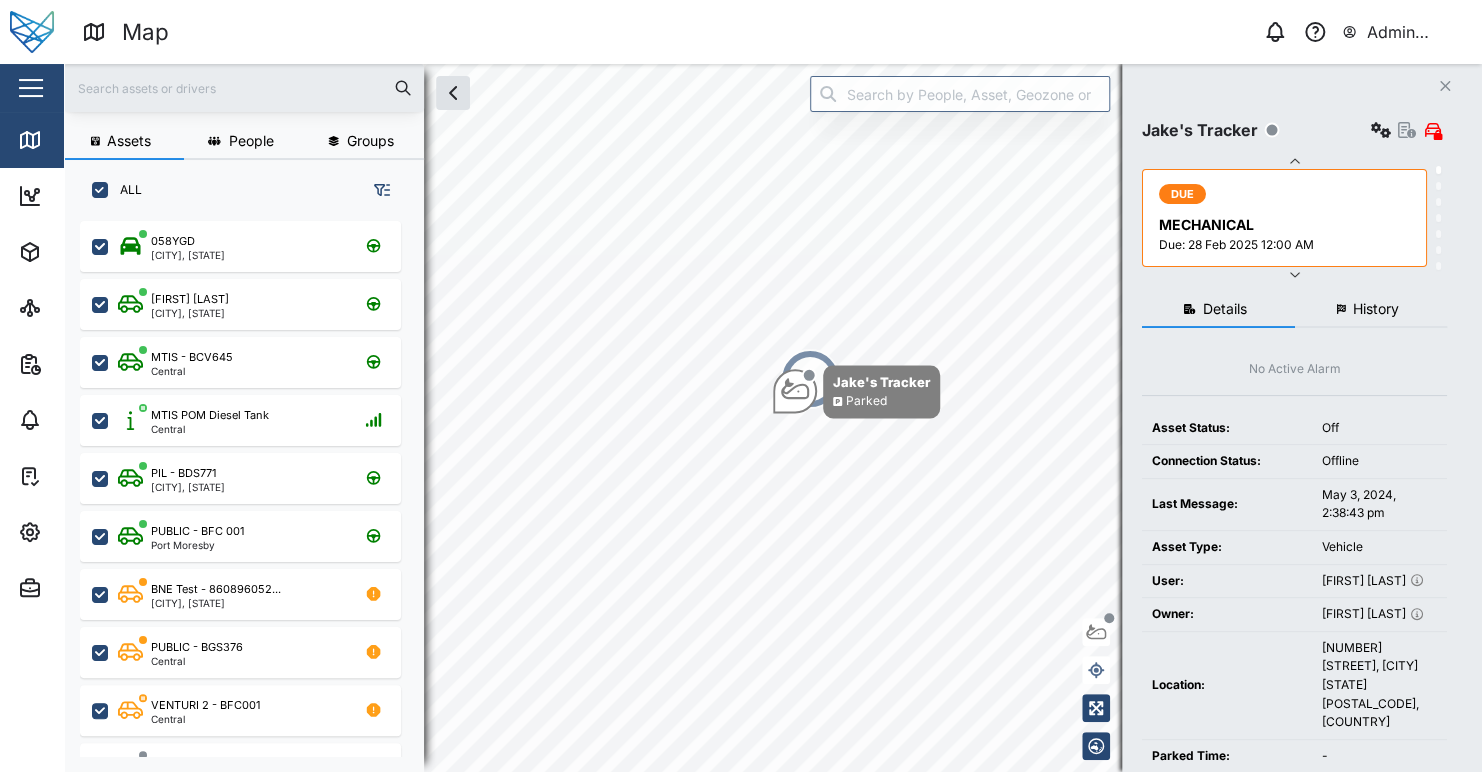 click on "[NUMBER] Admin [LAST] [LAST]" at bounding box center (1136, 32) 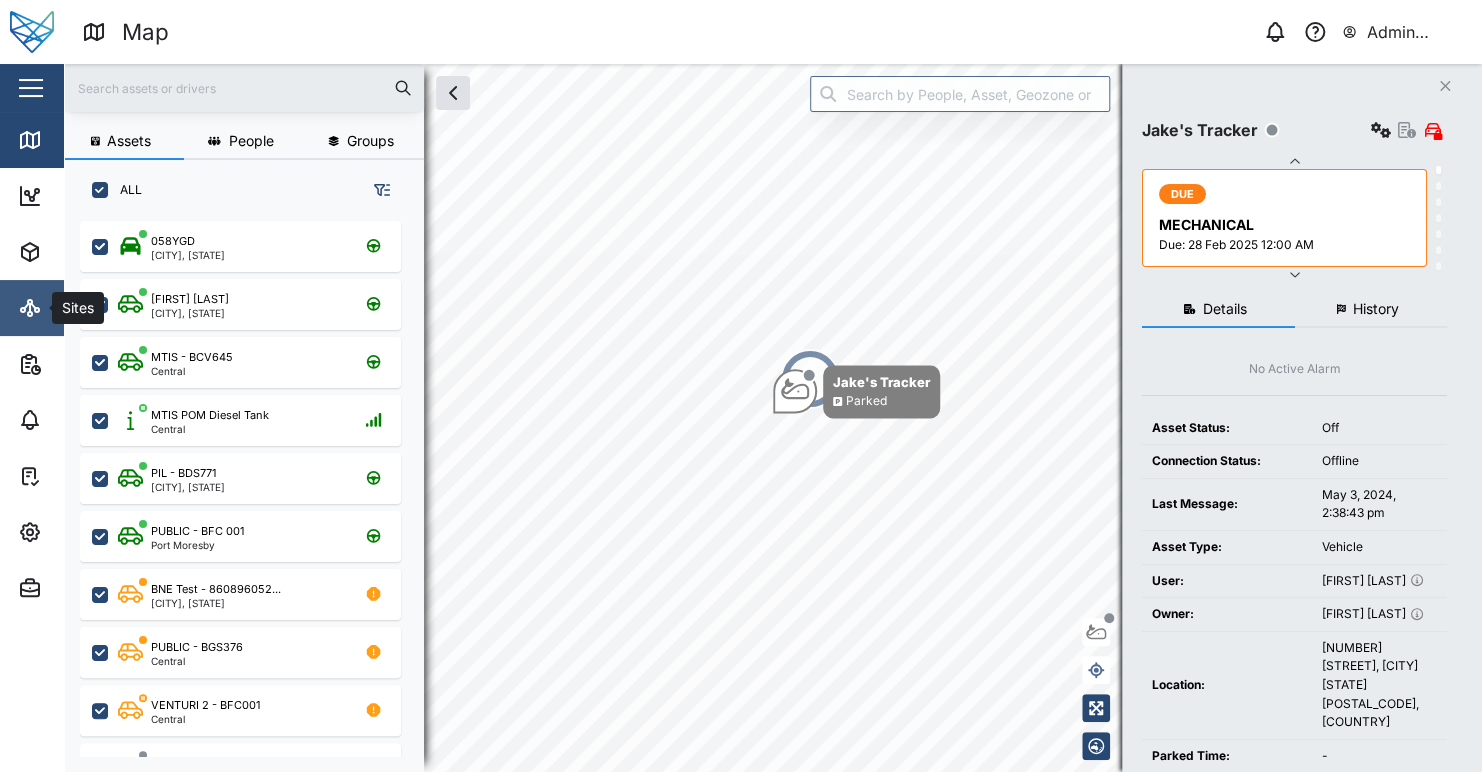 click on "Sites" at bounding box center (59, 308) 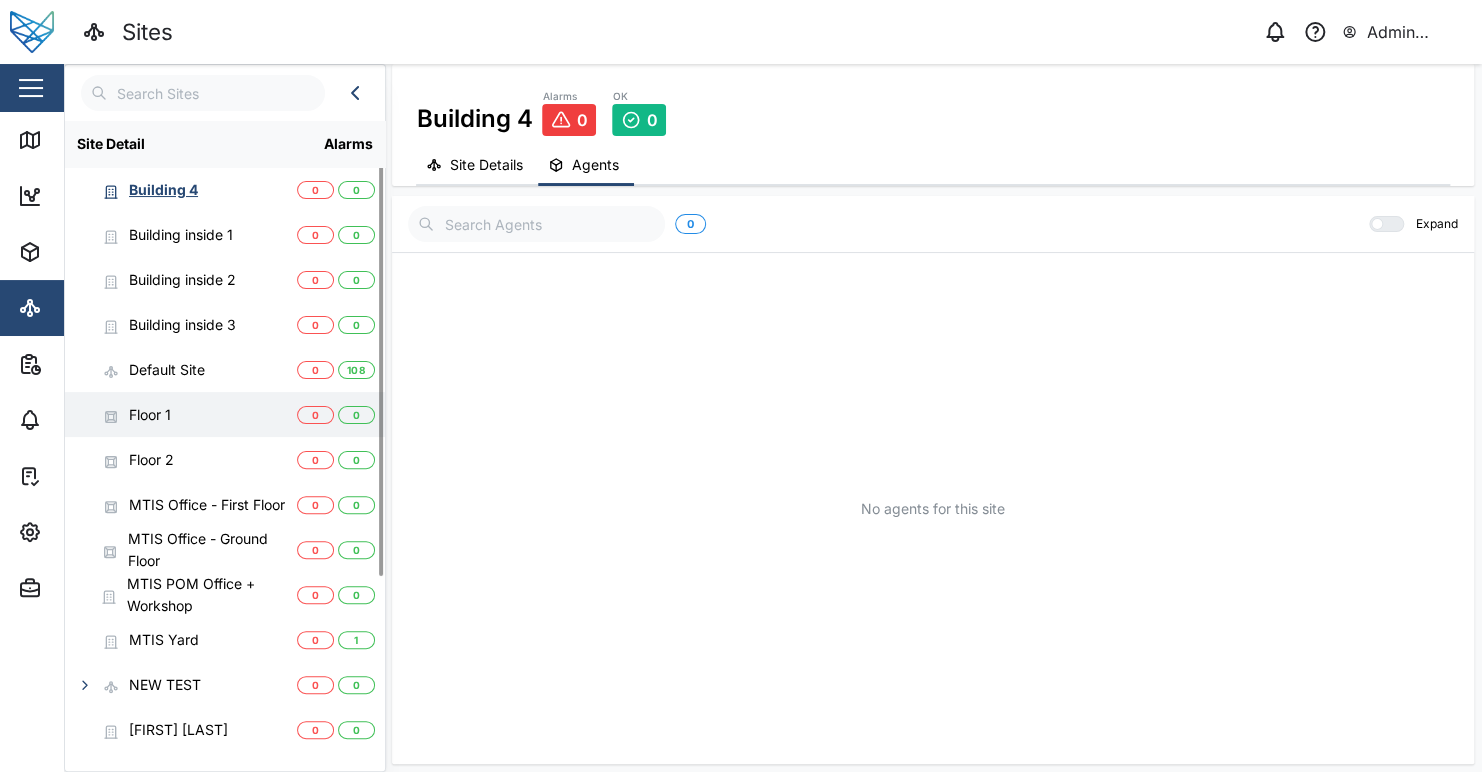 scroll, scrollTop: 260, scrollLeft: 0, axis: vertical 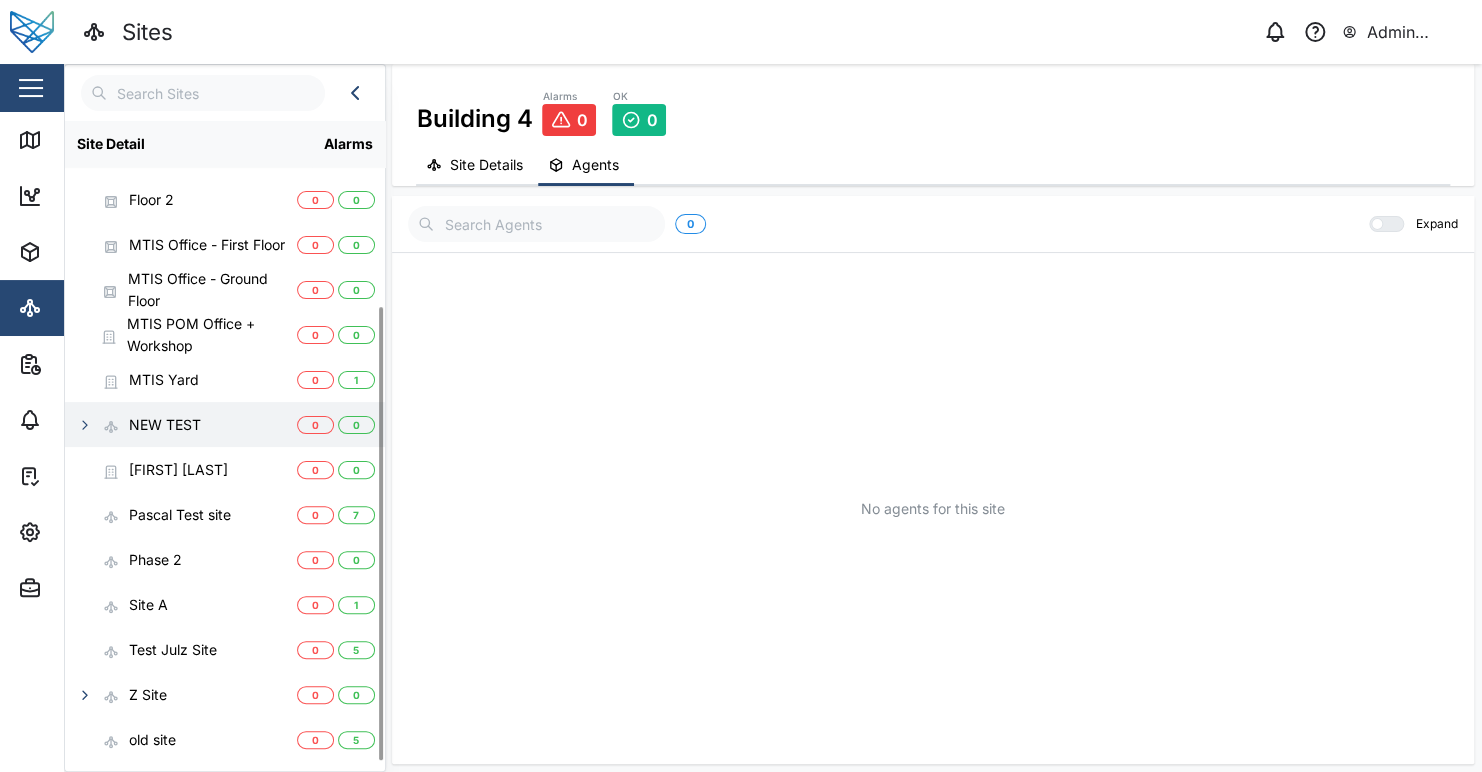 click at bounding box center (85, 425) 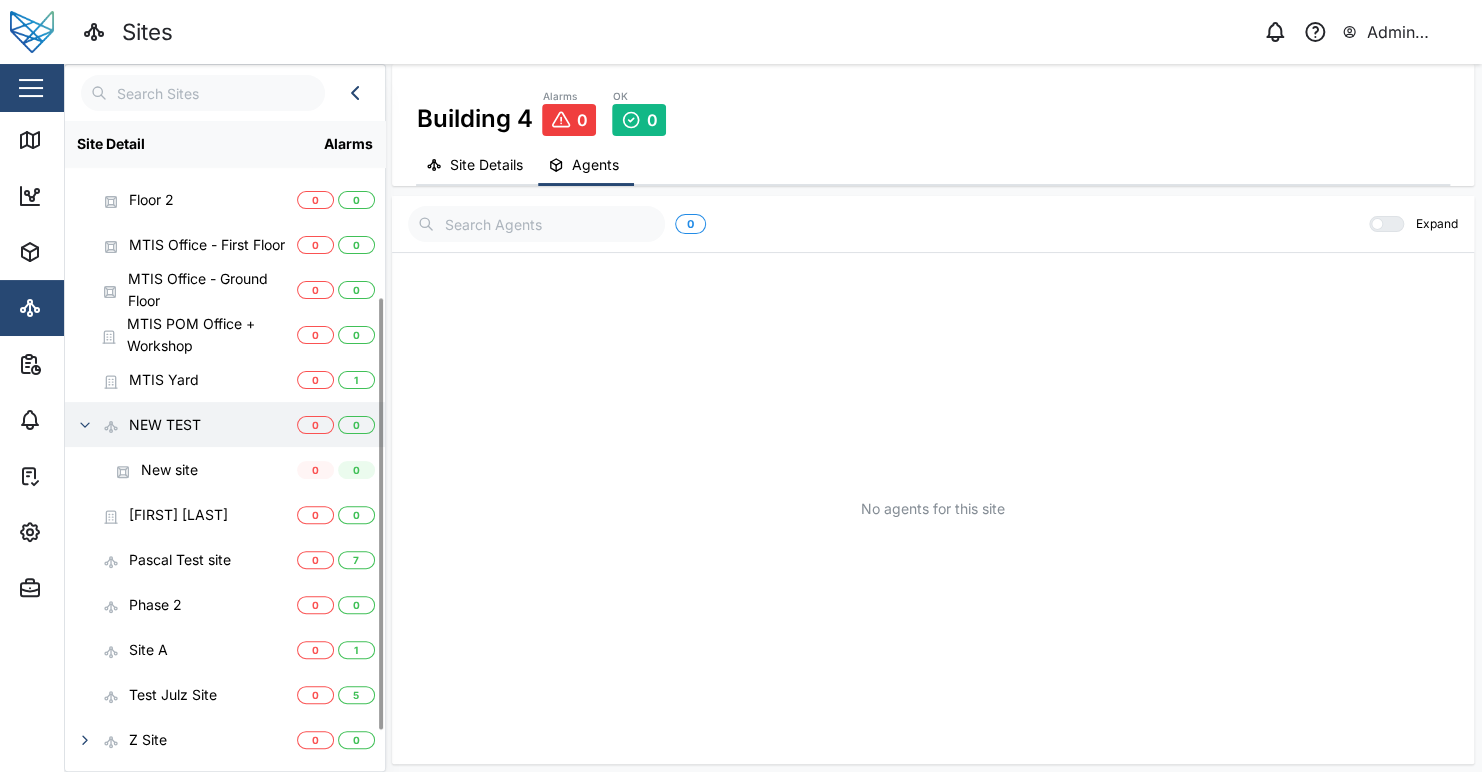 click 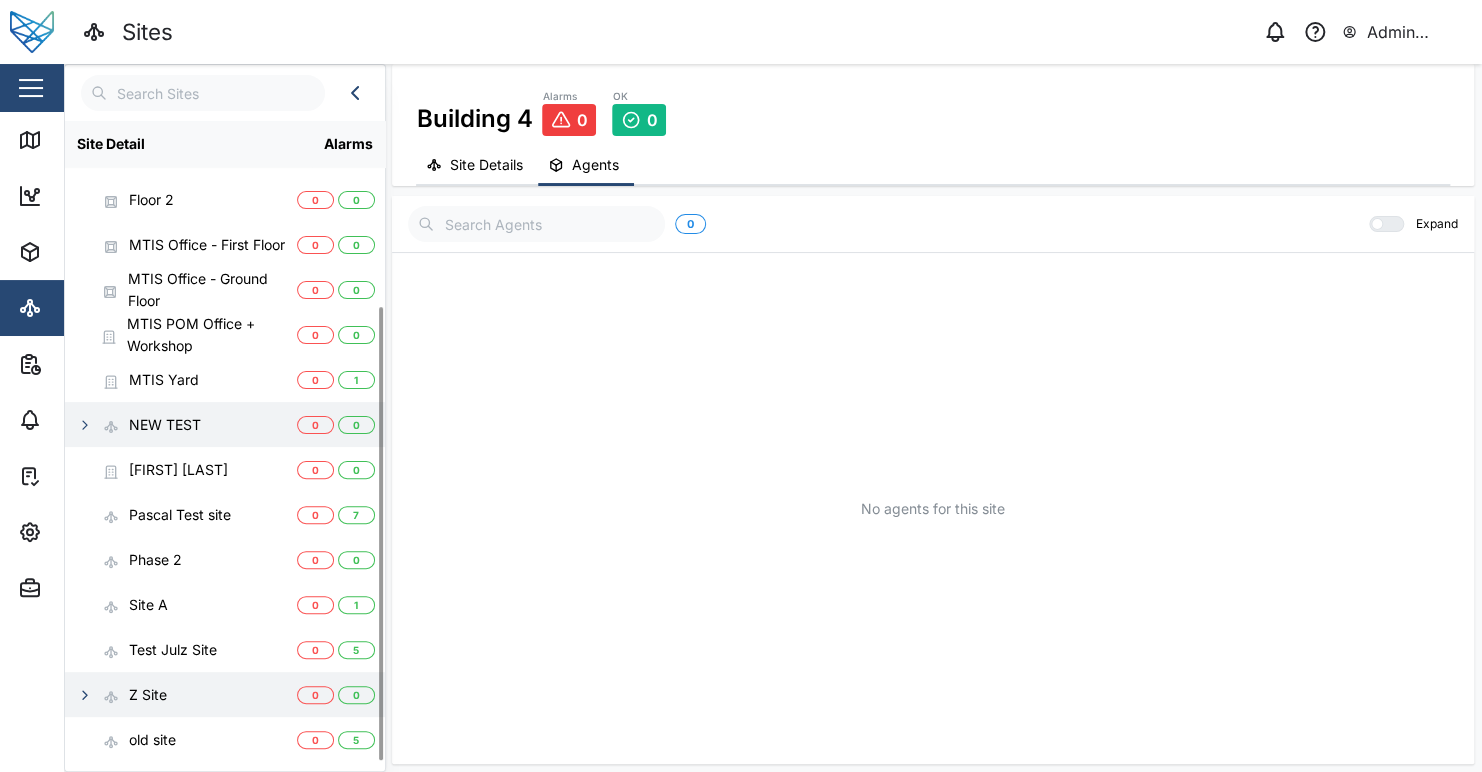 drag, startPoint x: 77, startPoint y: 694, endPoint x: 155, endPoint y: 615, distance: 111.01801 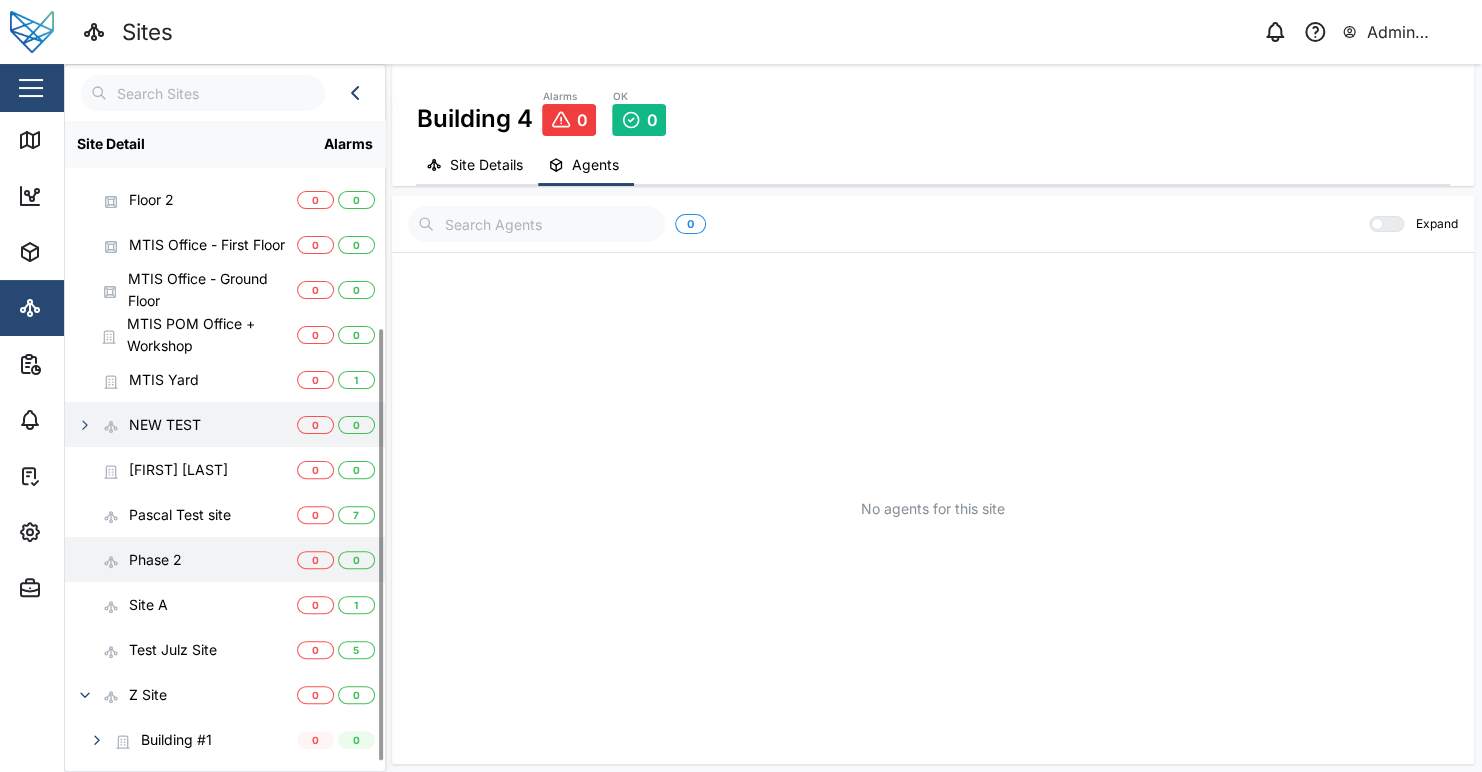 scroll, scrollTop: 305, scrollLeft: 0, axis: vertical 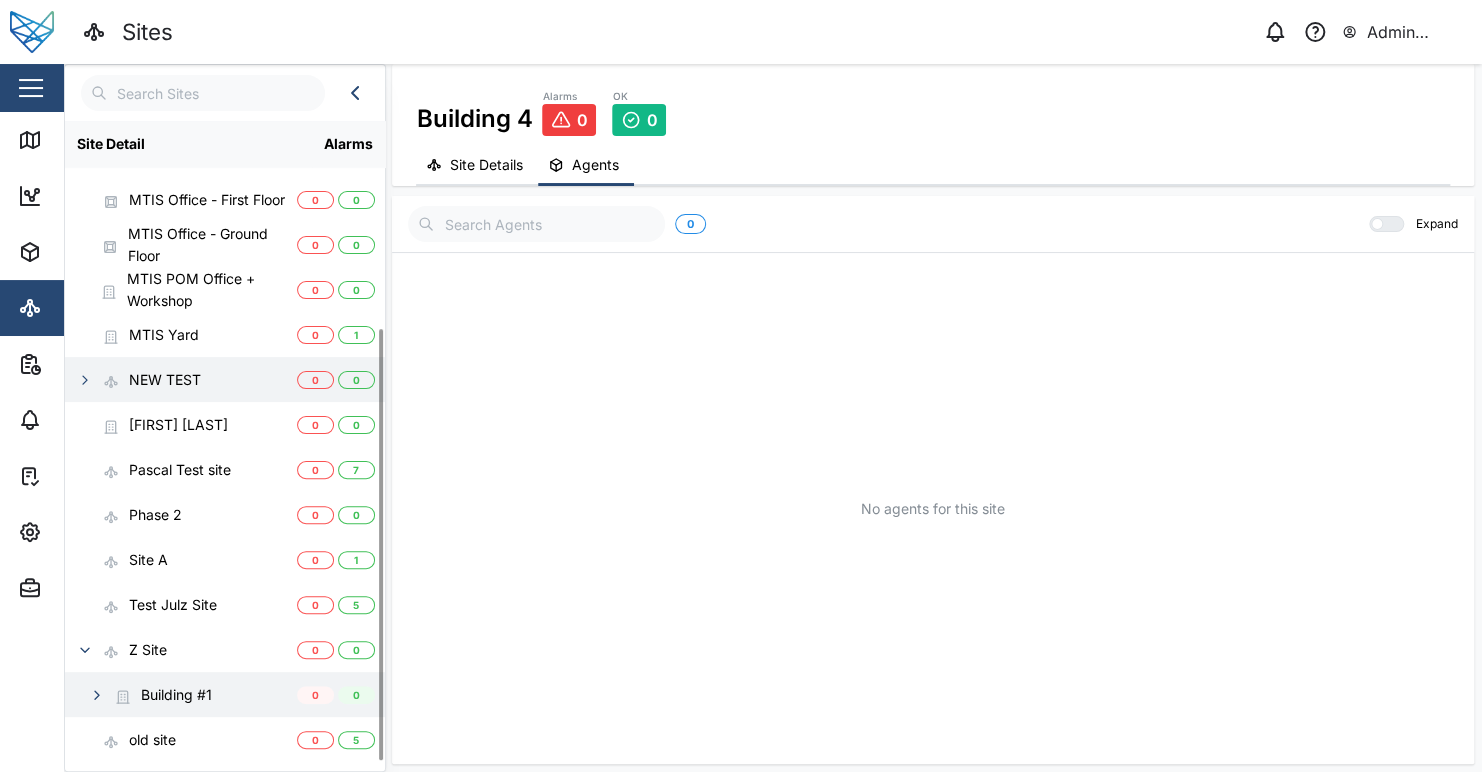 click 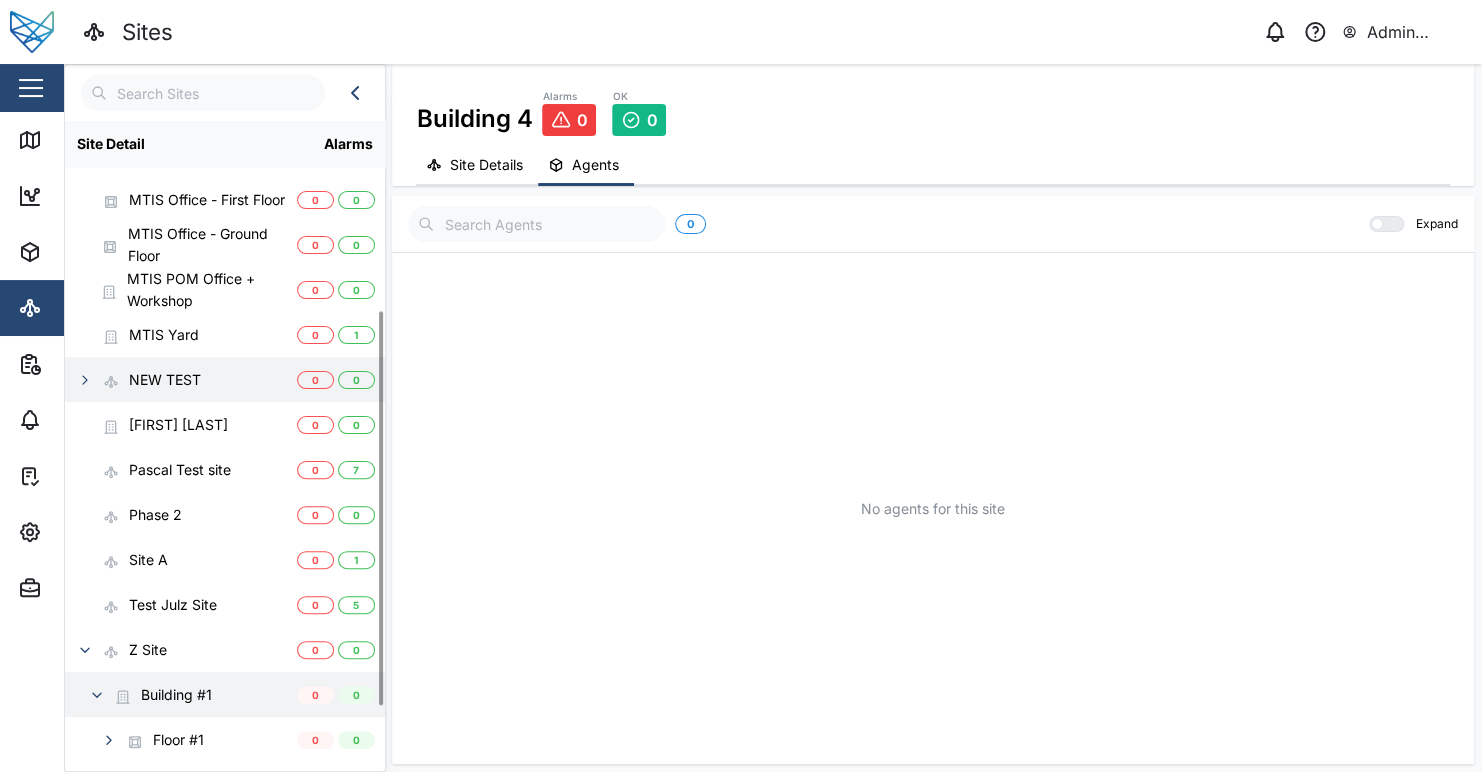 scroll, scrollTop: 395, scrollLeft: 0, axis: vertical 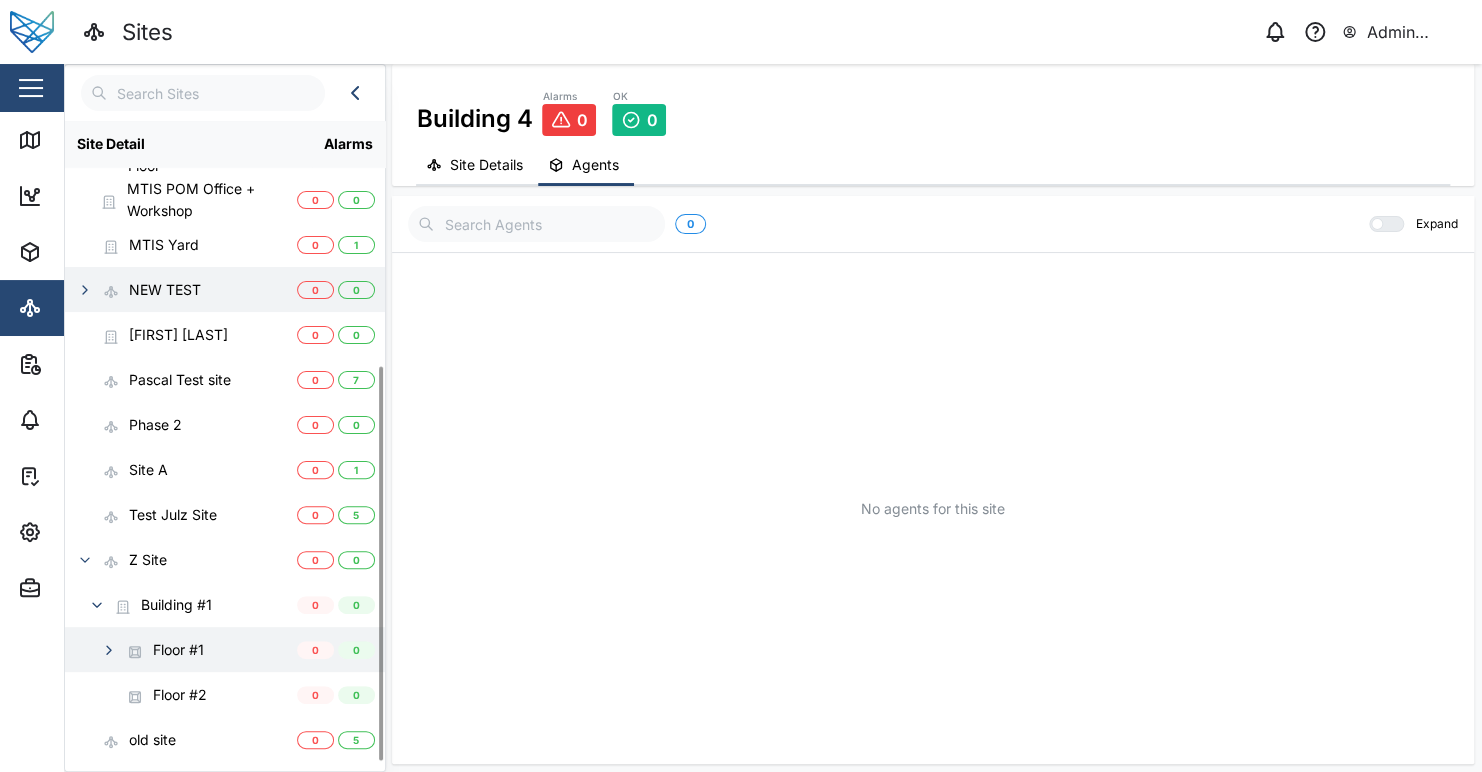 click at bounding box center (109, 650) 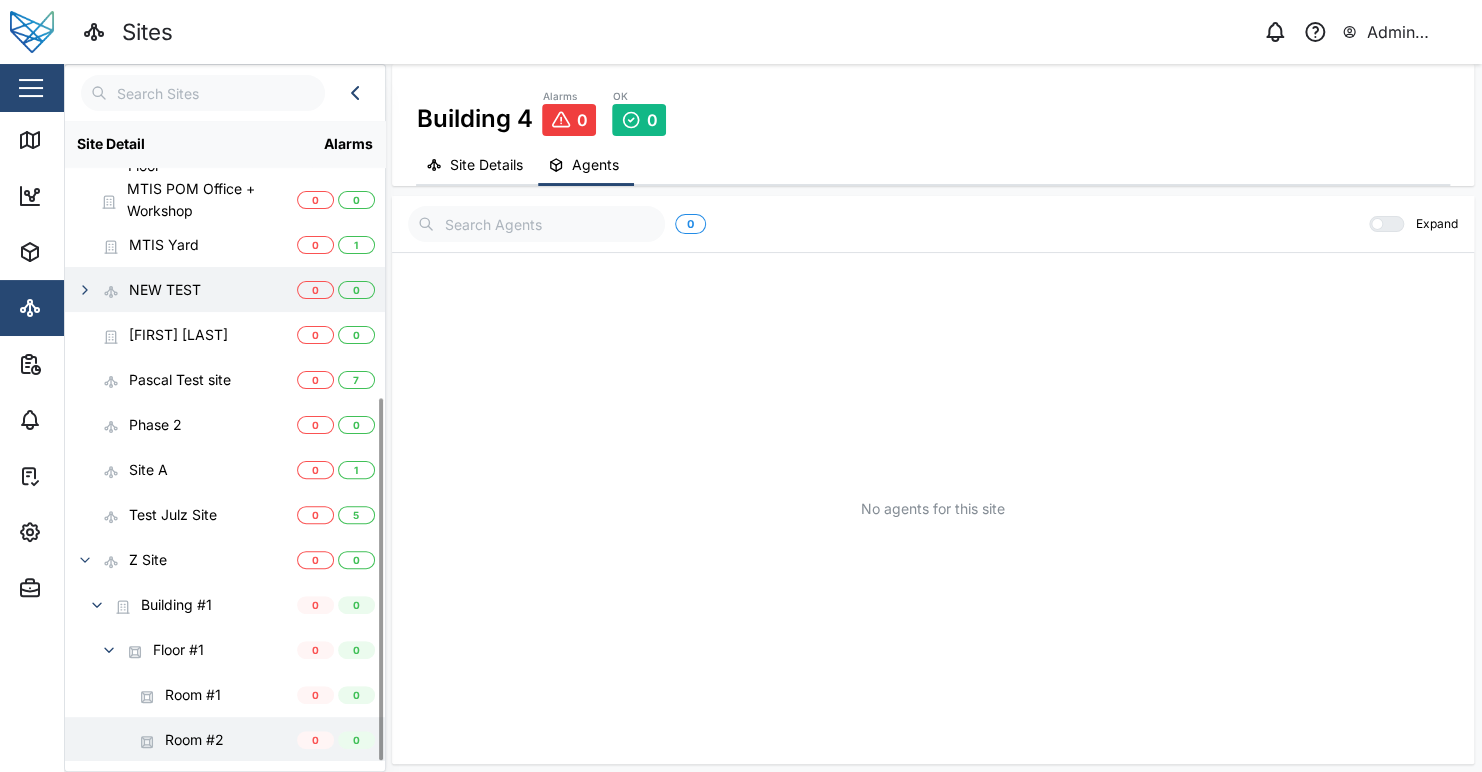 scroll, scrollTop: 485, scrollLeft: 0, axis: vertical 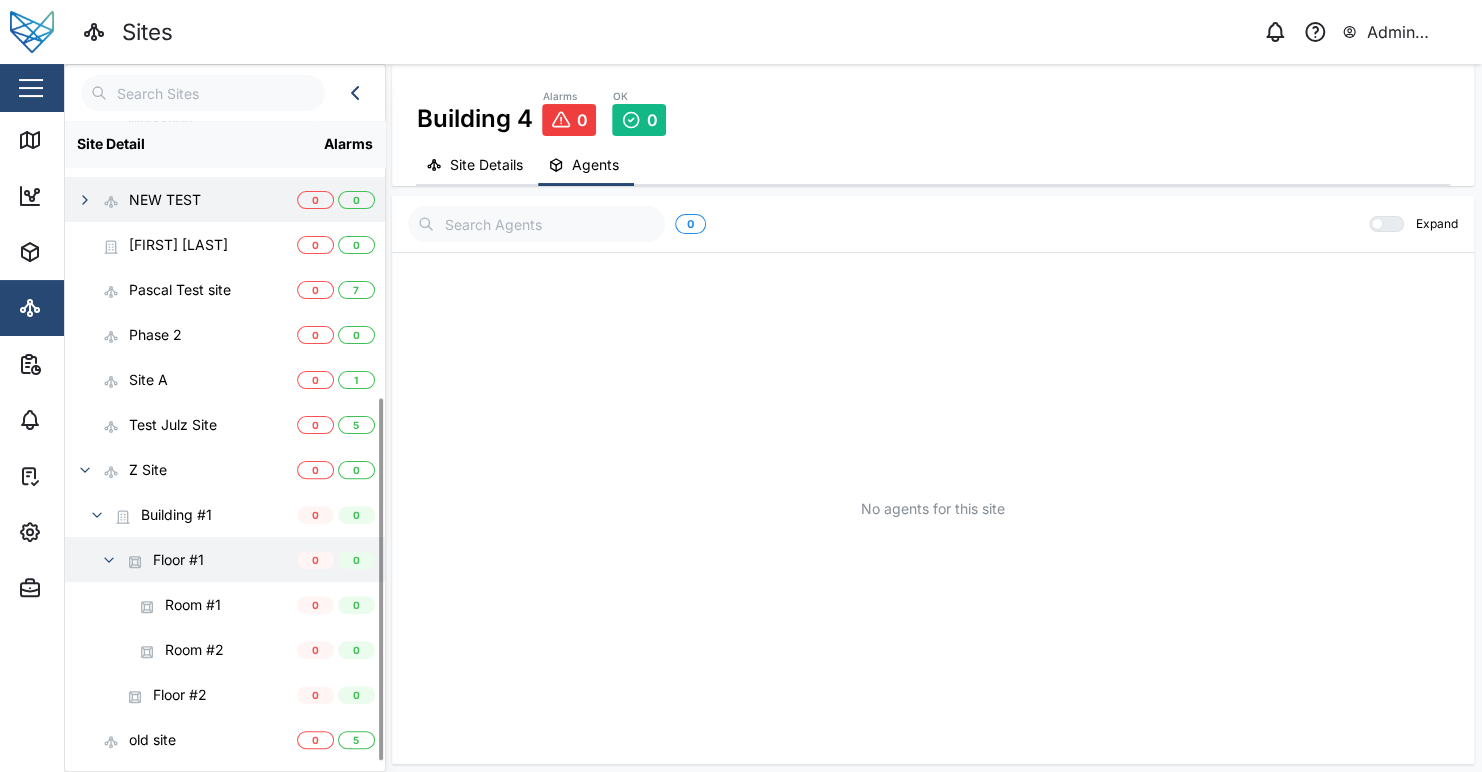 click on "Floor #1" at bounding box center (181, 559) 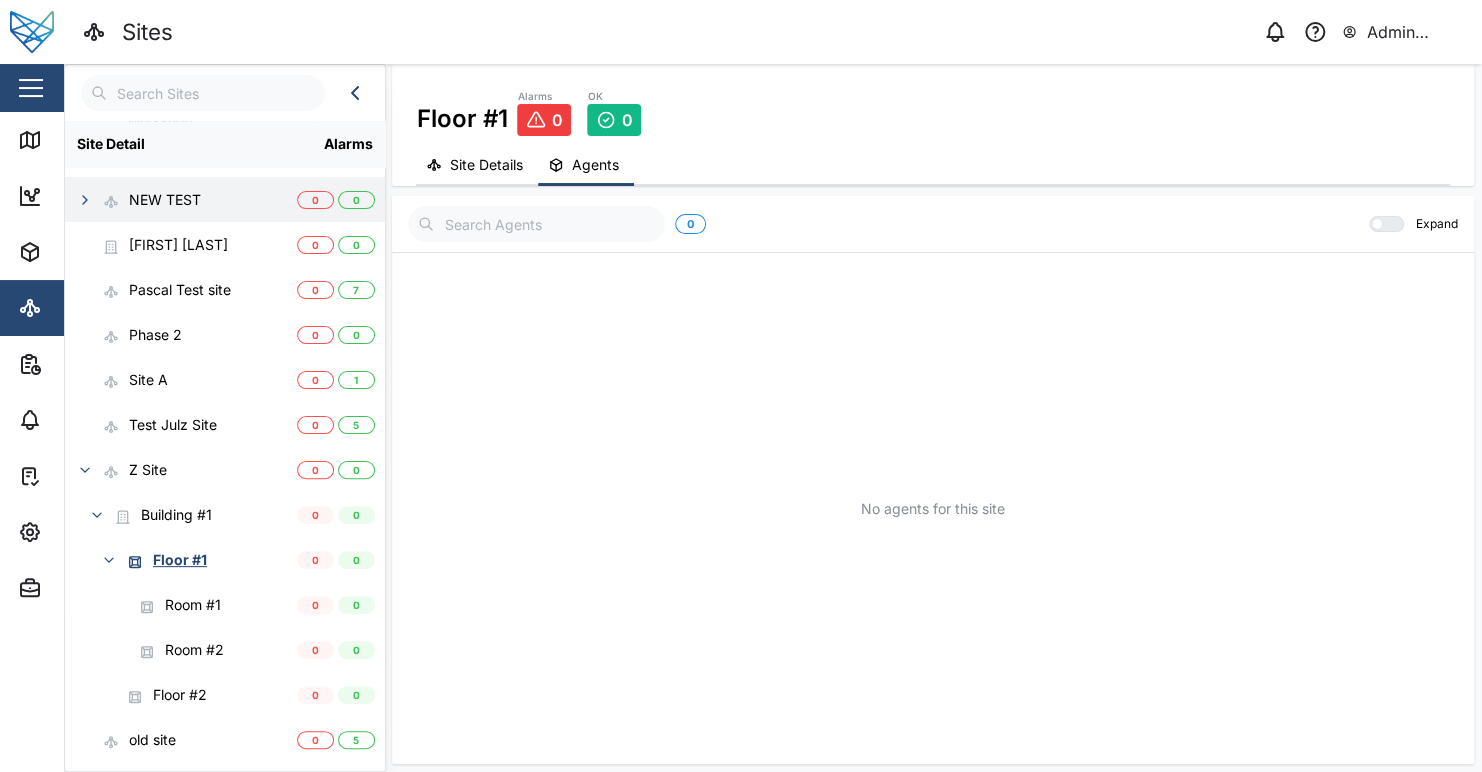 type 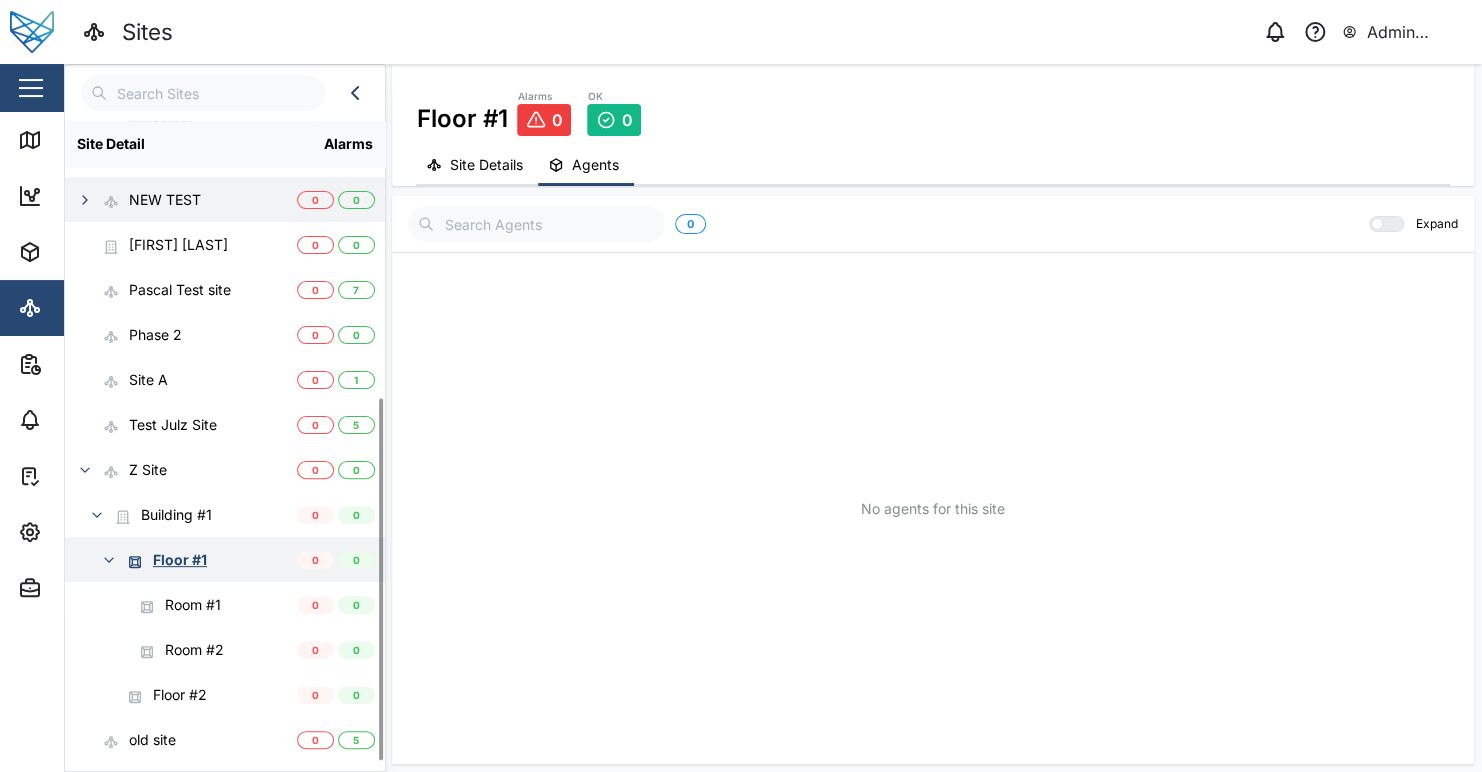 click on "Floor #1" at bounding box center (181, 559) 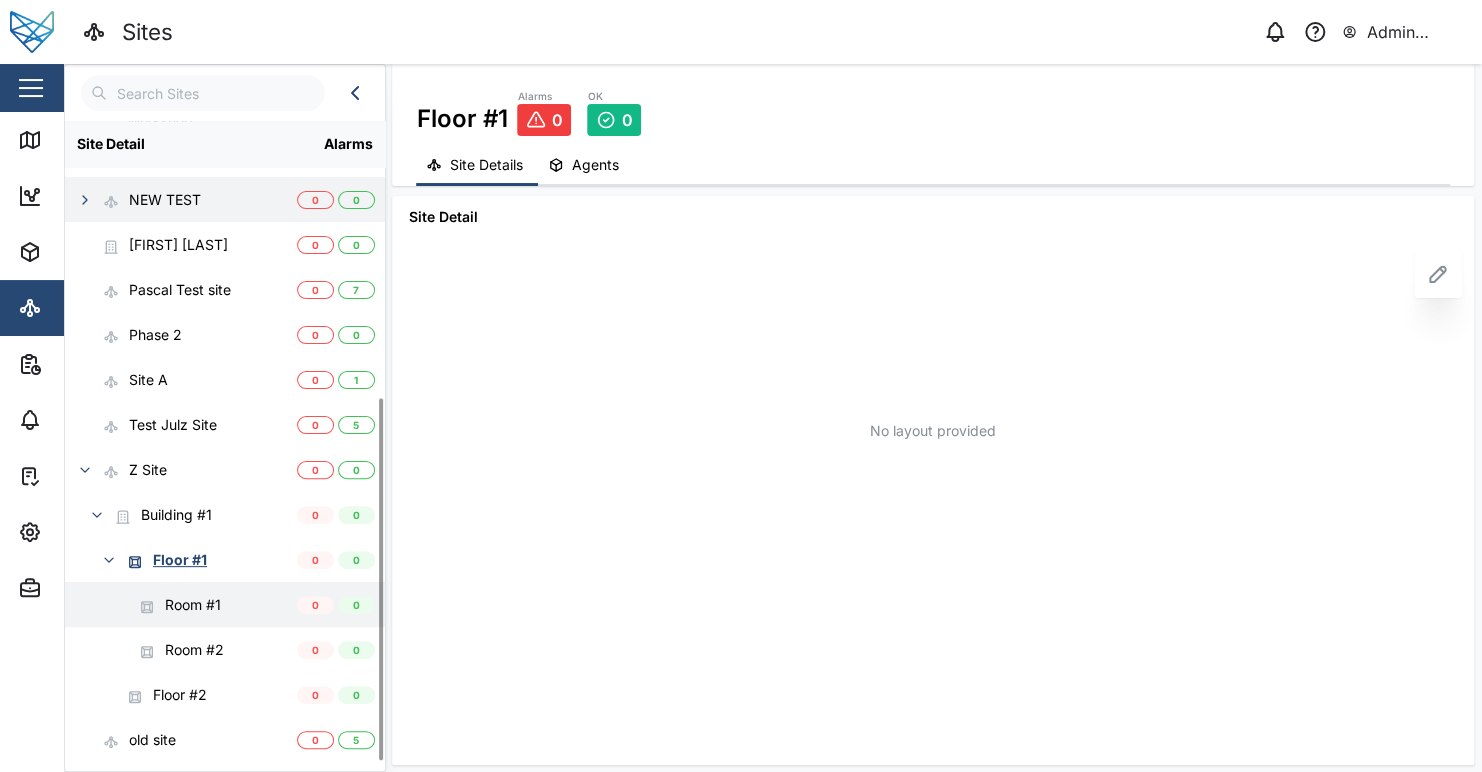 click on "Room #1" at bounding box center (181, 604) 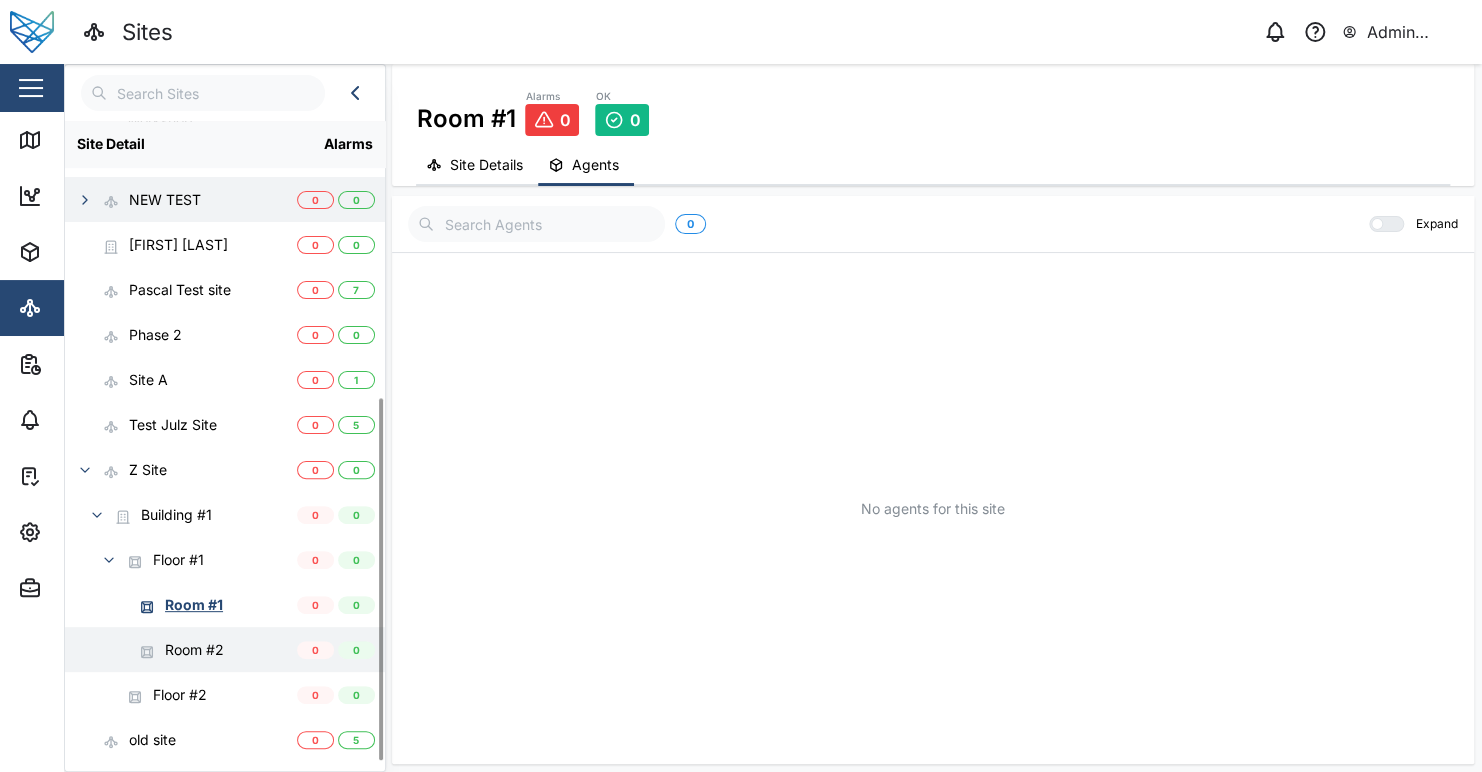 click on "Room #2" at bounding box center (181, 649) 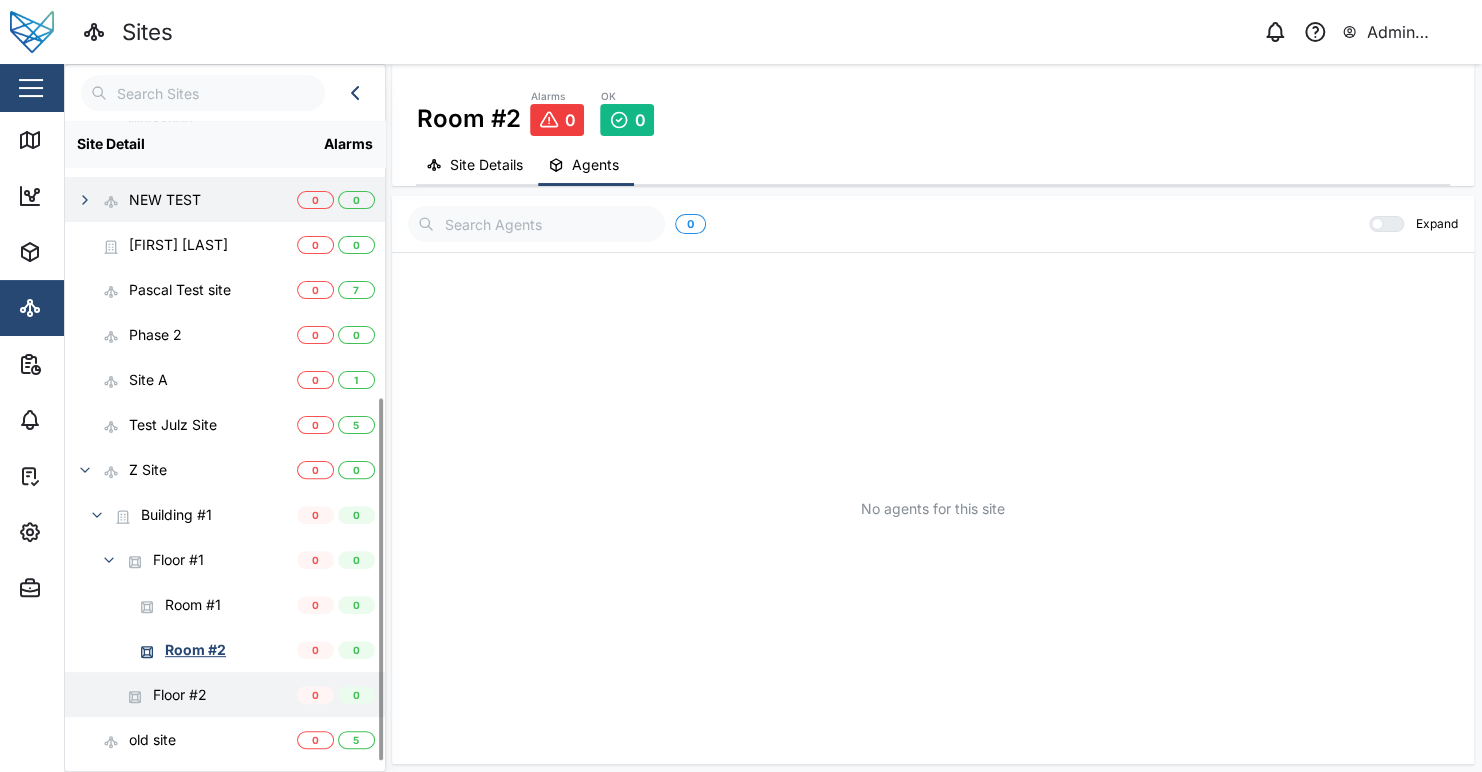 click on "Floor #2" at bounding box center [181, 694] 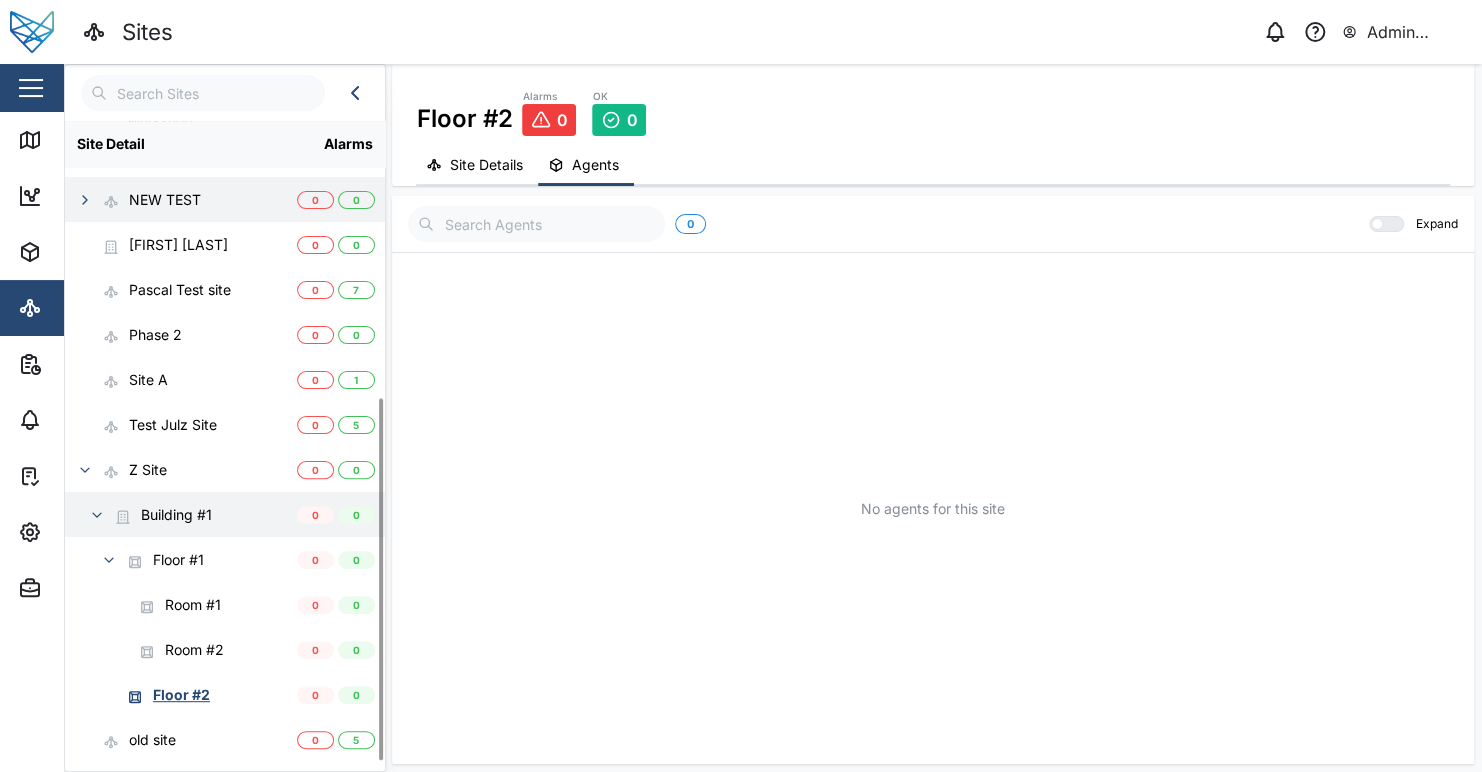 type 